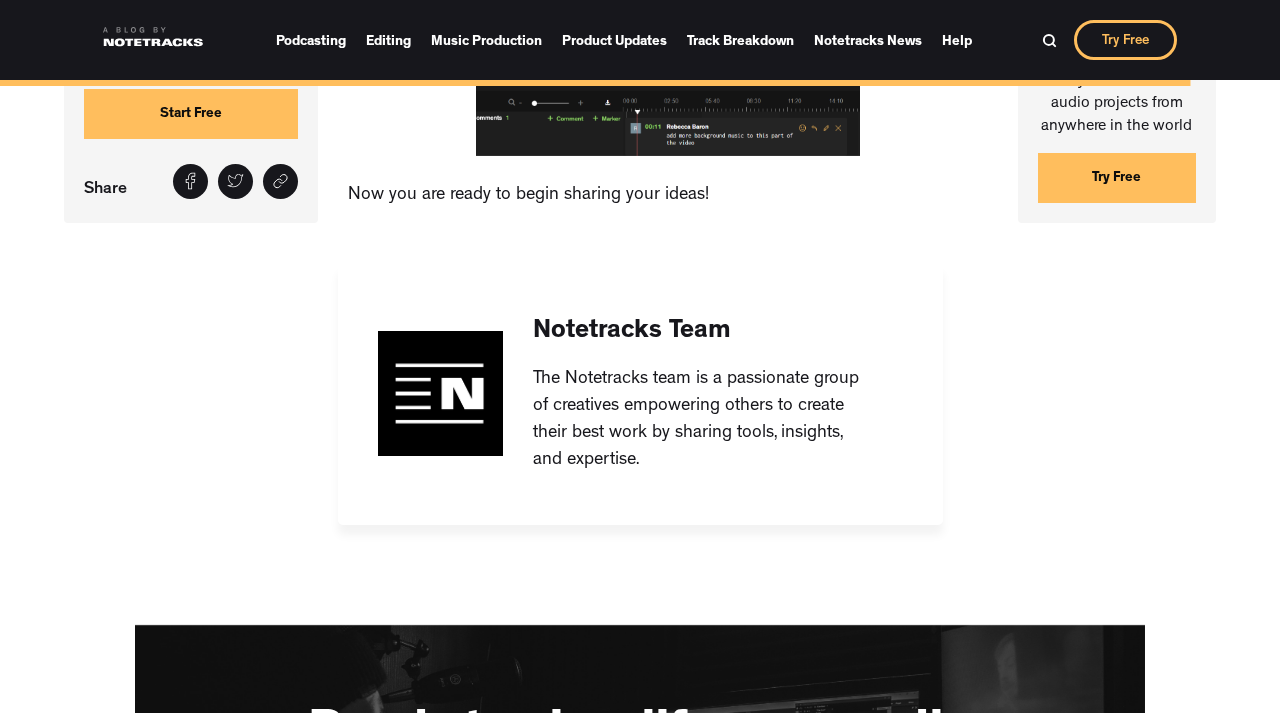 scroll, scrollTop: 13484, scrollLeft: 0, axis: vertical 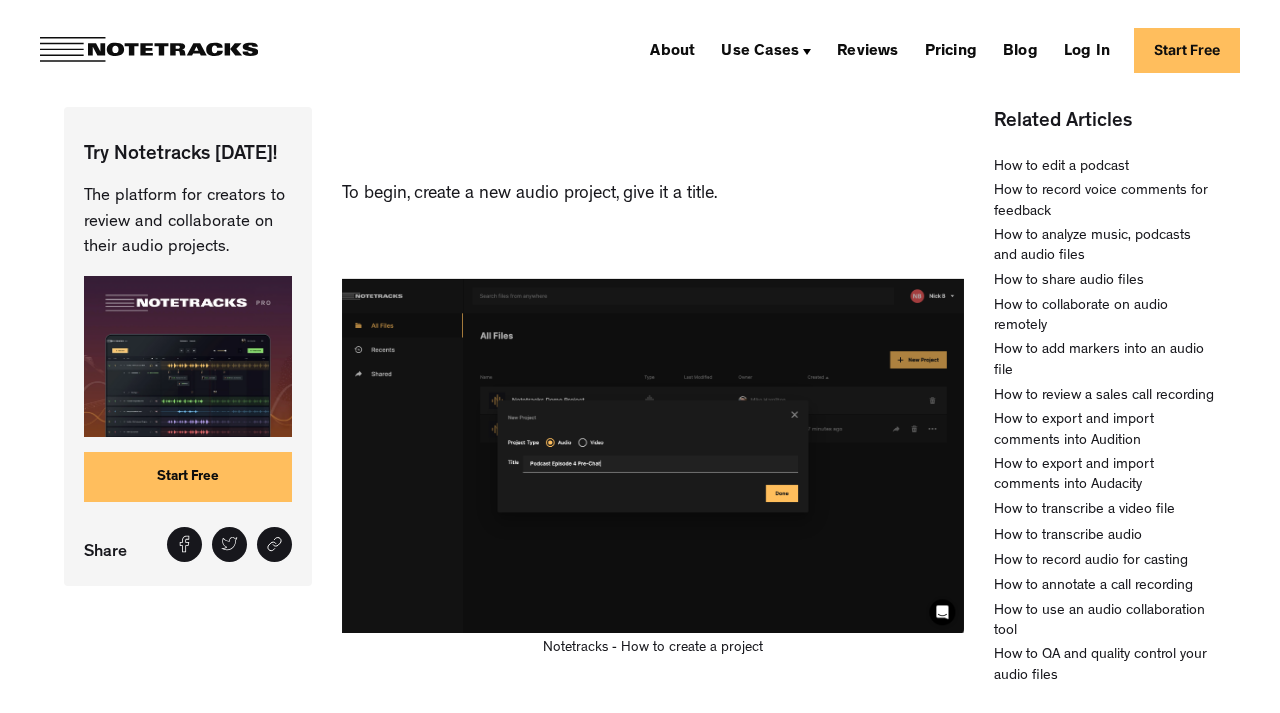 click on "Start Free" at bounding box center [188, 477] 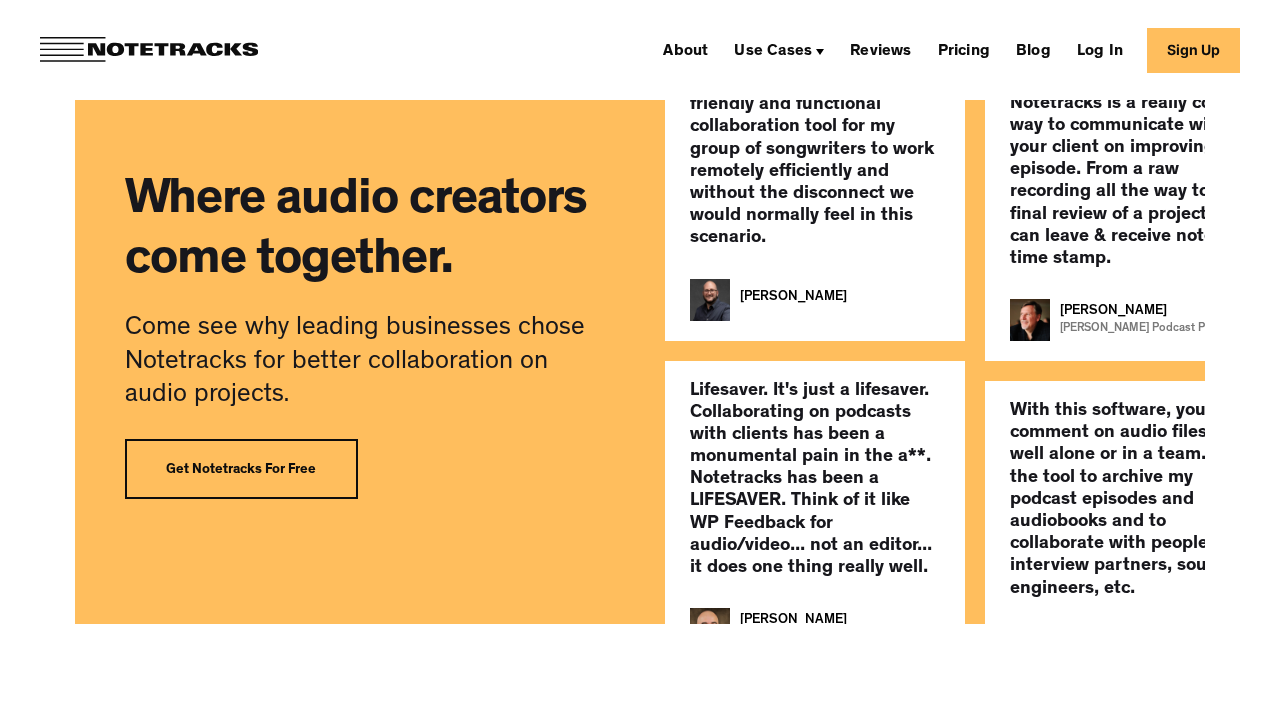 scroll, scrollTop: 4286, scrollLeft: 0, axis: vertical 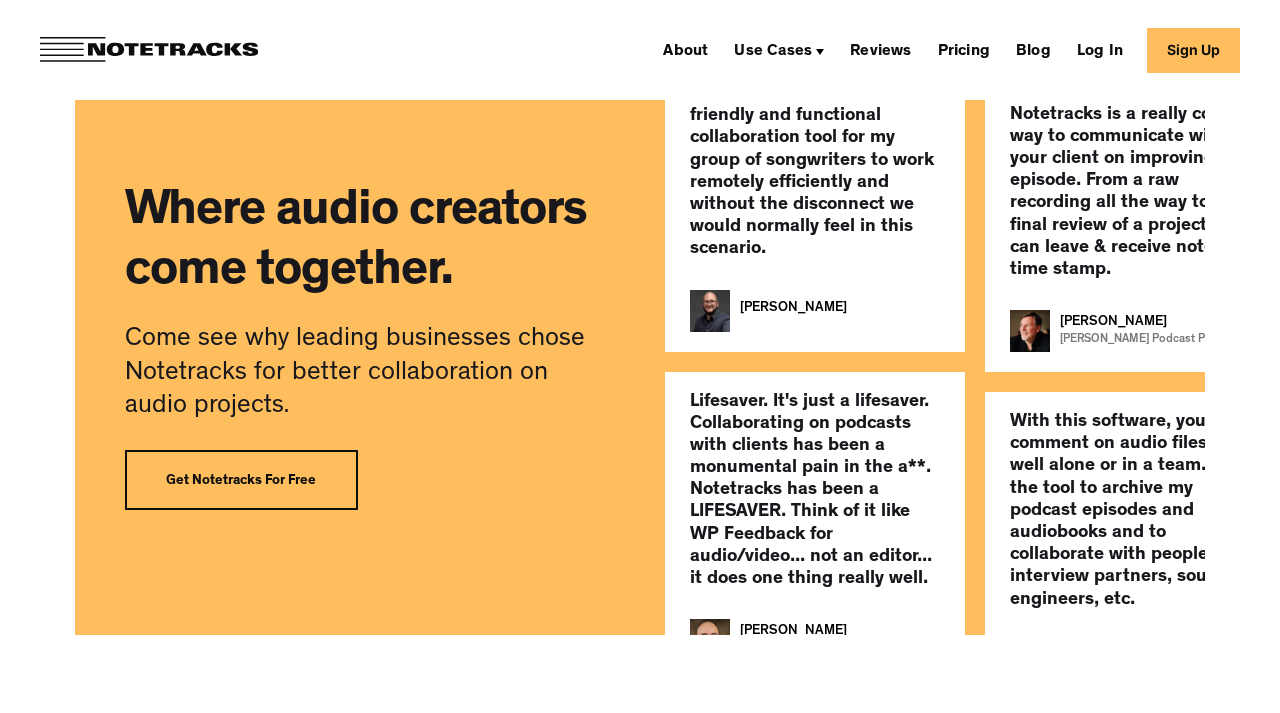 click on "Get Notetracks For Free" at bounding box center (241, 480) 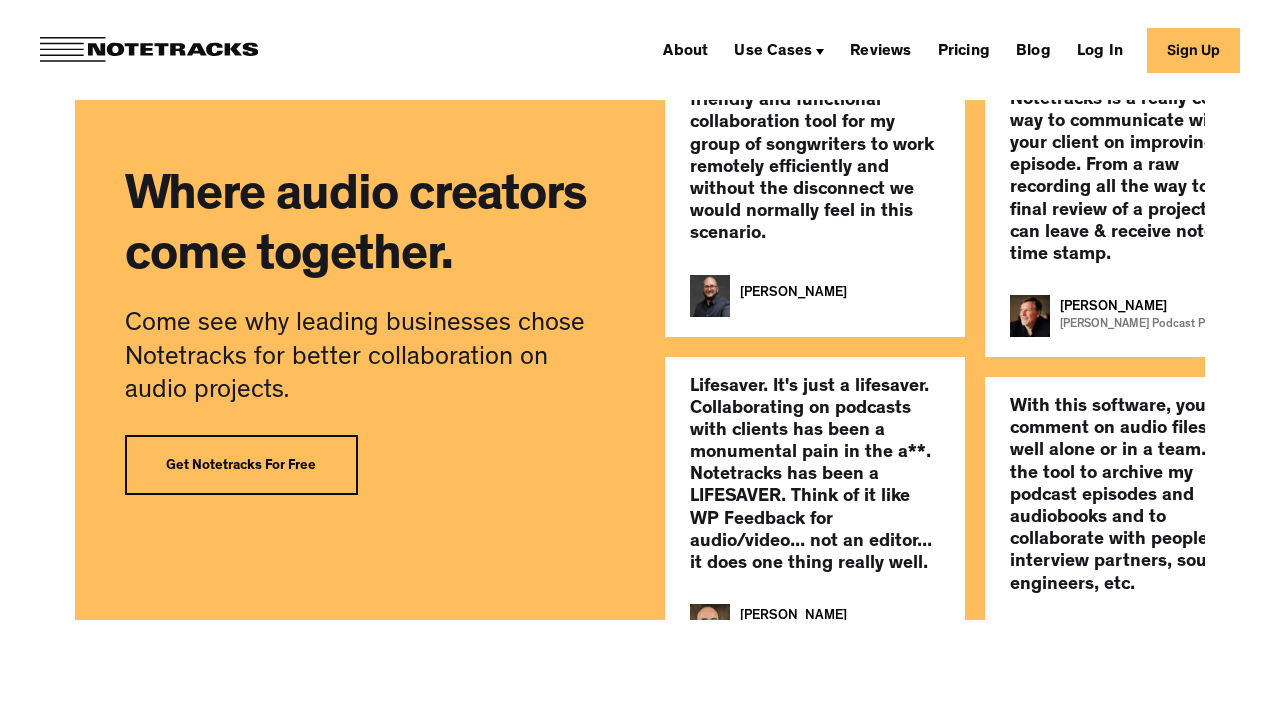 scroll, scrollTop: 4393, scrollLeft: 0, axis: vertical 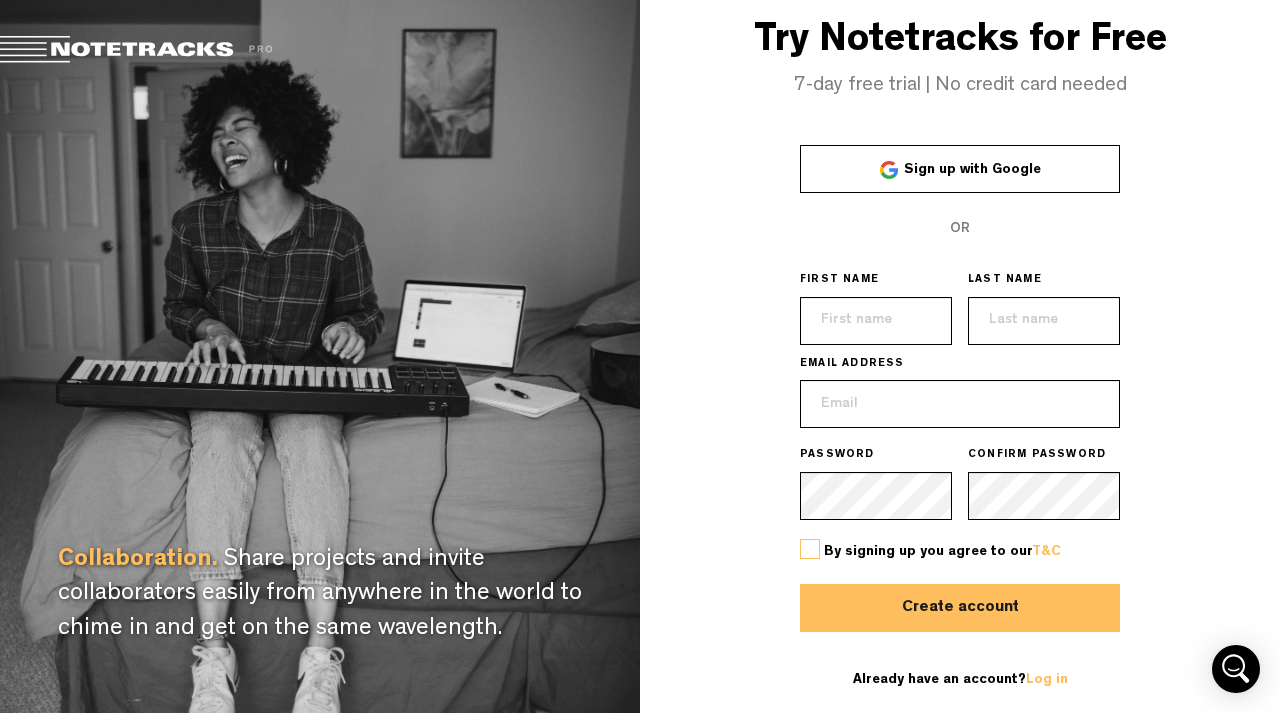 click on "Sign up with Google" at bounding box center [960, 169] 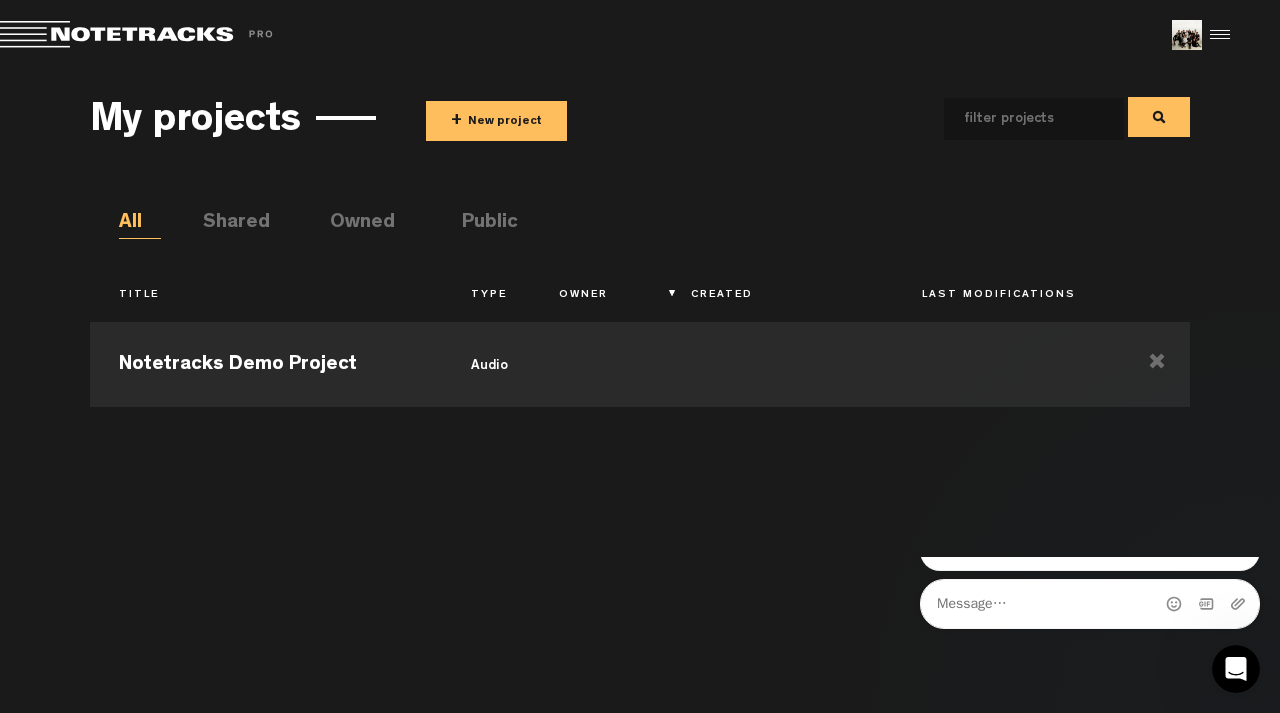 scroll, scrollTop: 0, scrollLeft: 0, axis: both 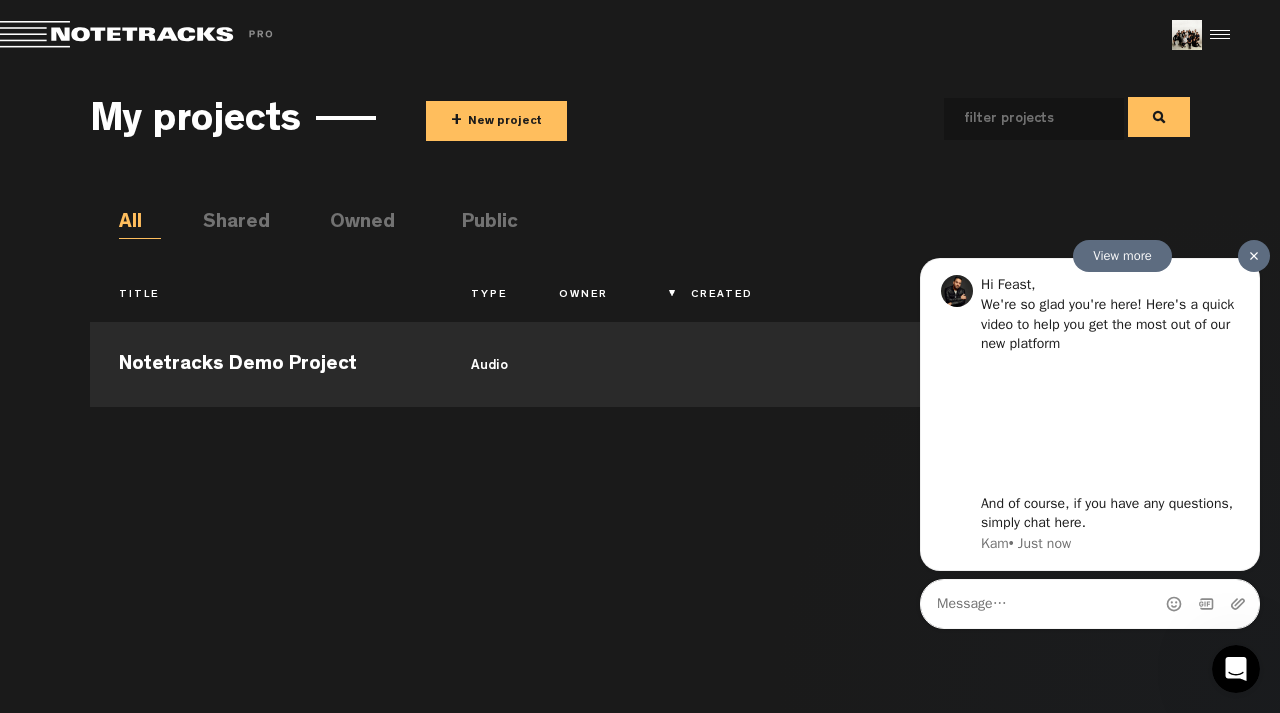 click at bounding box center [1254, 256] 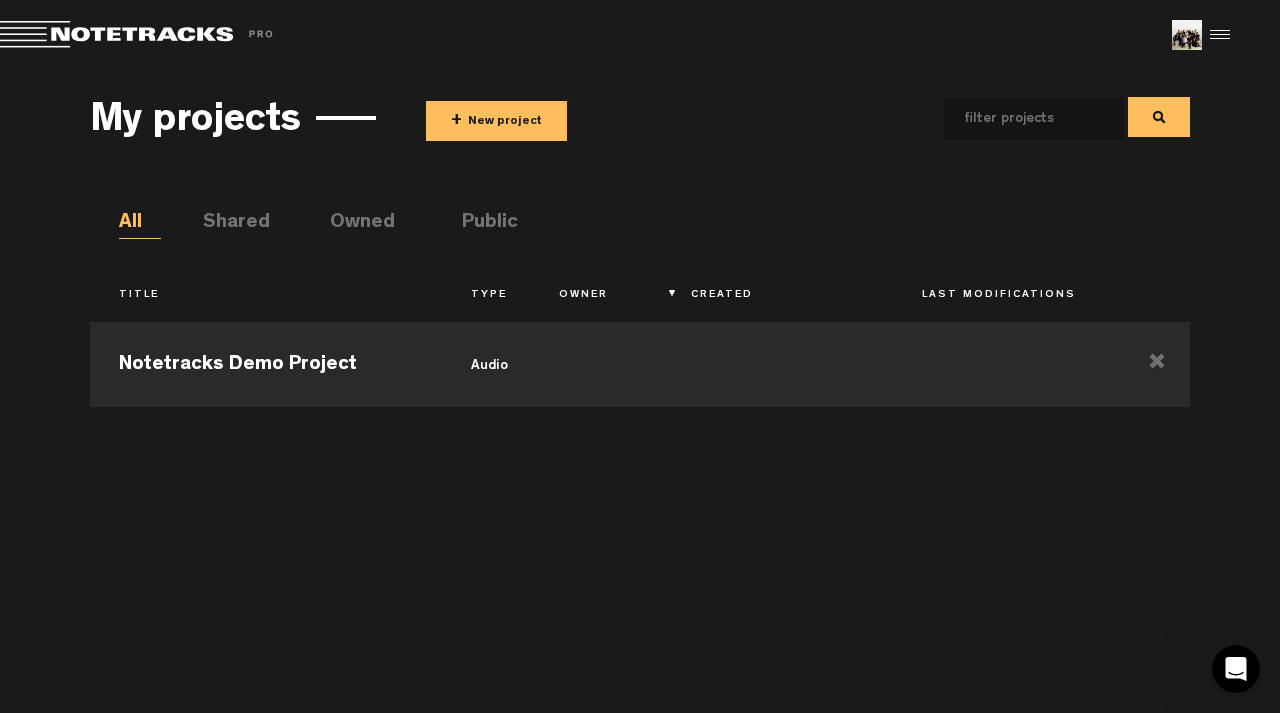 click on "Shared" at bounding box center [224, 224] 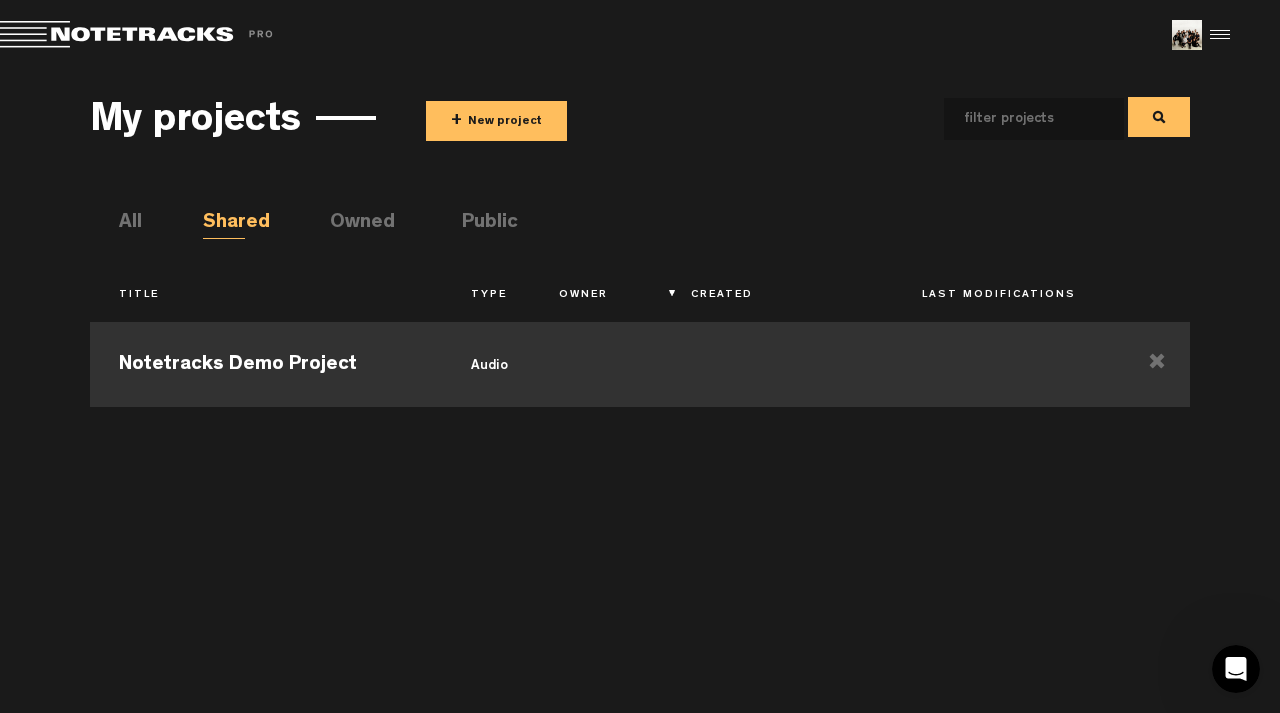 click on "Notetracks Demo Project" at bounding box center (266, 362) 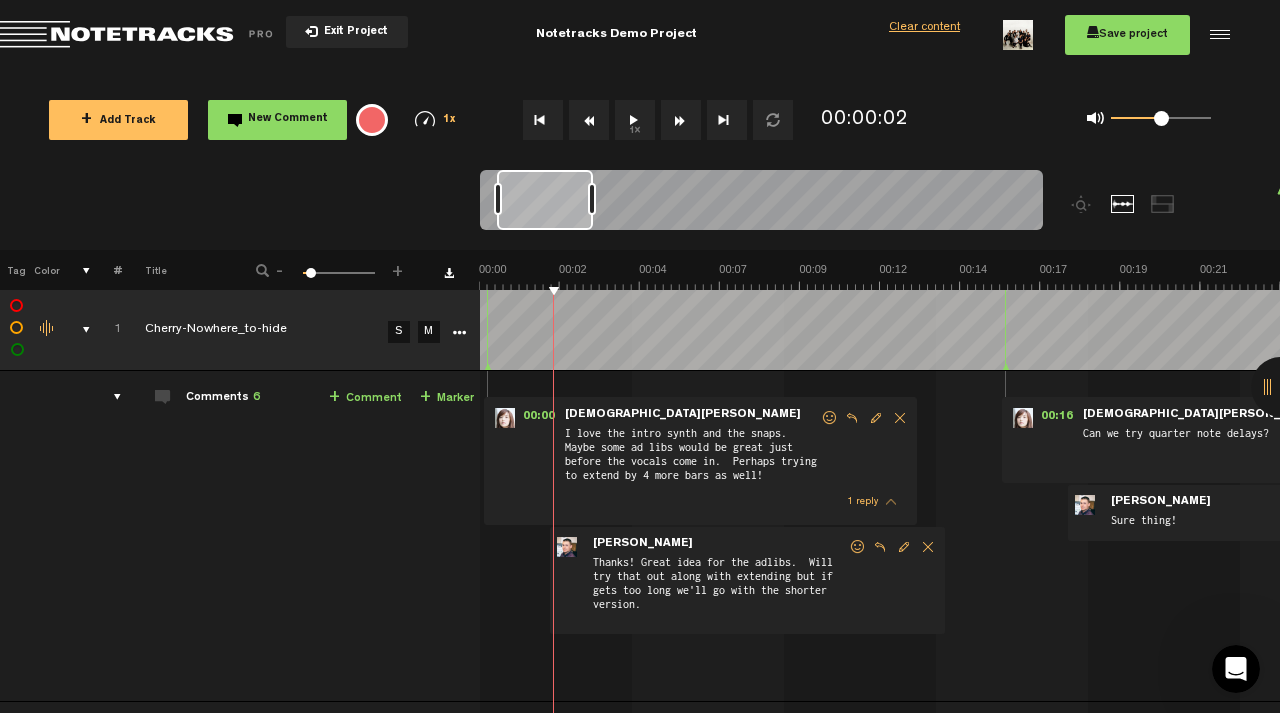 scroll, scrollTop: 0, scrollLeft: 16, axis: horizontal 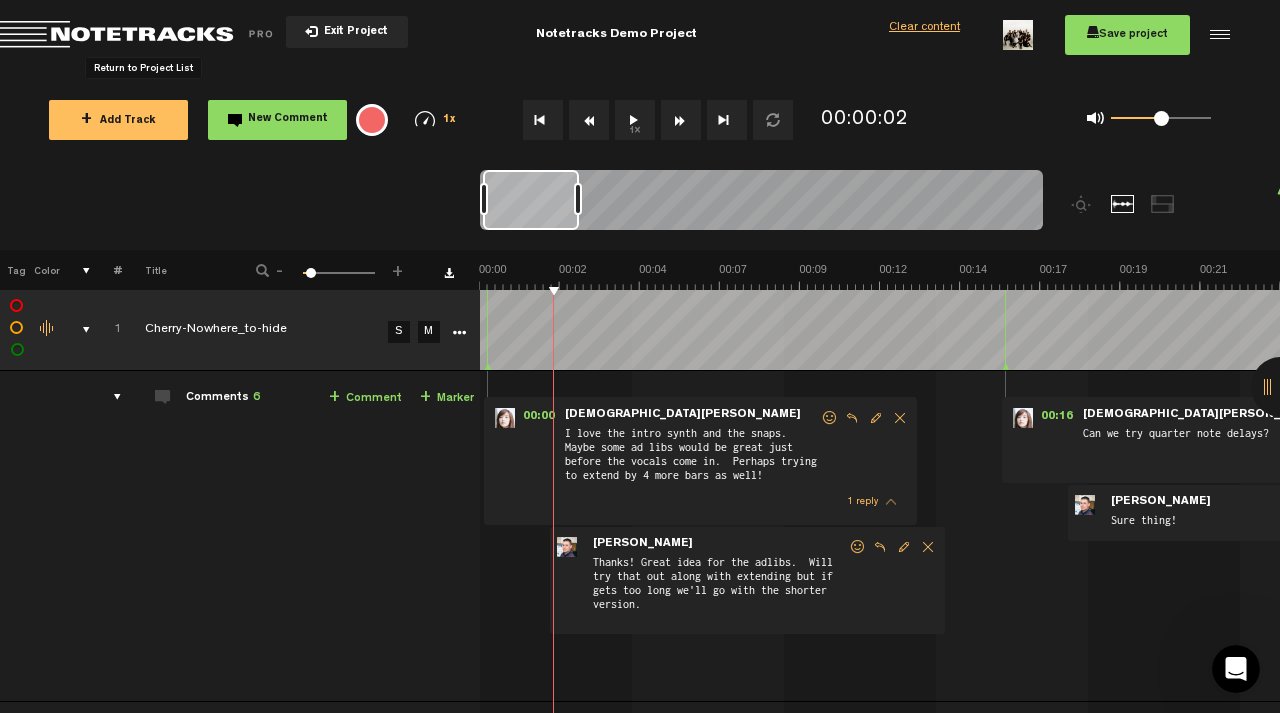 click at bounding box center [140, 35] 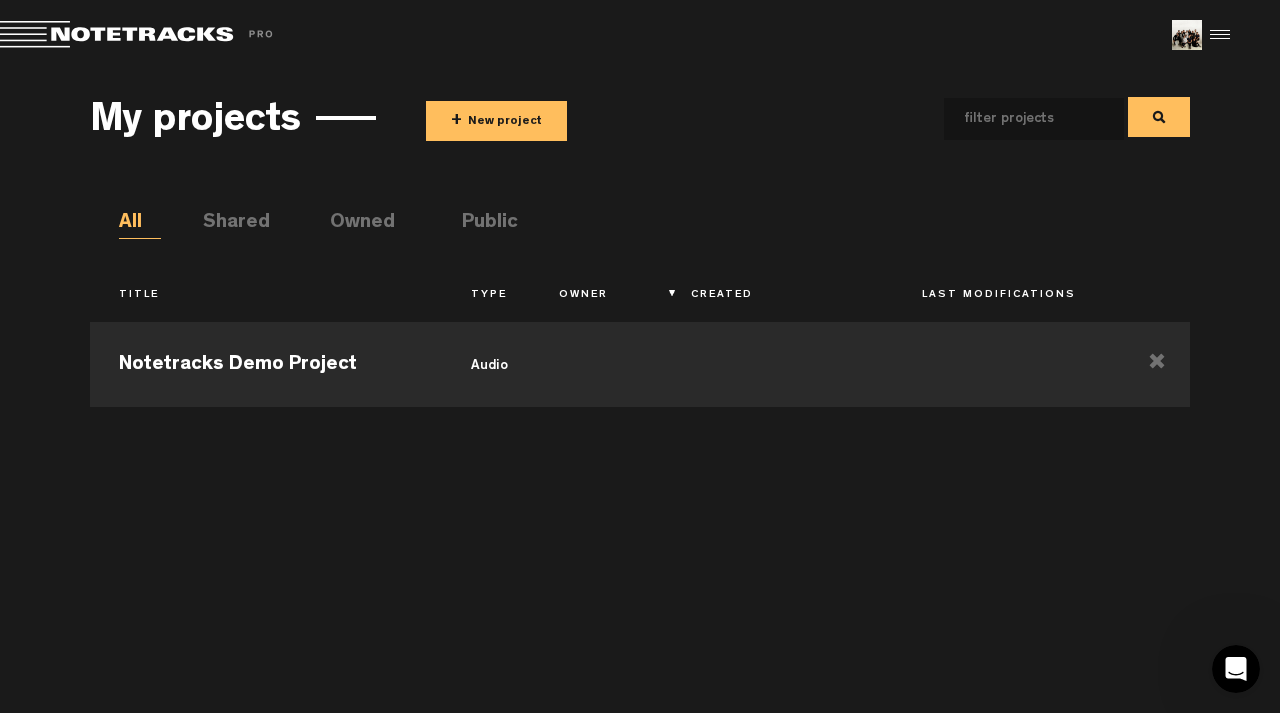 click on "Shared" at bounding box center (224, 224) 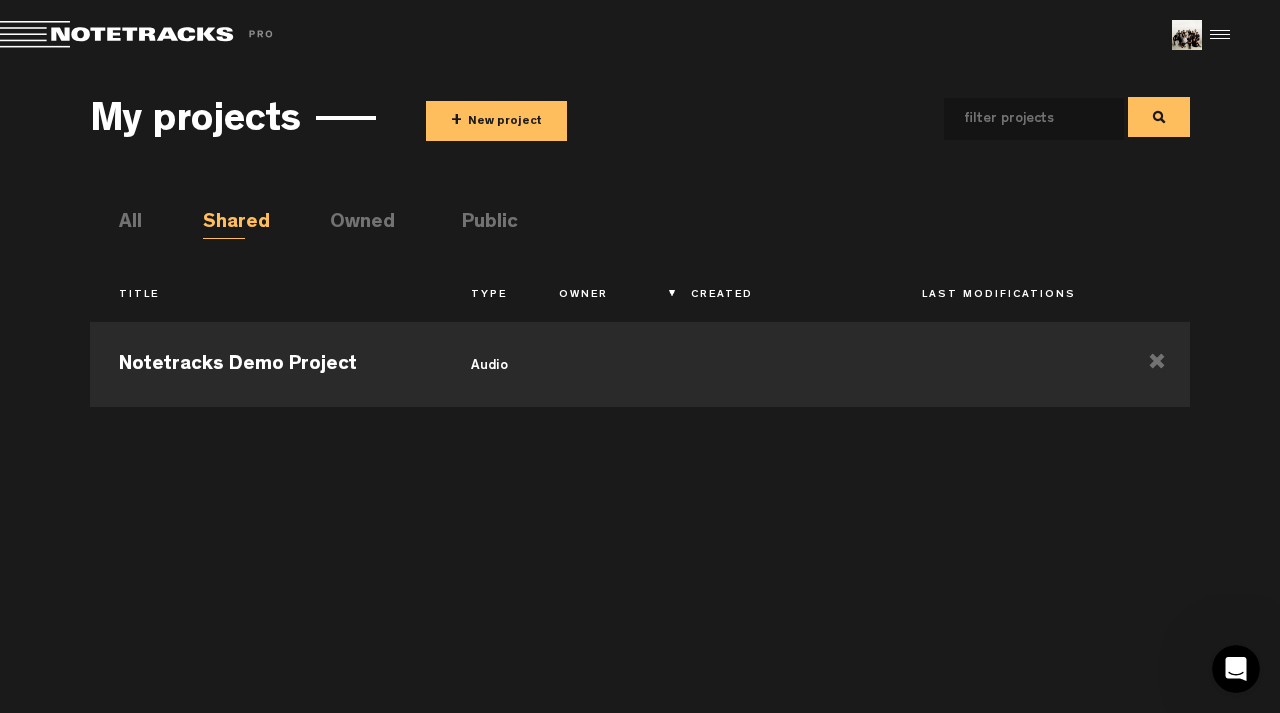 click on "All" at bounding box center (140, 224) 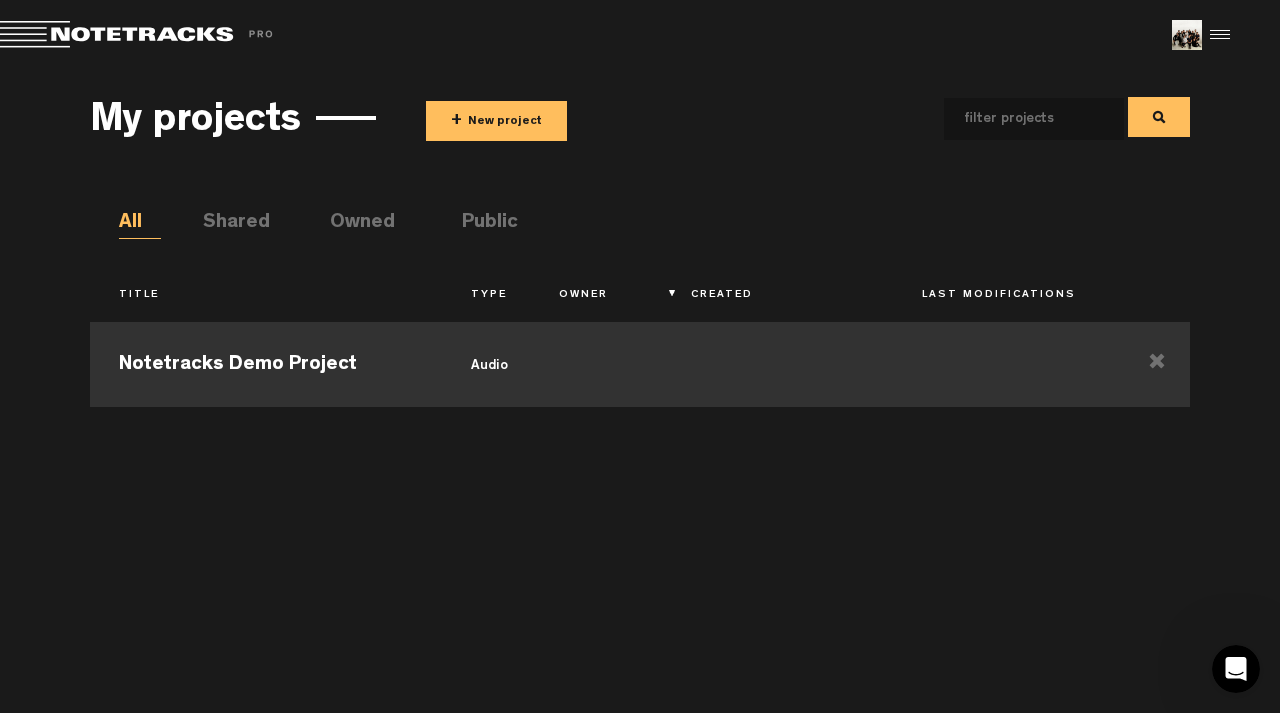 click on "Notetracks Demo Project" at bounding box center [266, 362] 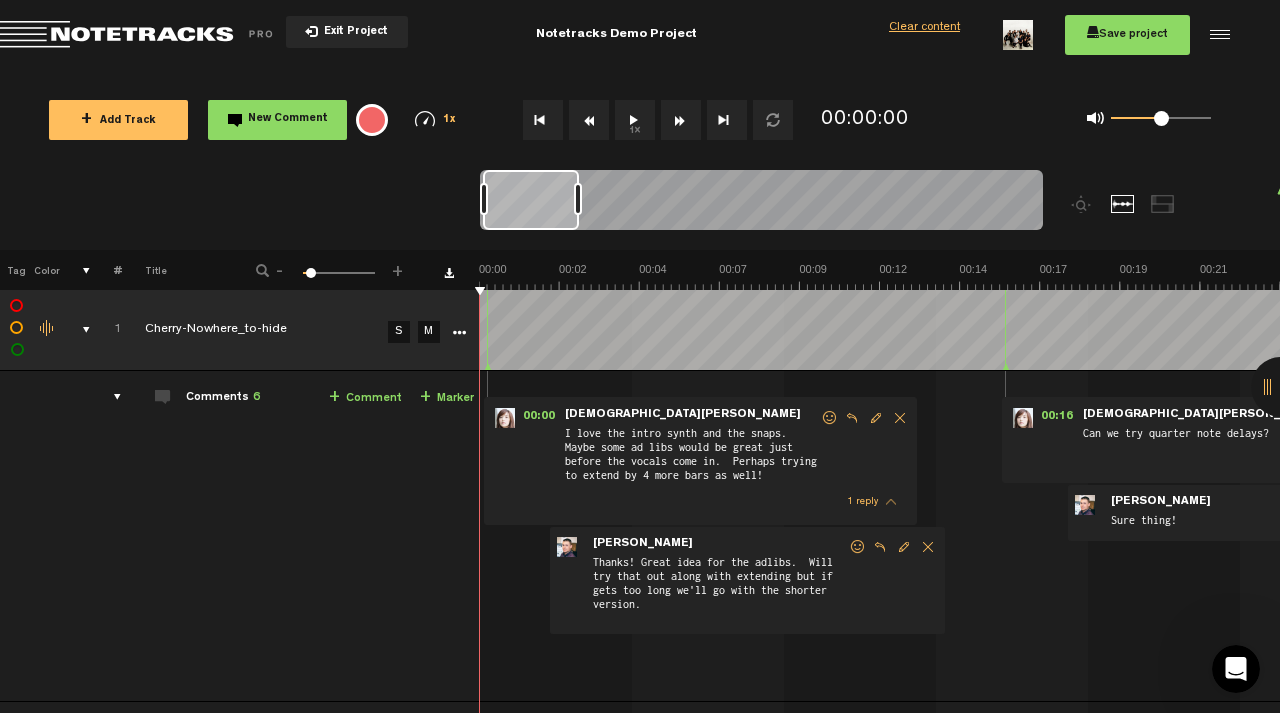 click at bounding box center (140, 35) 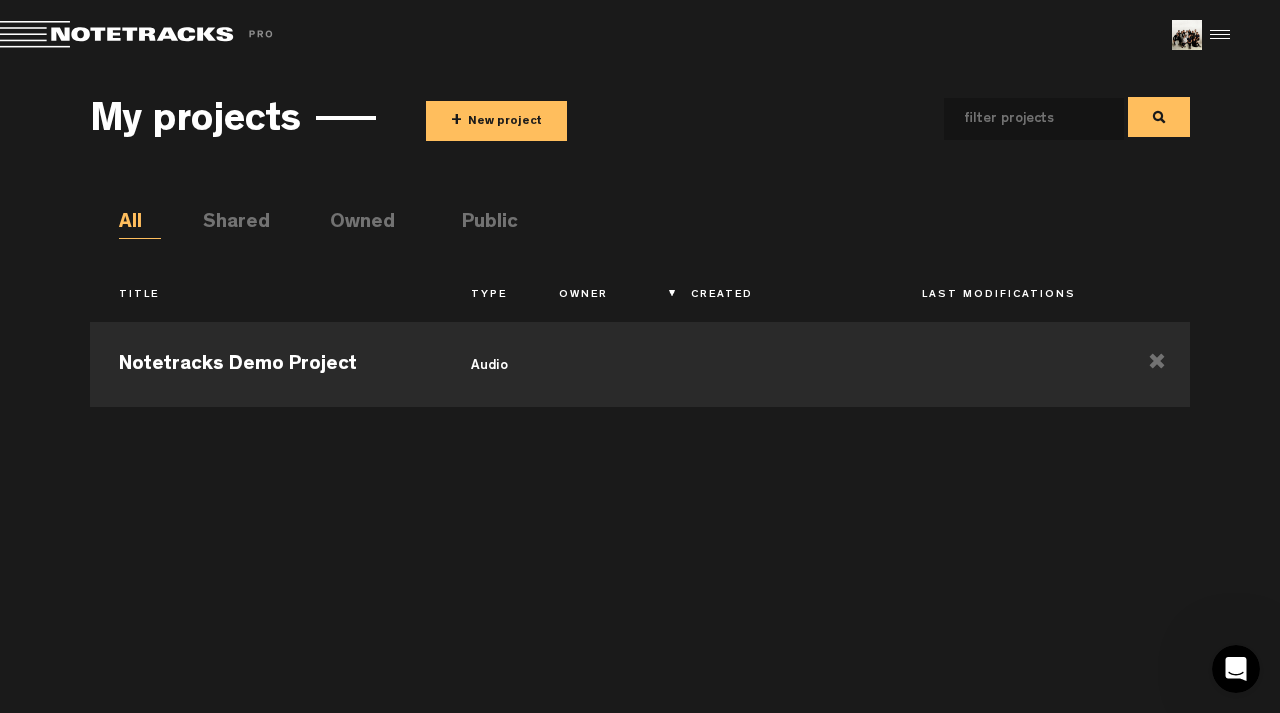 click on "+  New project" at bounding box center (496, 121) 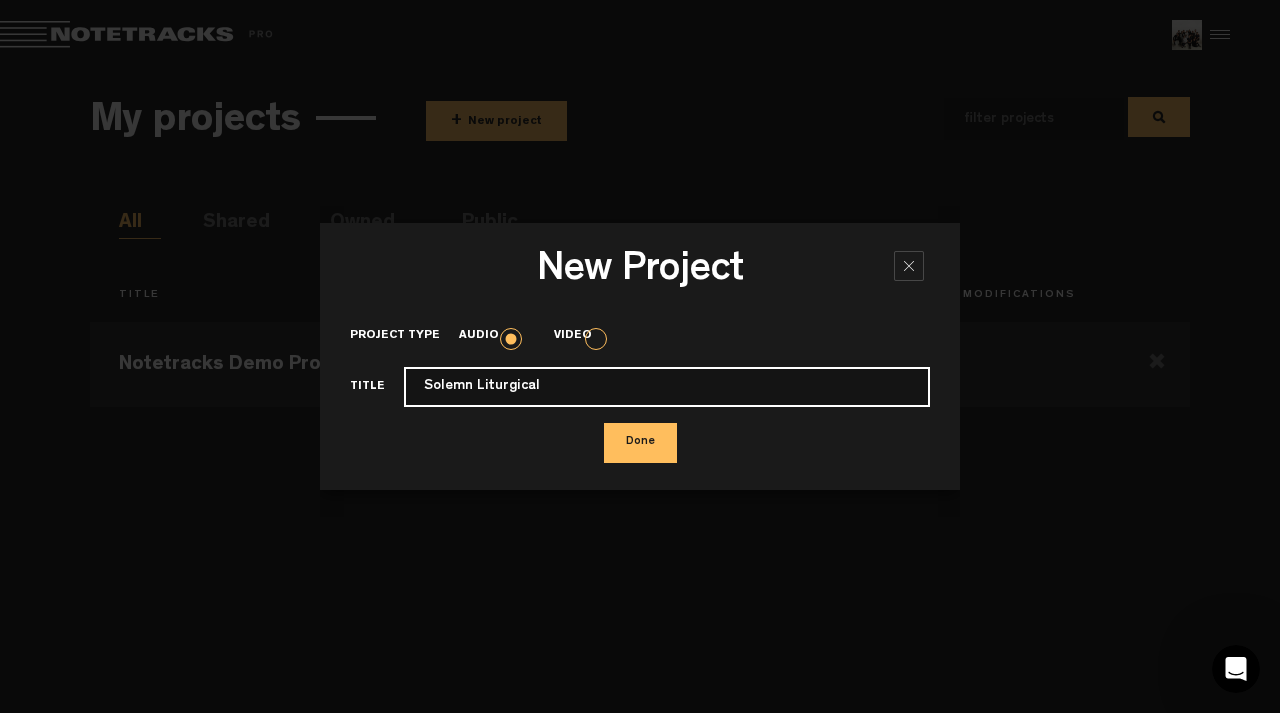 click on "Solemn Liturgical" at bounding box center [667, 387] 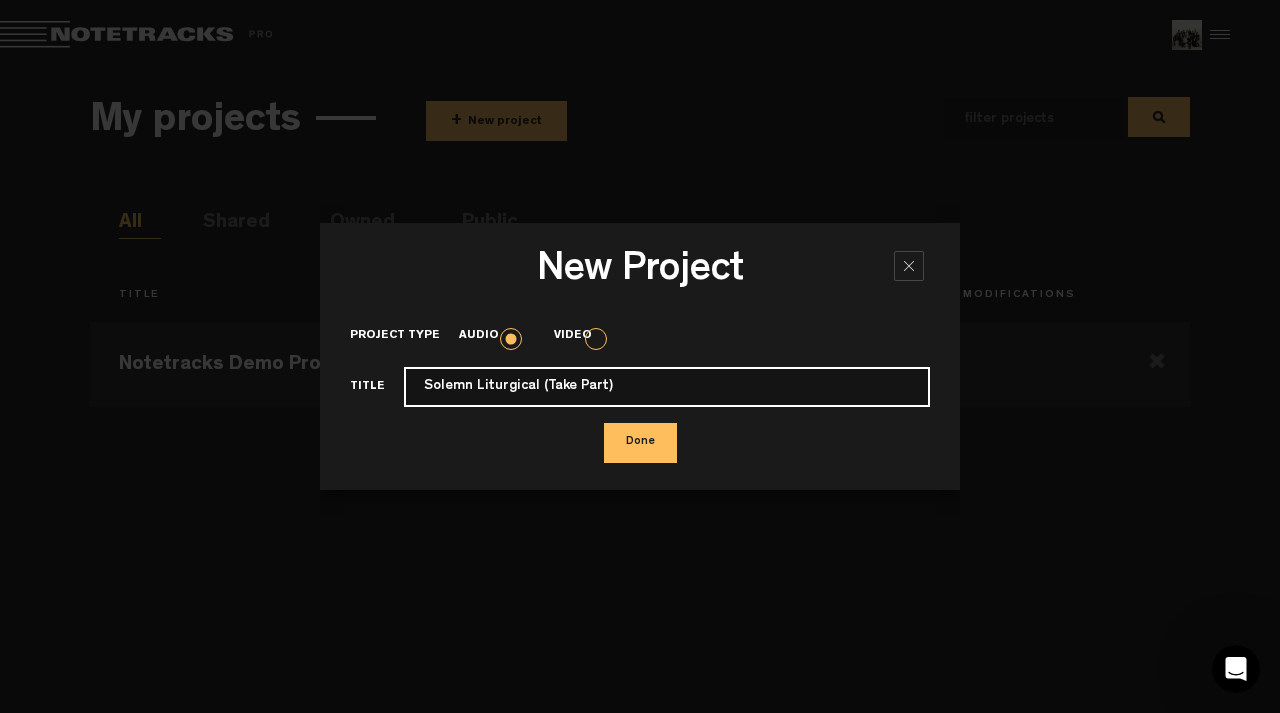 click on "Solemn Liturgical (Take Part)" at bounding box center [667, 387] 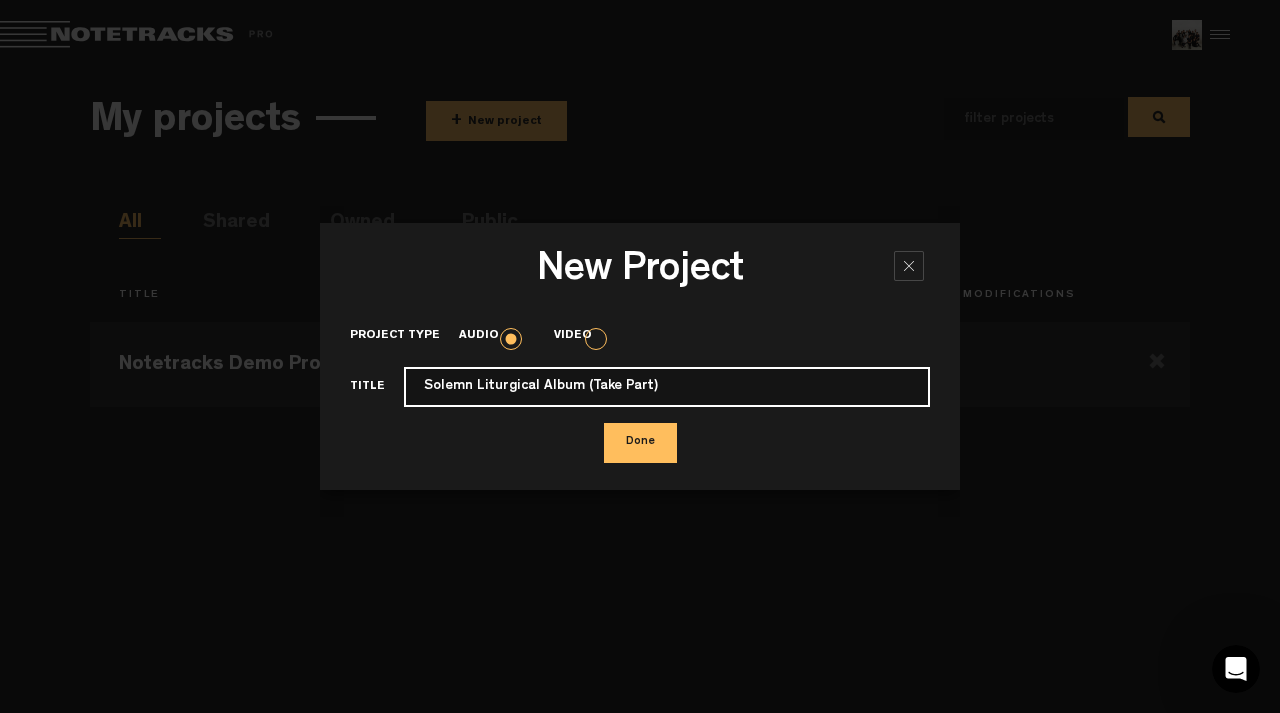 type on "Solemn Liturgical Album (Take Part)" 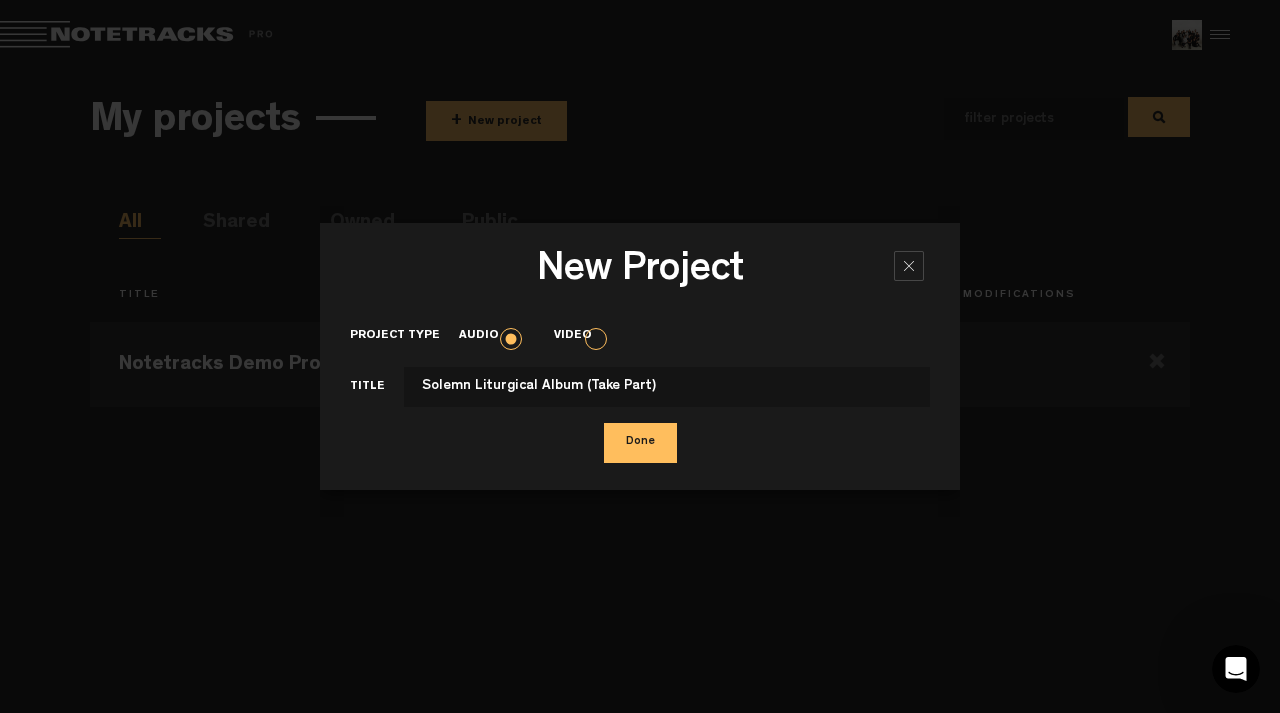 click on "Done" at bounding box center (640, 443) 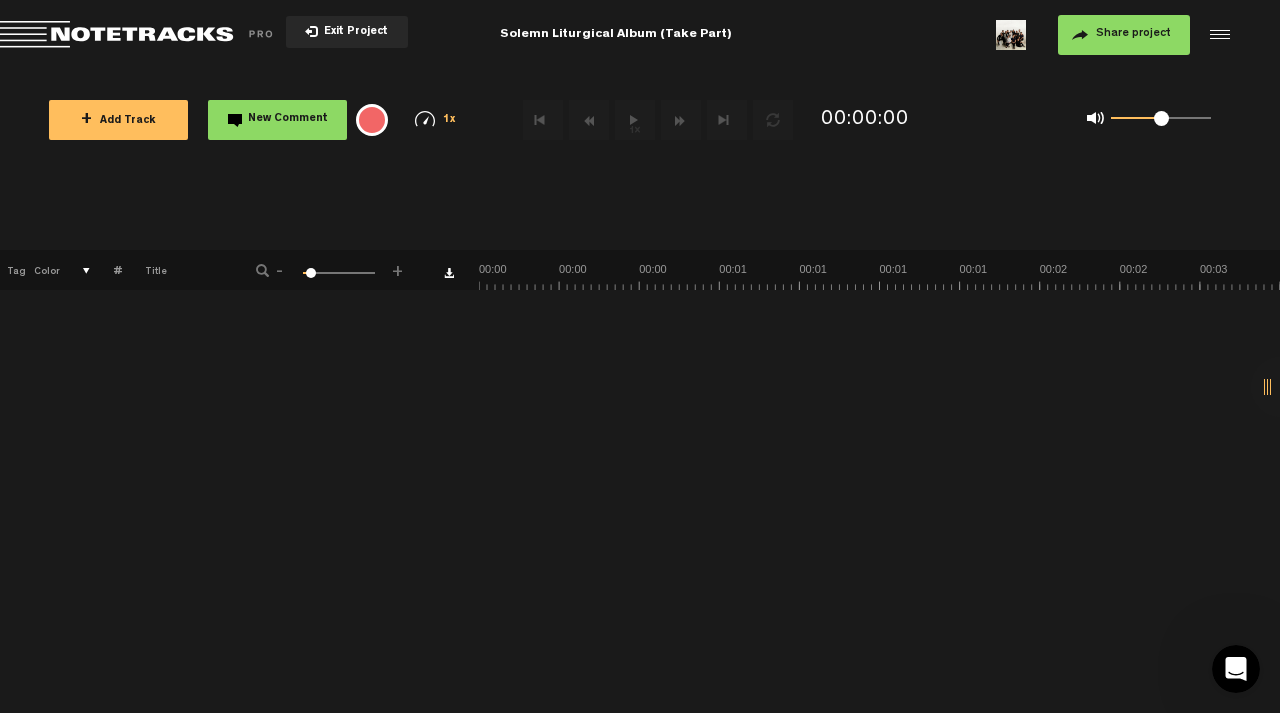 click on "+ Add Track" at bounding box center (118, 120) 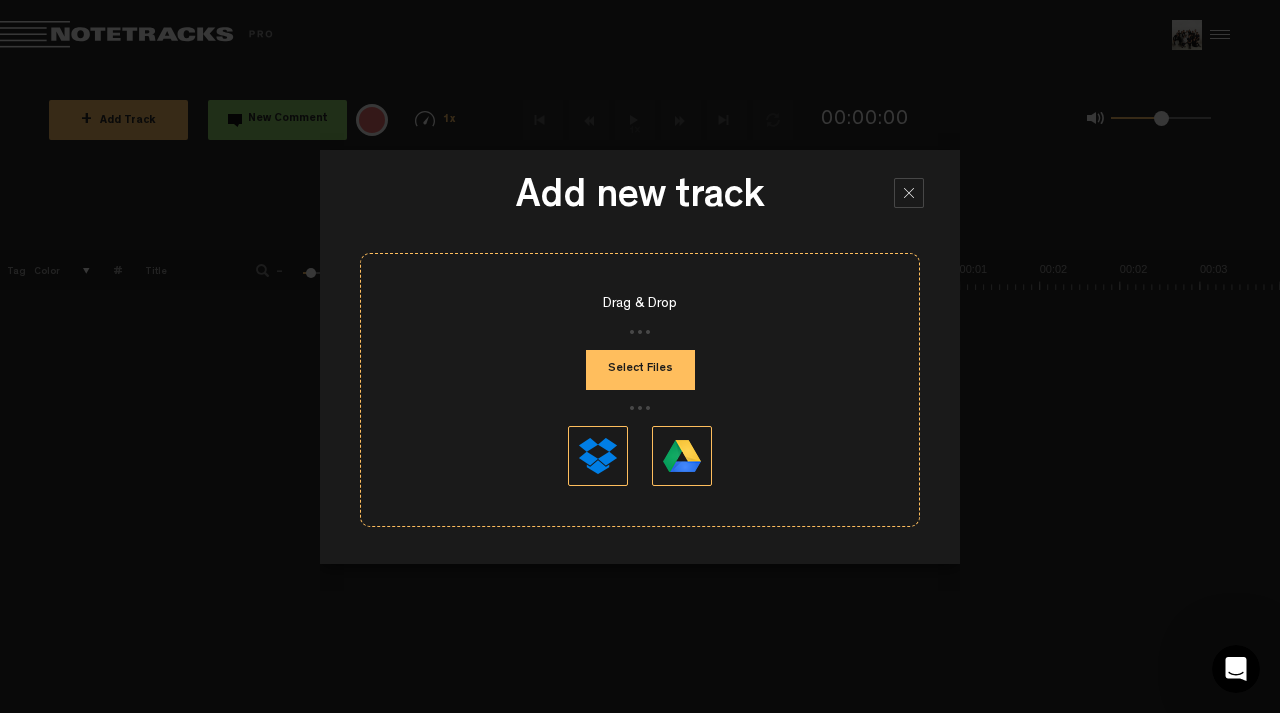 click on "Select Files" at bounding box center (640, 370) 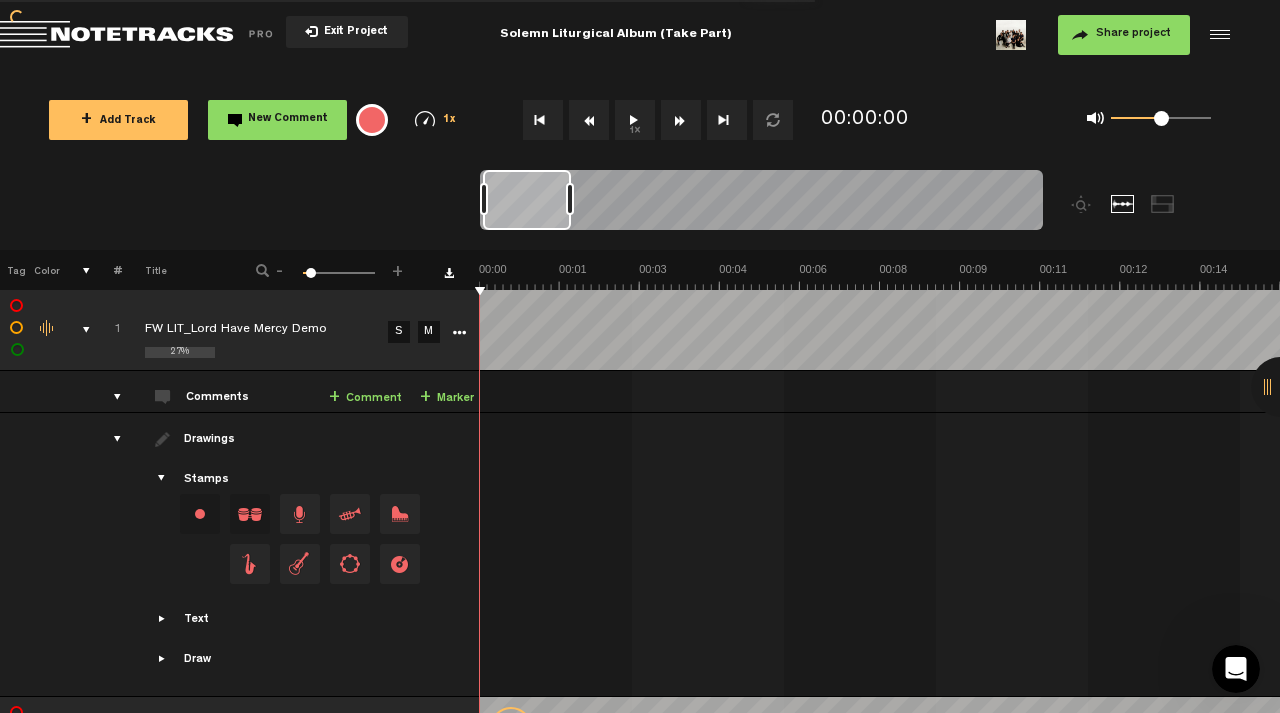 click at bounding box center [78, 330] 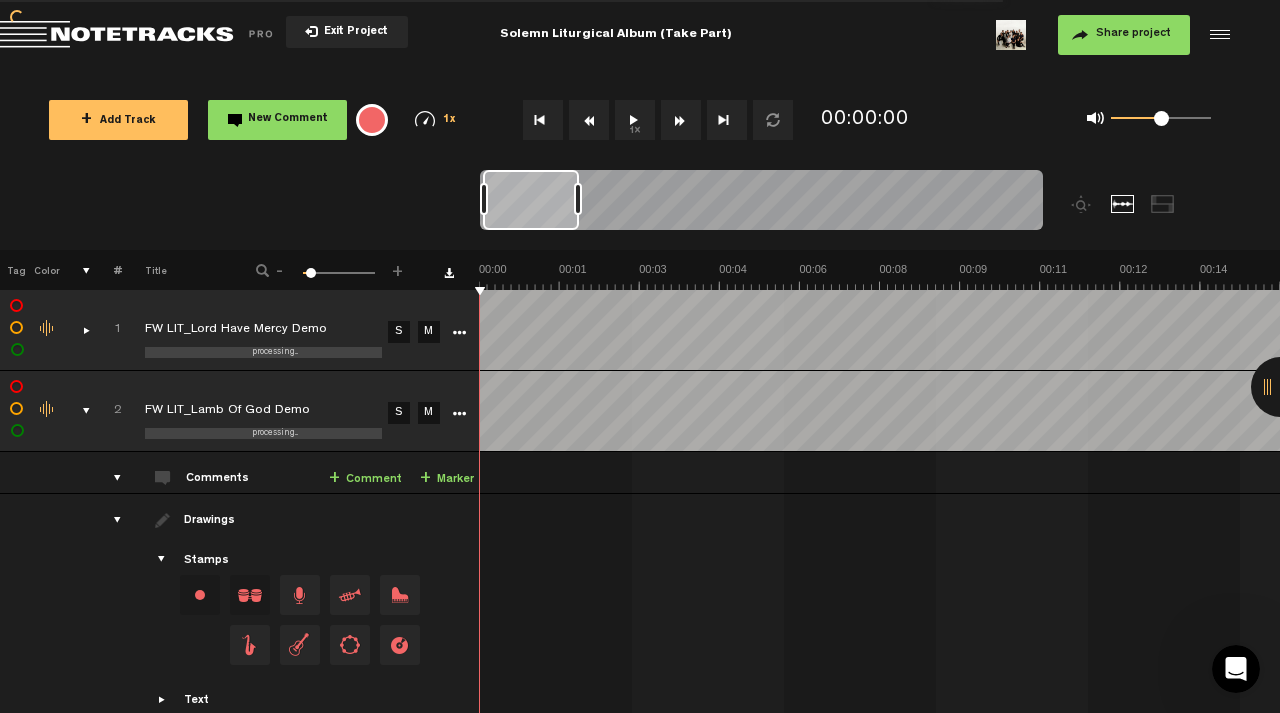 click at bounding box center [78, 411] 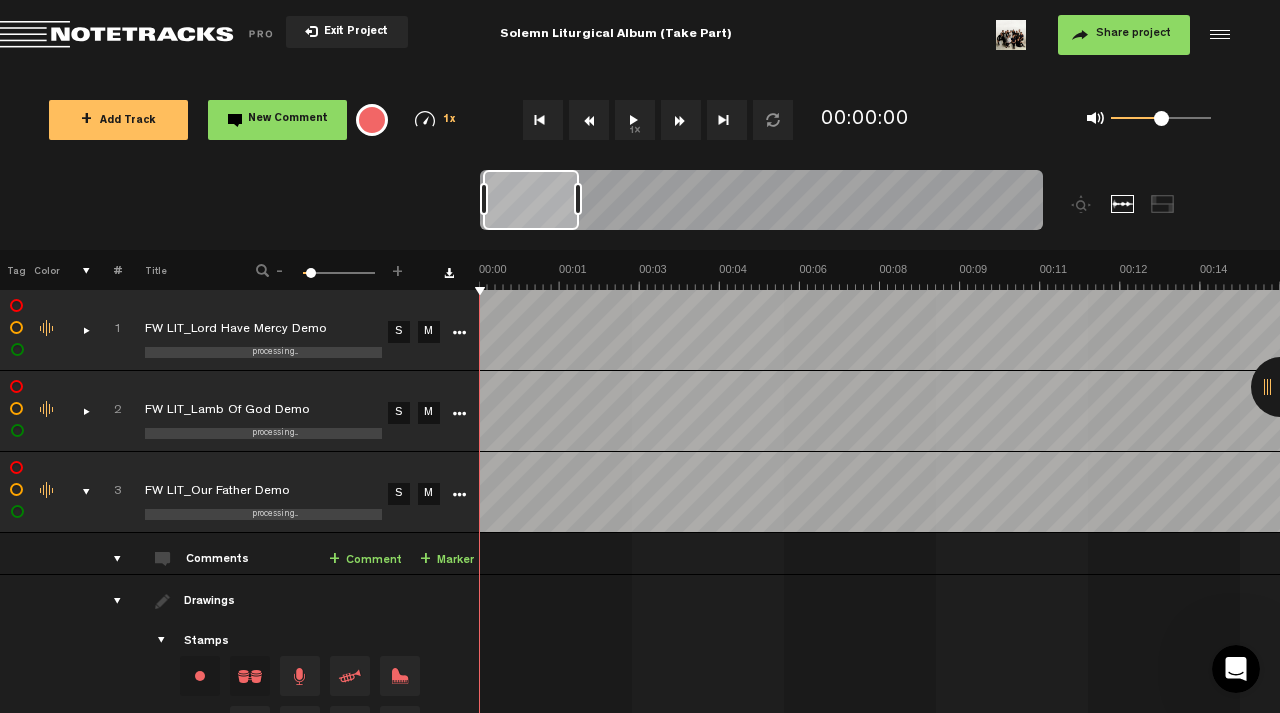 click at bounding box center [78, 492] 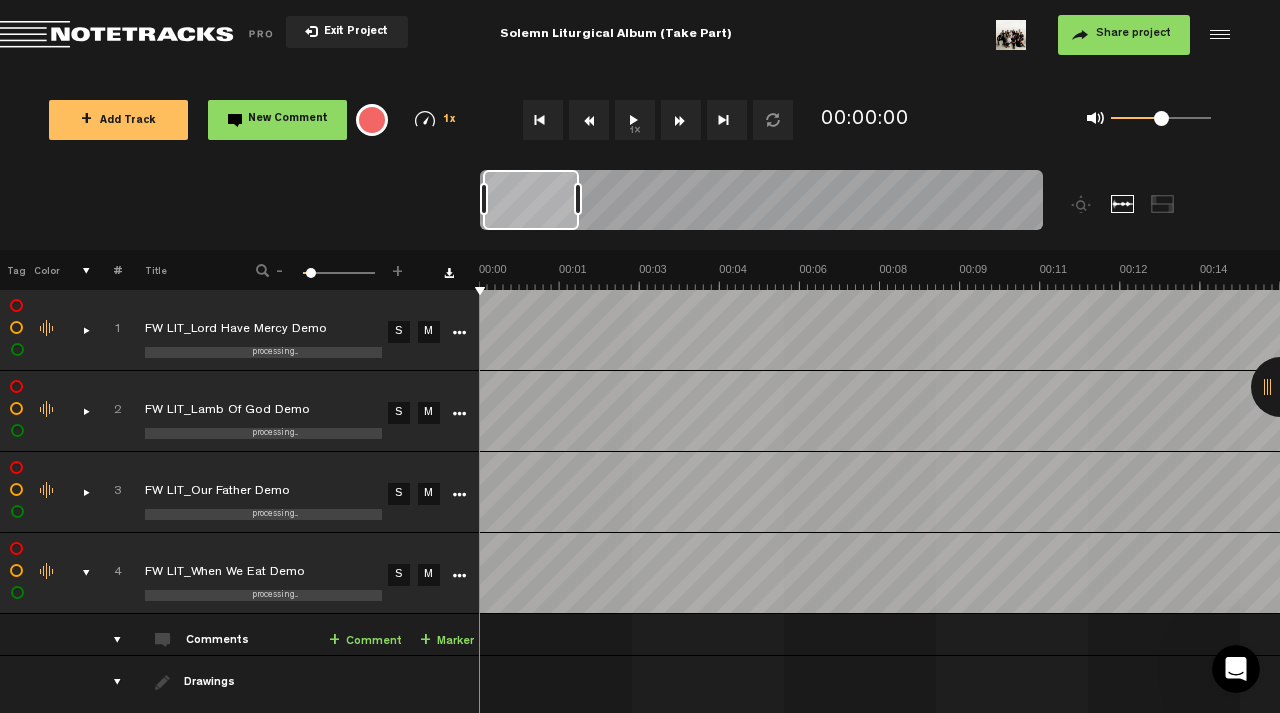 click at bounding box center [78, 573] 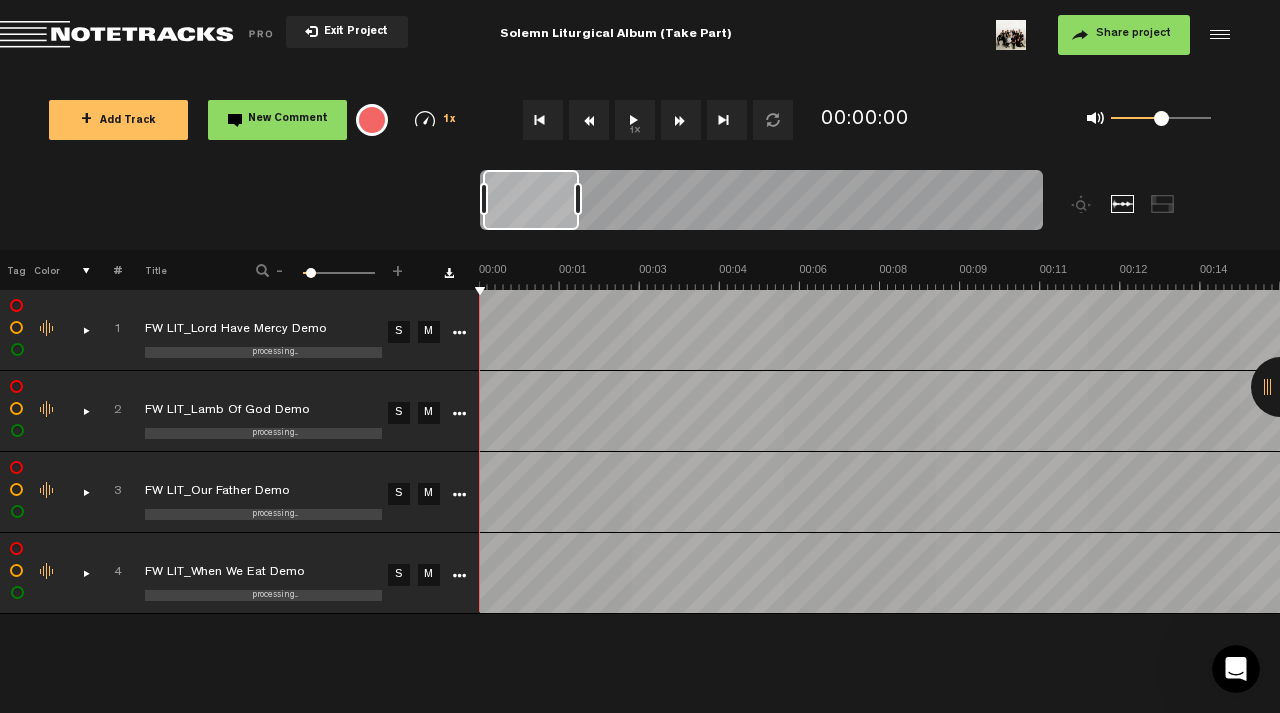 click at bounding box center [640, 210] 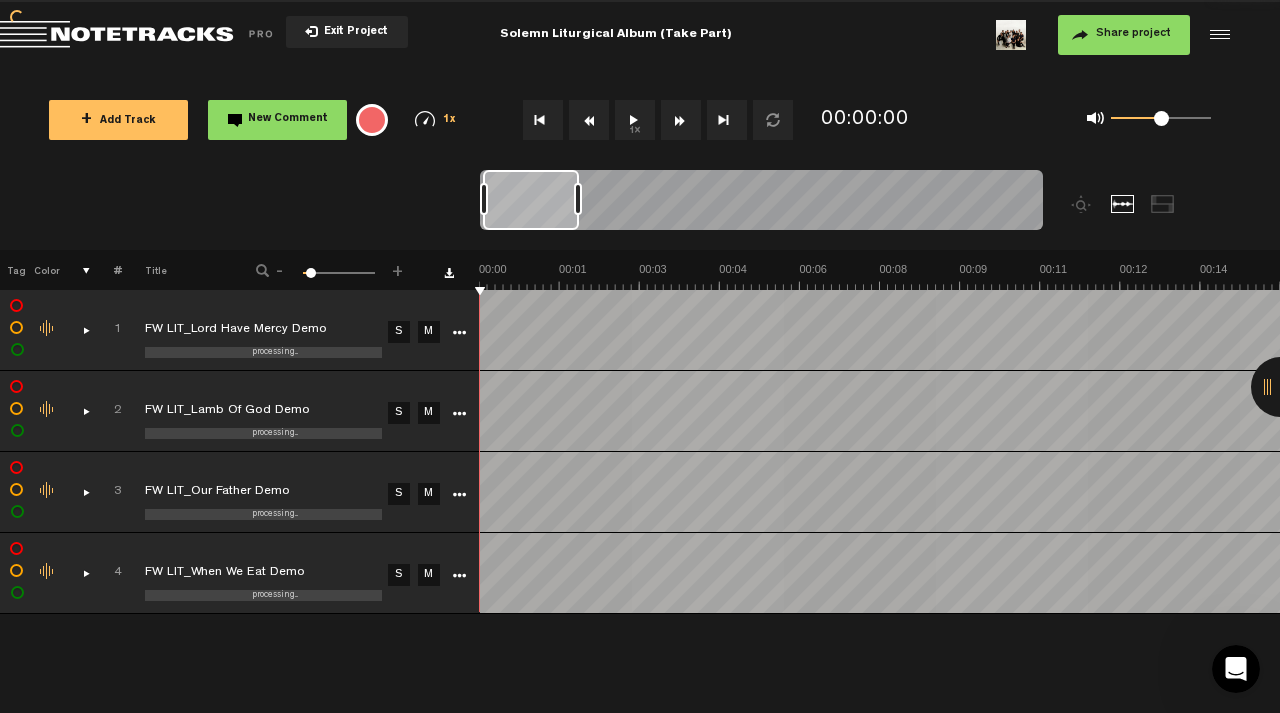 click on "processing...                    FW LIT_Lord Have Mercy Demo" at bounding box center [252, 330] 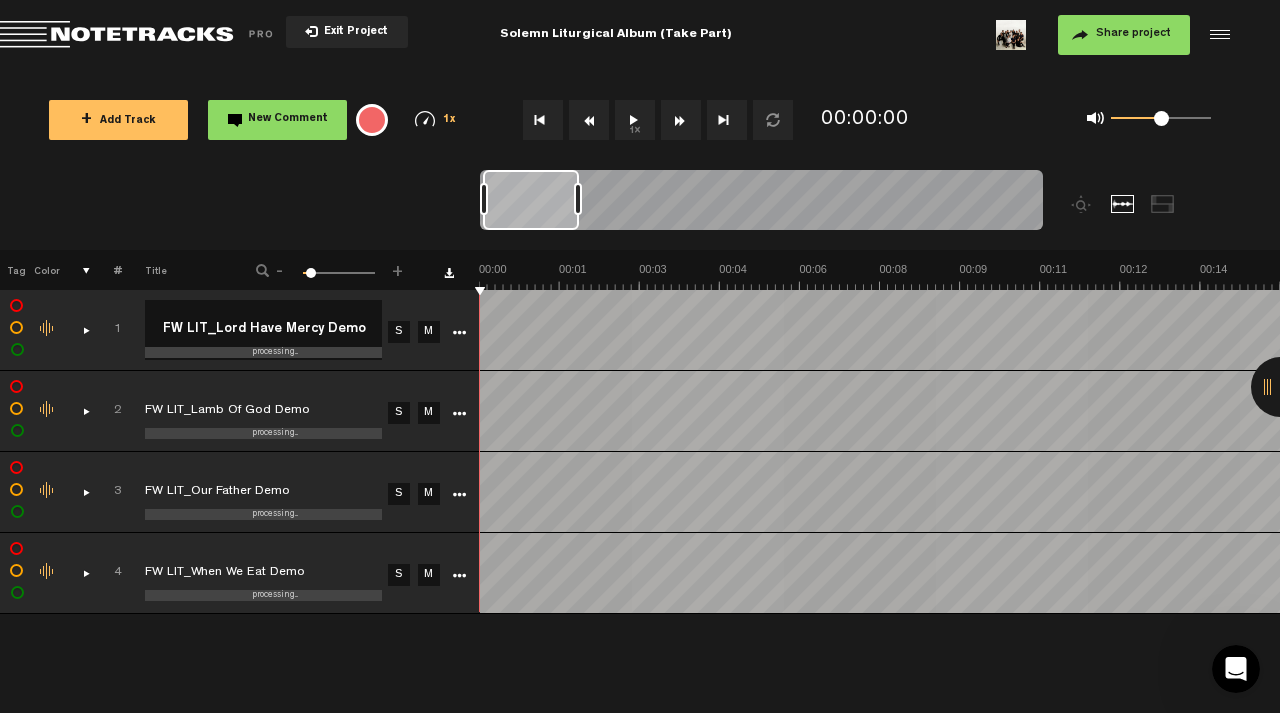 click on "1" at bounding box center (106, 330) 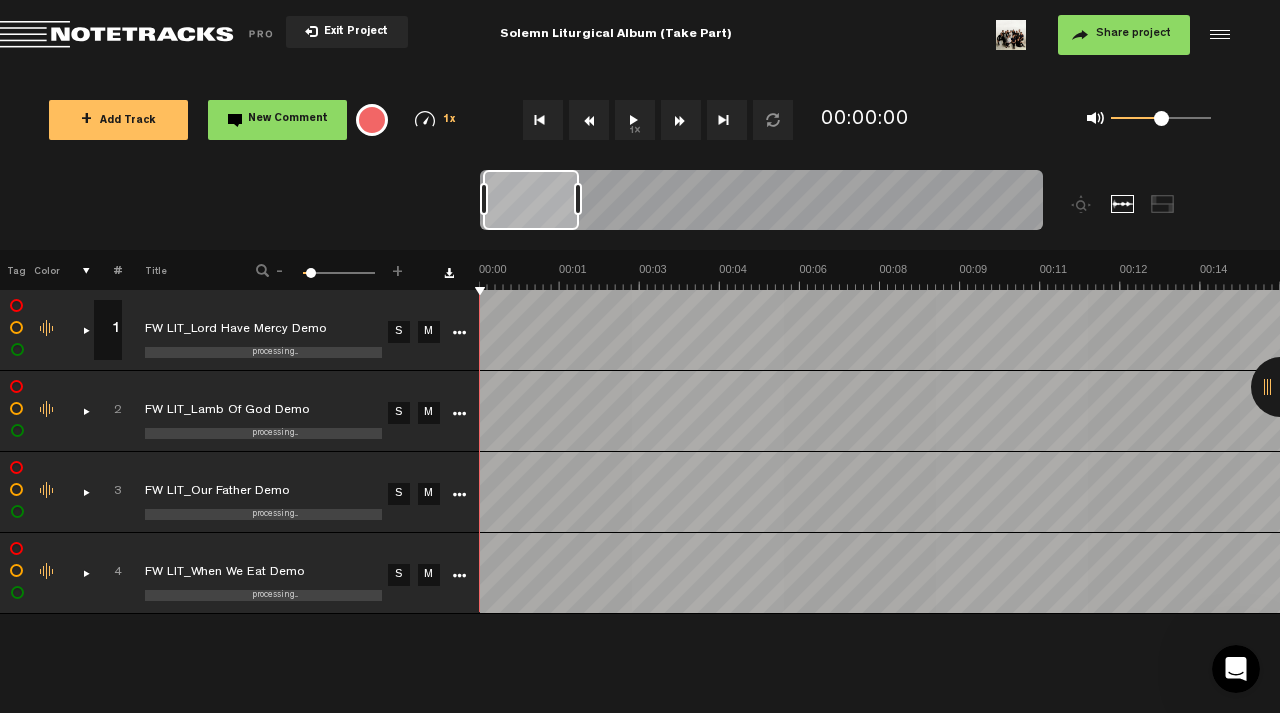 scroll, scrollTop: 0, scrollLeft: 4, axis: horizontal 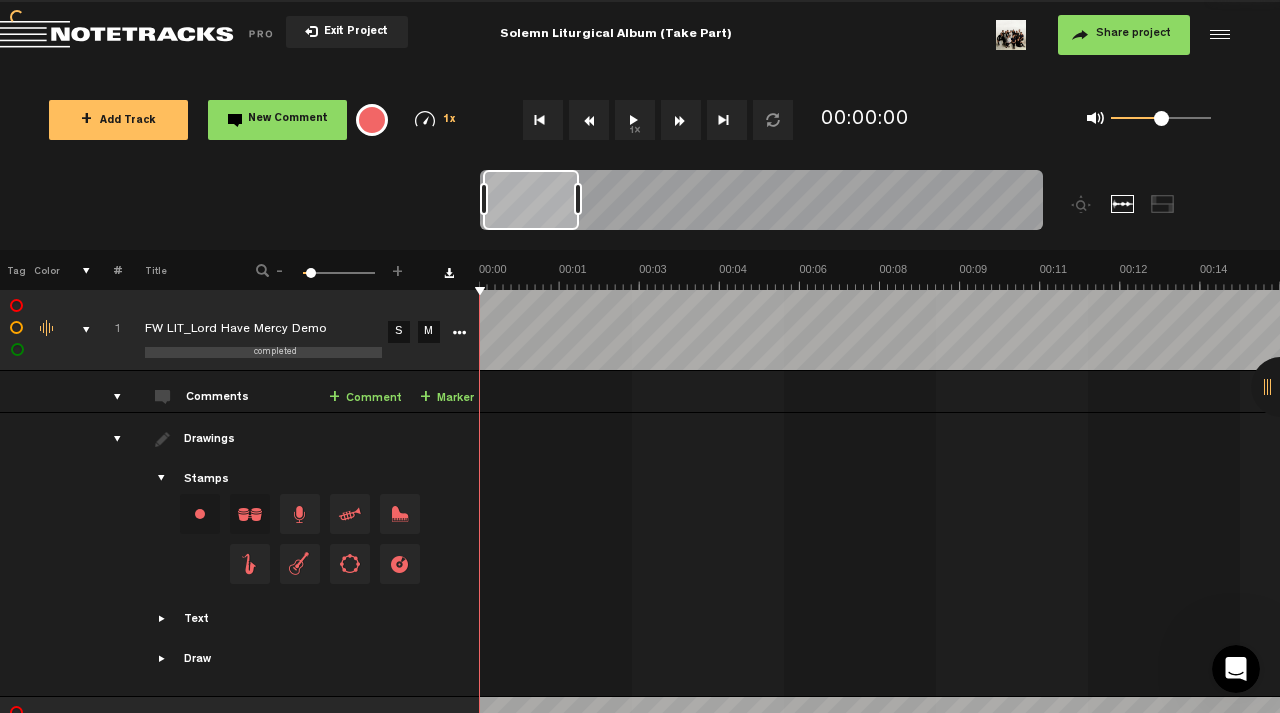 click at bounding box center (78, 330) 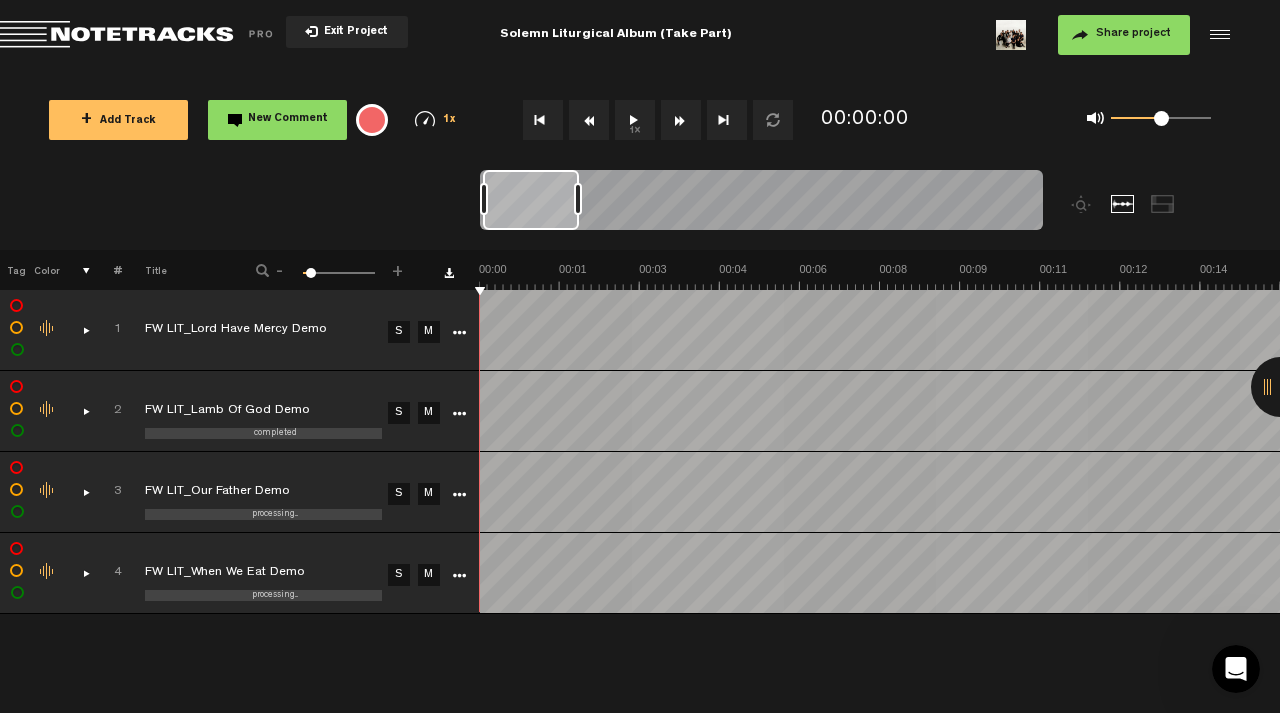 click at bounding box center [640, 210] 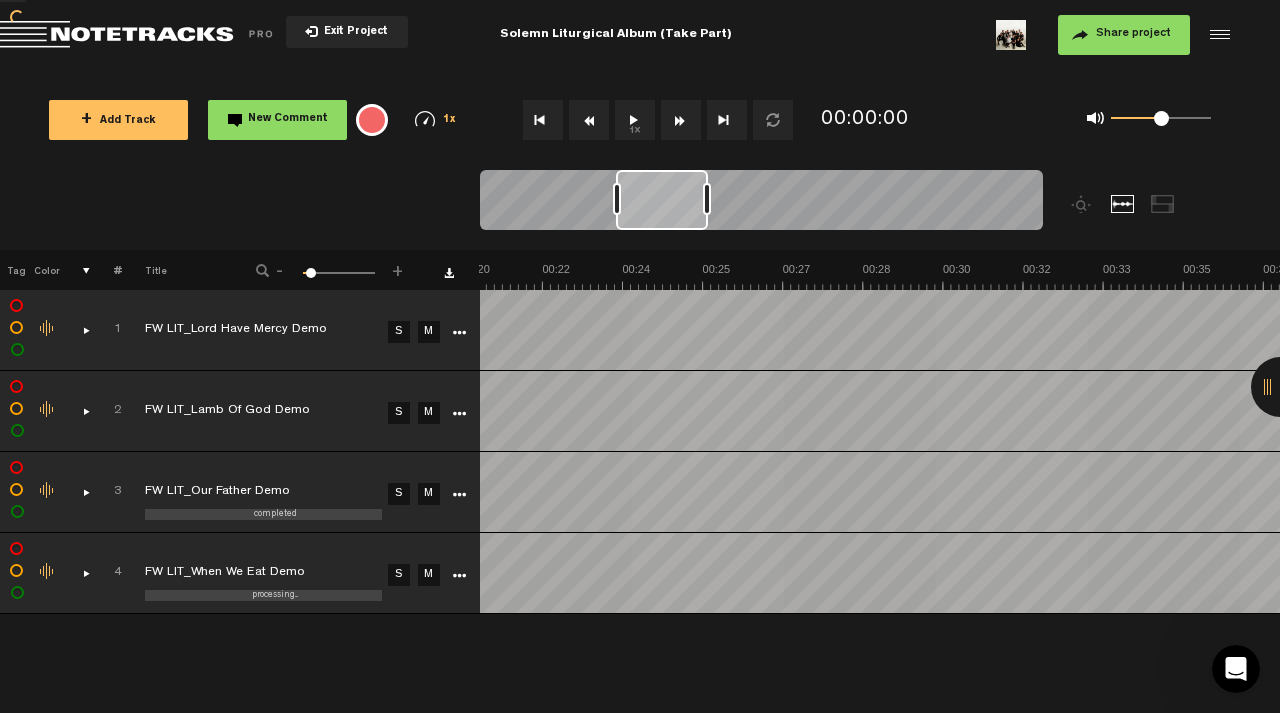 scroll, scrollTop: 0, scrollLeft: 1323, axis: horizontal 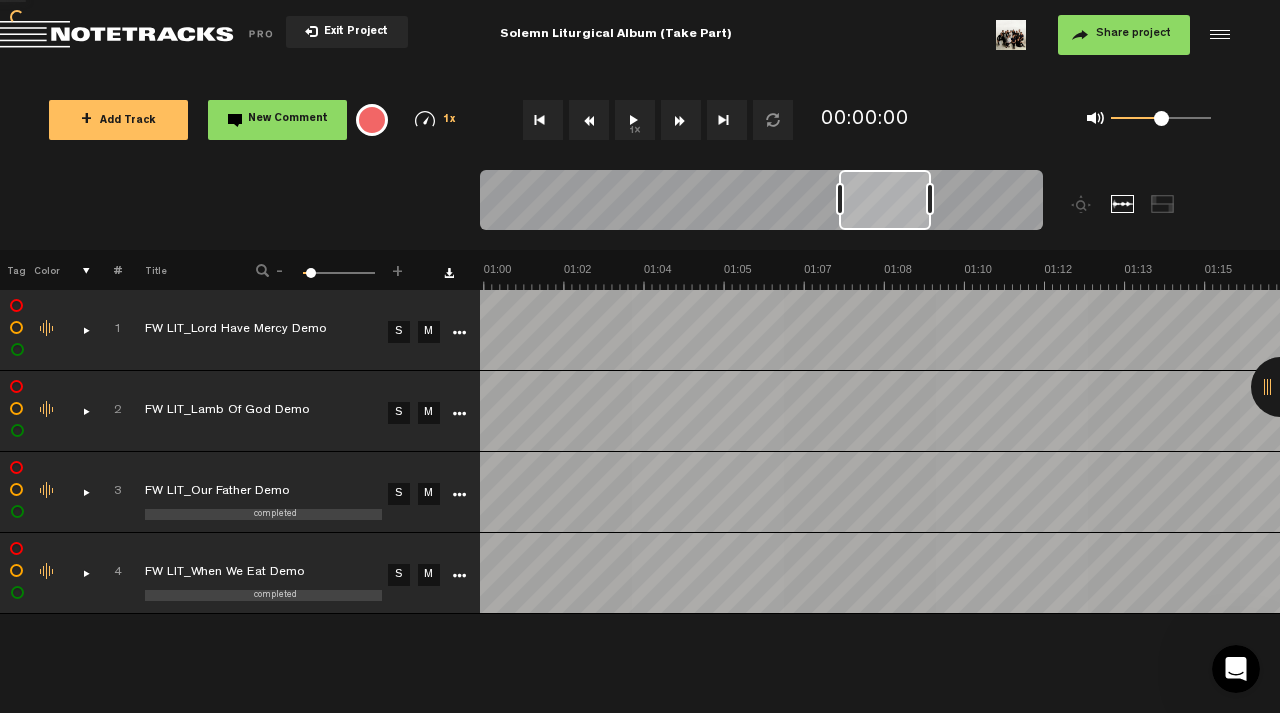 click at bounding box center [885, 200] 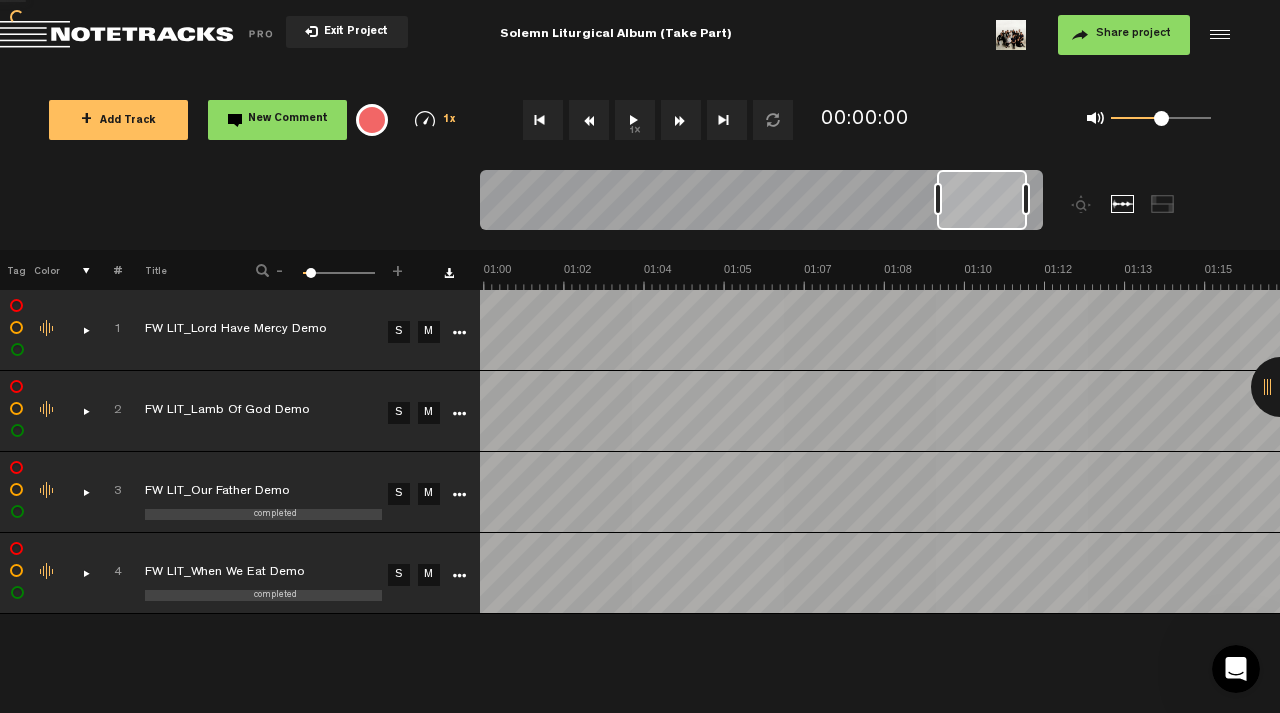 click at bounding box center [761, 203] 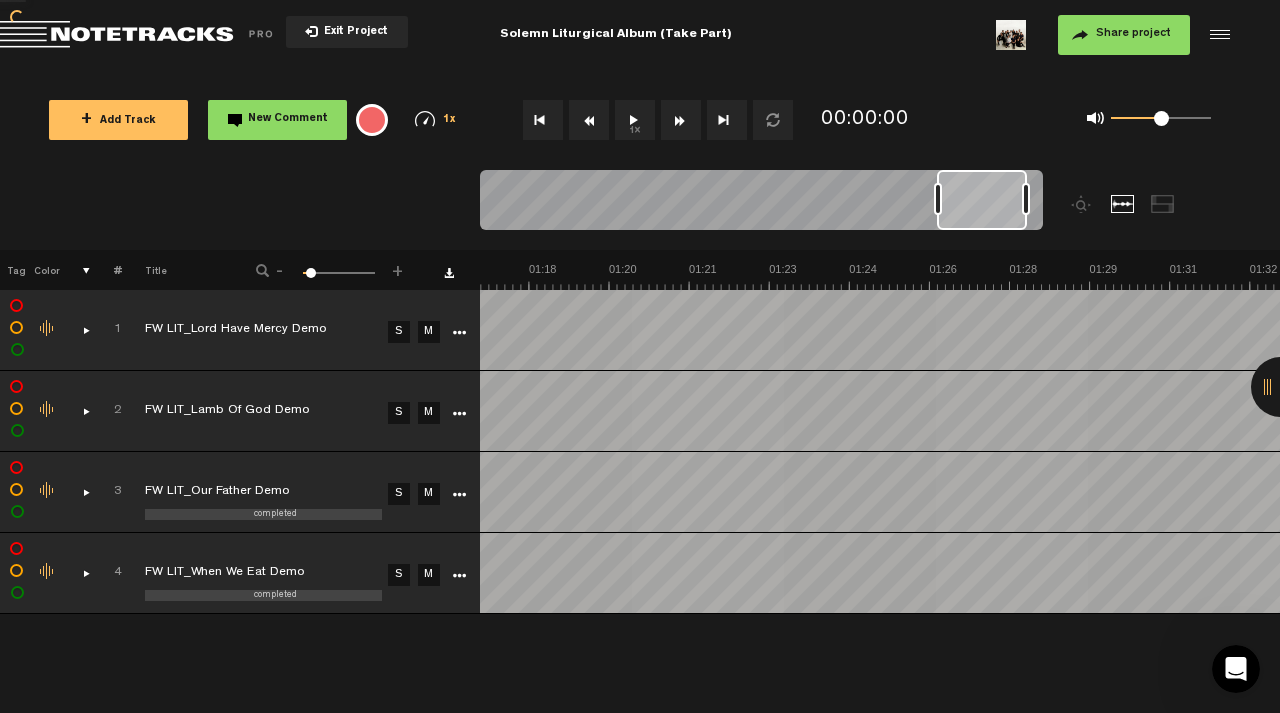 click at bounding box center (982, 200) 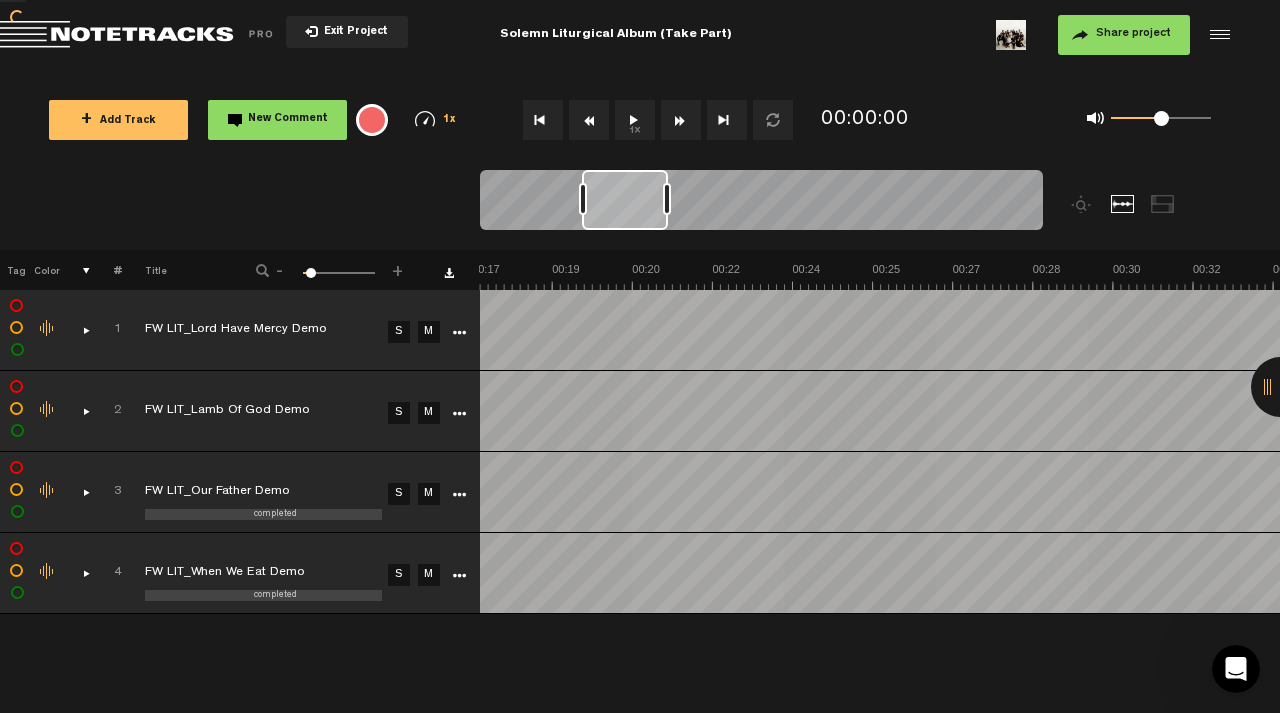 click at bounding box center (761, 203) 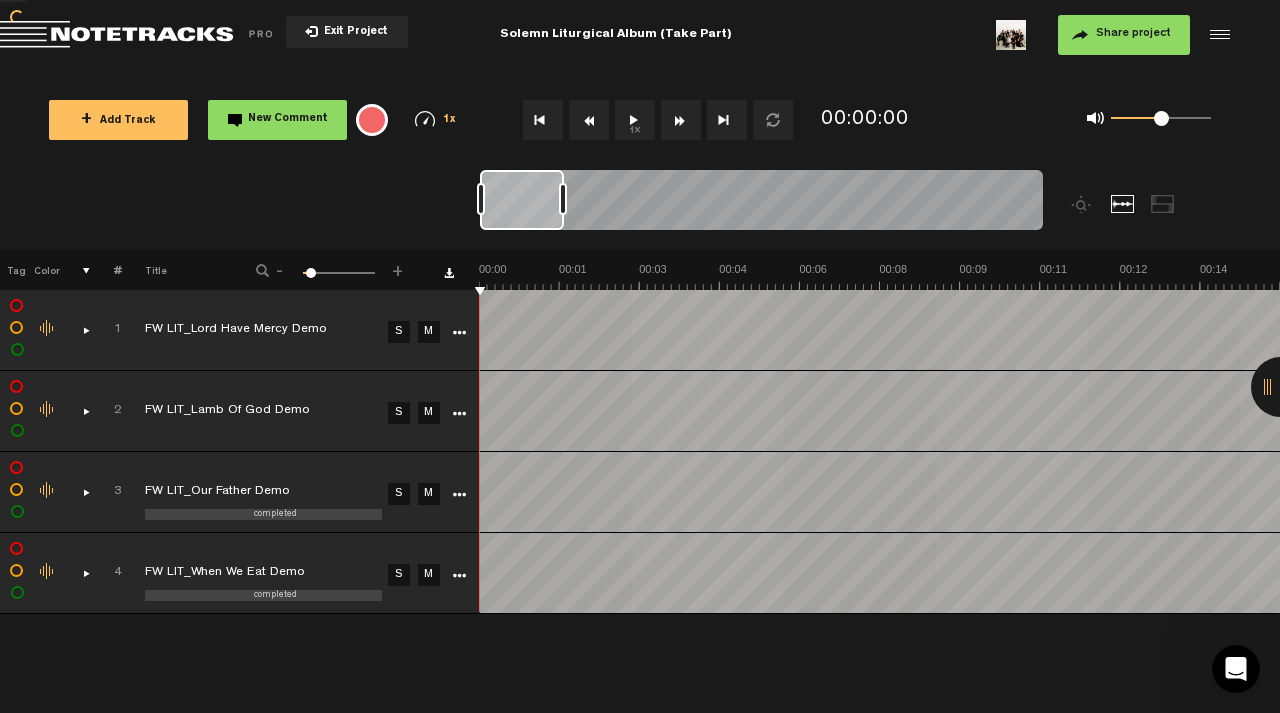 drag, startPoint x: 490, startPoint y: 203, endPoint x: 441, endPoint y: 201, distance: 49.0408 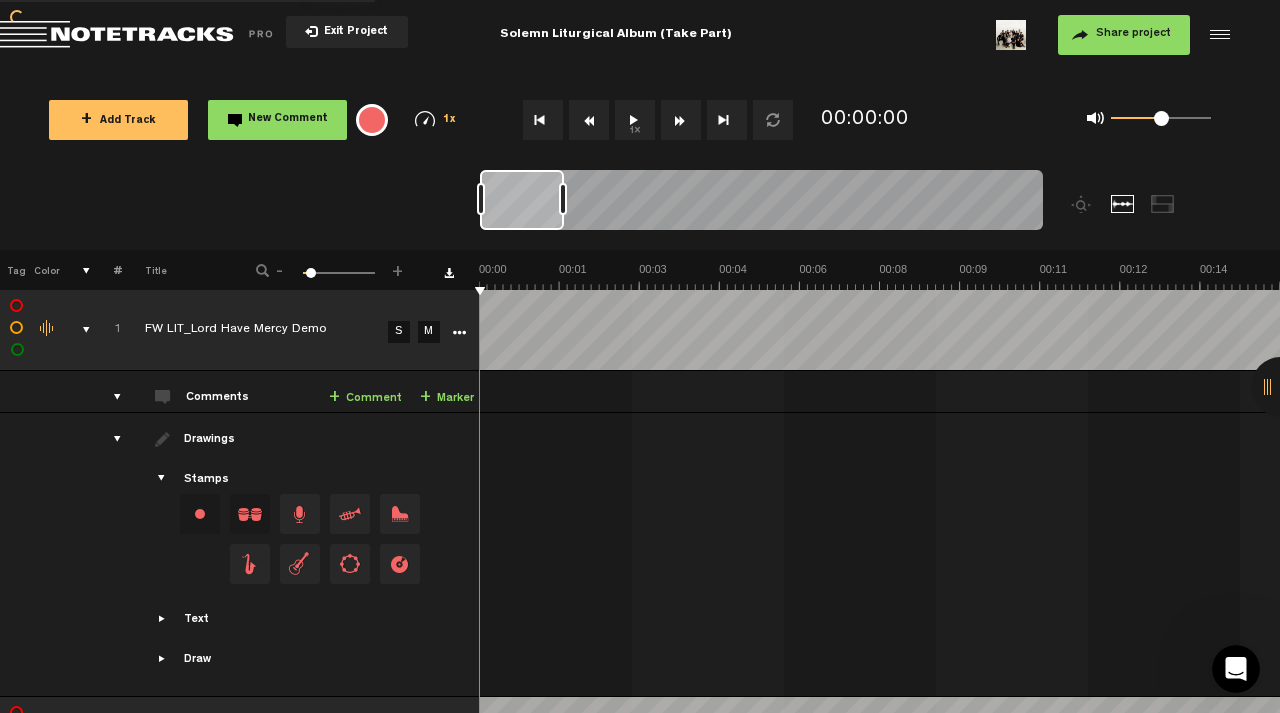 scroll, scrollTop: 0, scrollLeft: 0, axis: both 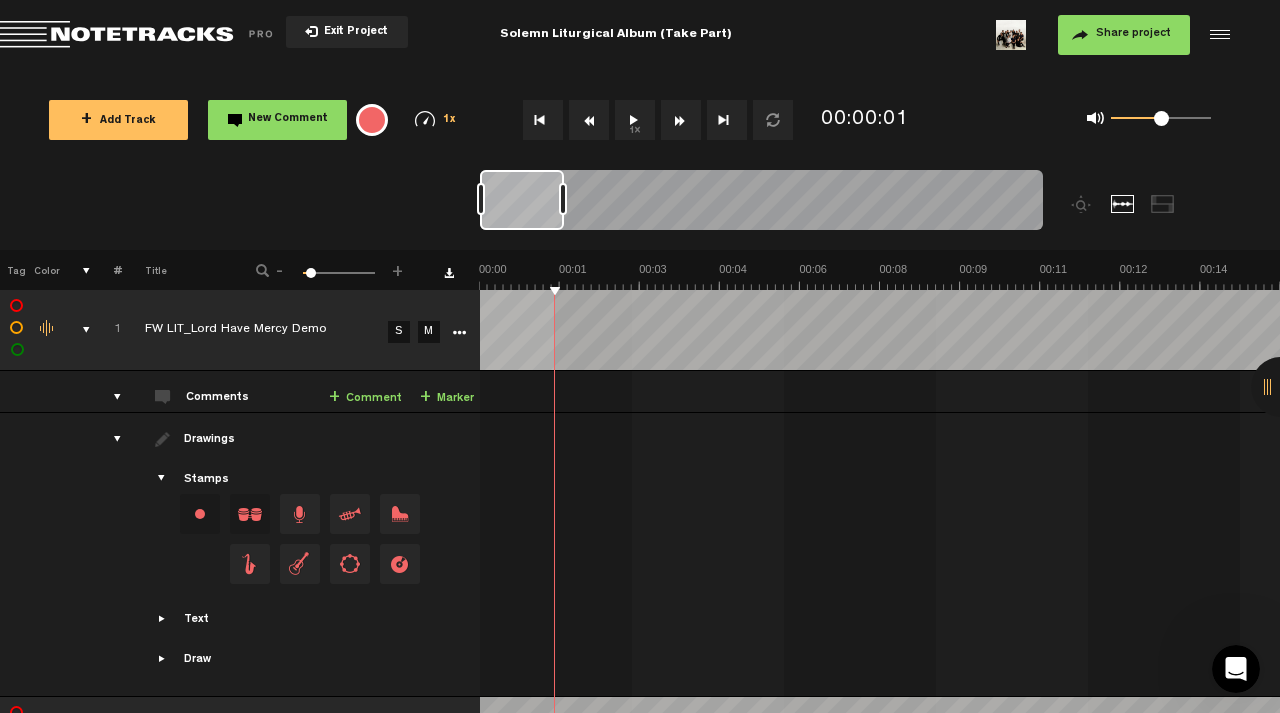 click on "1                    completed                    FW LIT_Lord Have Mercy Demo               S                M                                 Export to Headliner                 Update                 Download                 Download original                 Export Audacity labels                 Export Audition Markers                 Delete" at bounding box center (640, 330) 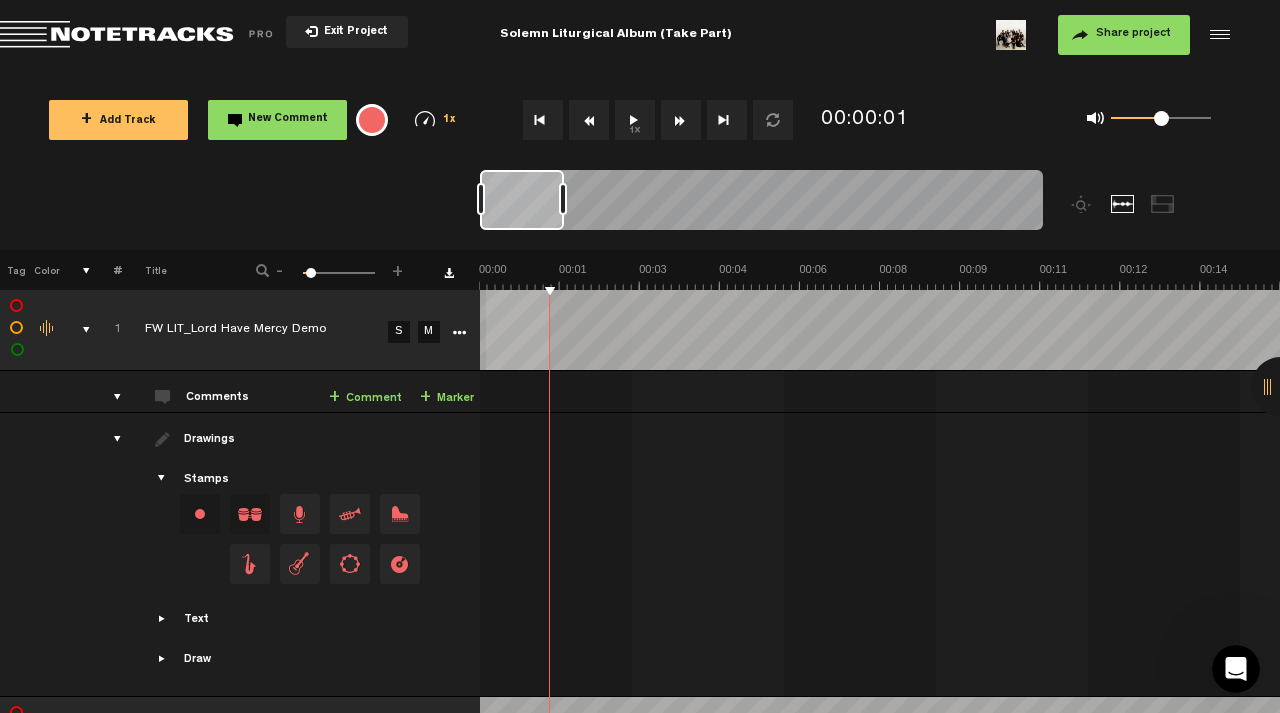 click on "+  New drawing Tag Color     # Title                -                 1   100   6                +                                                      1                    completed                    FW LIT_Lord Have Mercy Demo               S                M                                 Export to Headliner                 Update                 Download                 Download original                 Export Audacity labels                 Export Audition Markers                 Delete                                                                            Comments              + Comment                + Marker                            1         FW LIT_Lord Have Mercy Demo                     S             M                         FW LIT_Lord Have Mercy Demo by Feast Worship  0 collaborators                                          Drawings                                               Stamps" at bounding box center (640, 575) 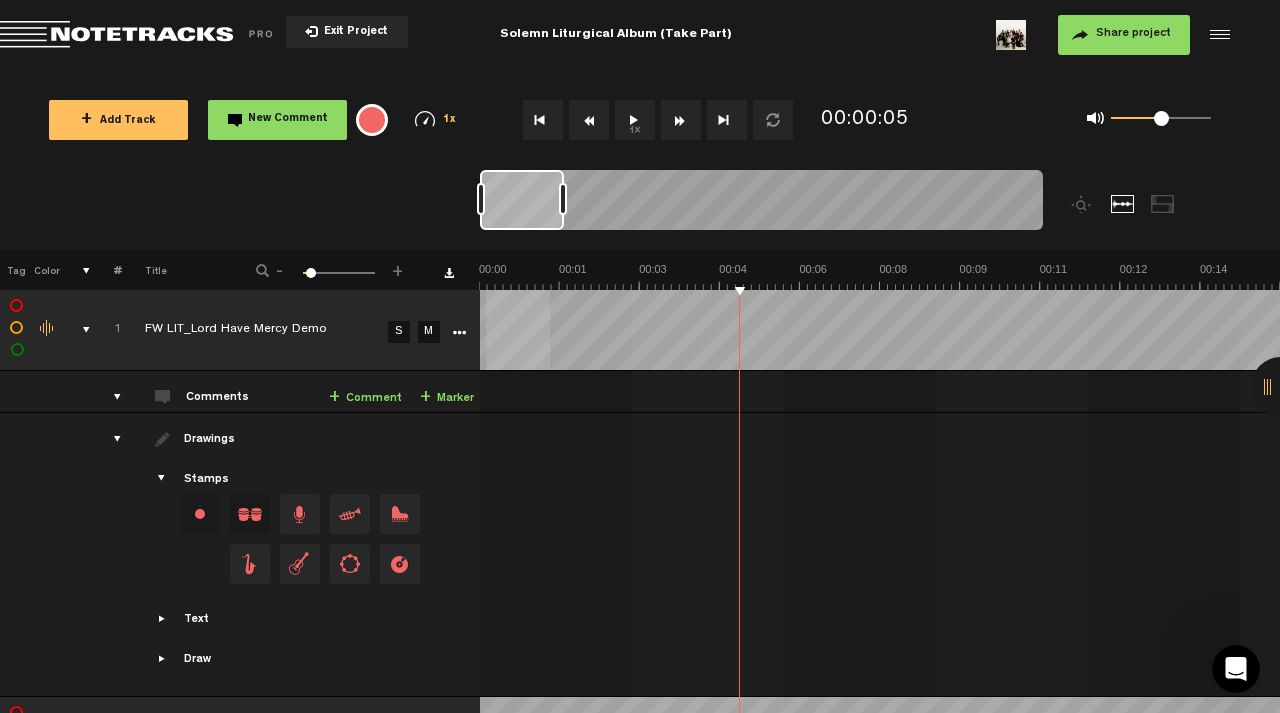 click at bounding box center (78, 330) 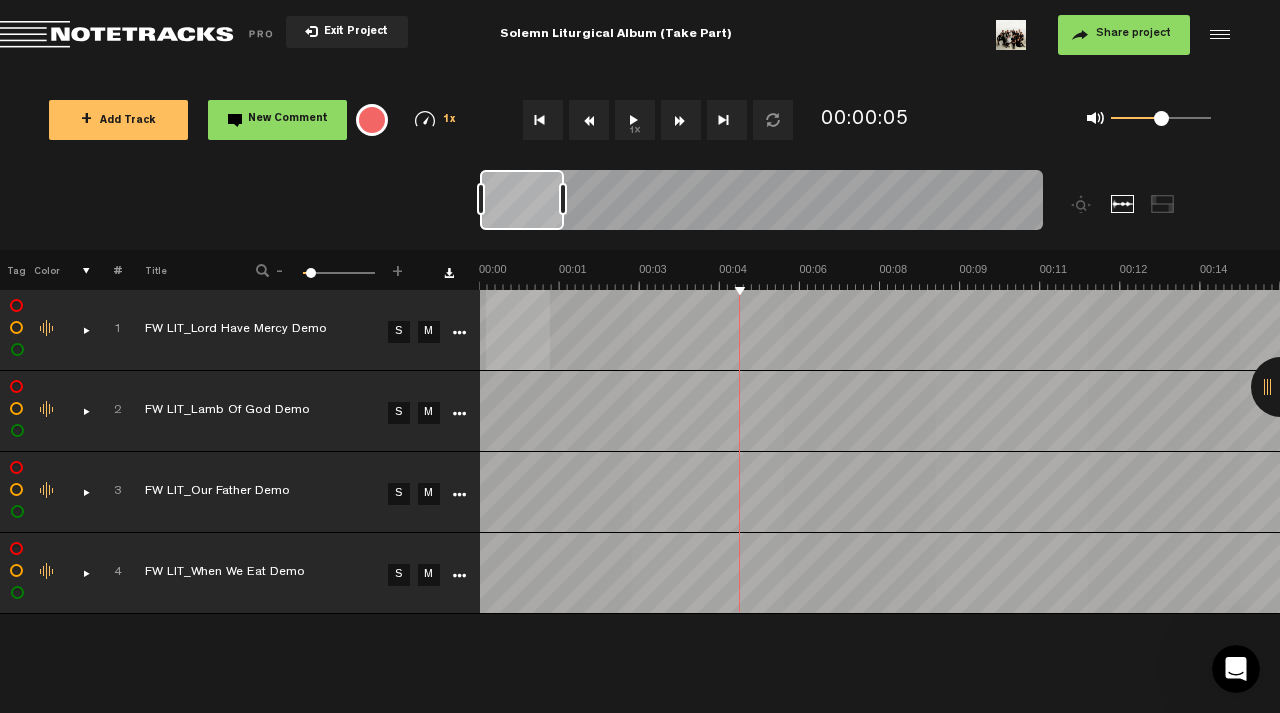 click at bounding box center [78, 330] 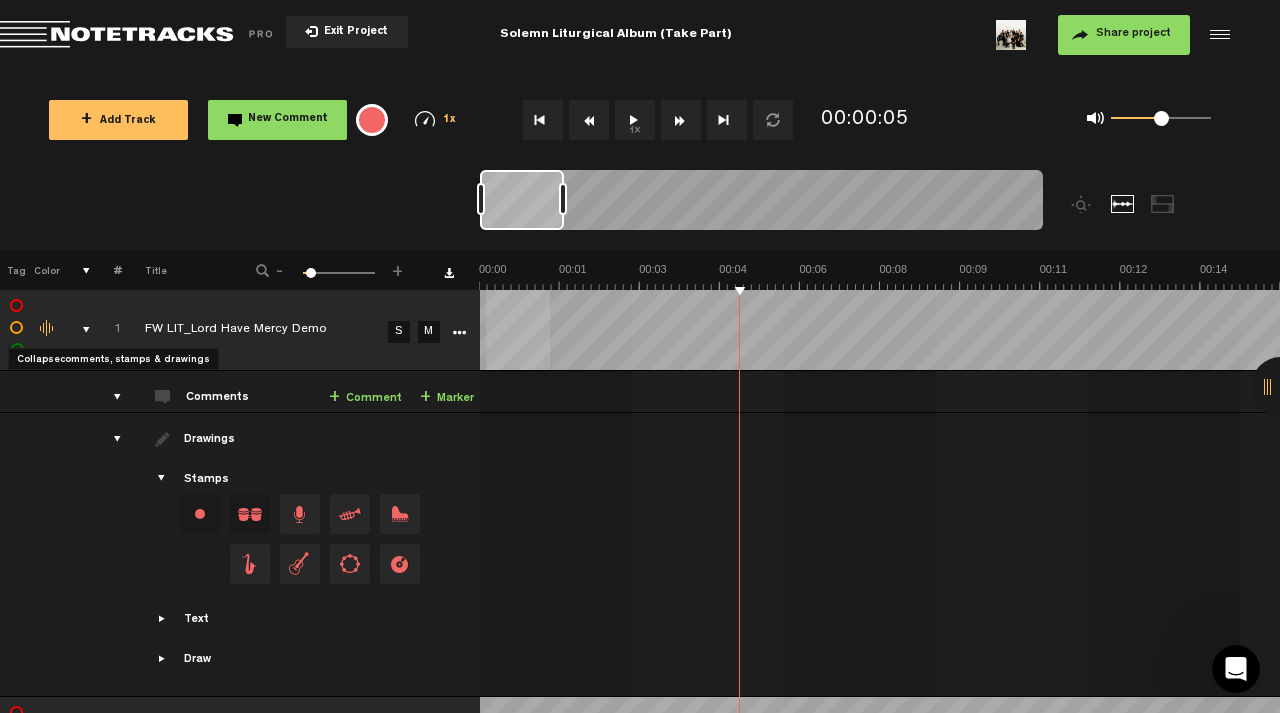 click at bounding box center [78, 330] 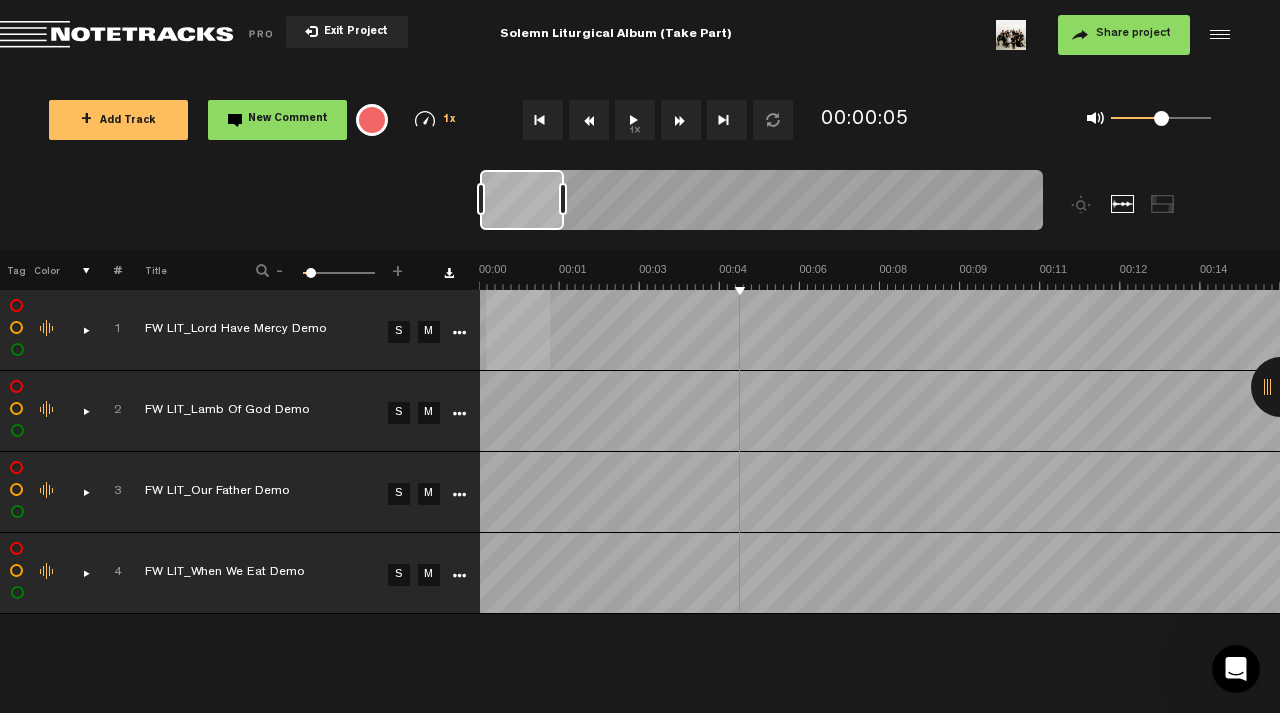 click on "M" at bounding box center [429, 413] 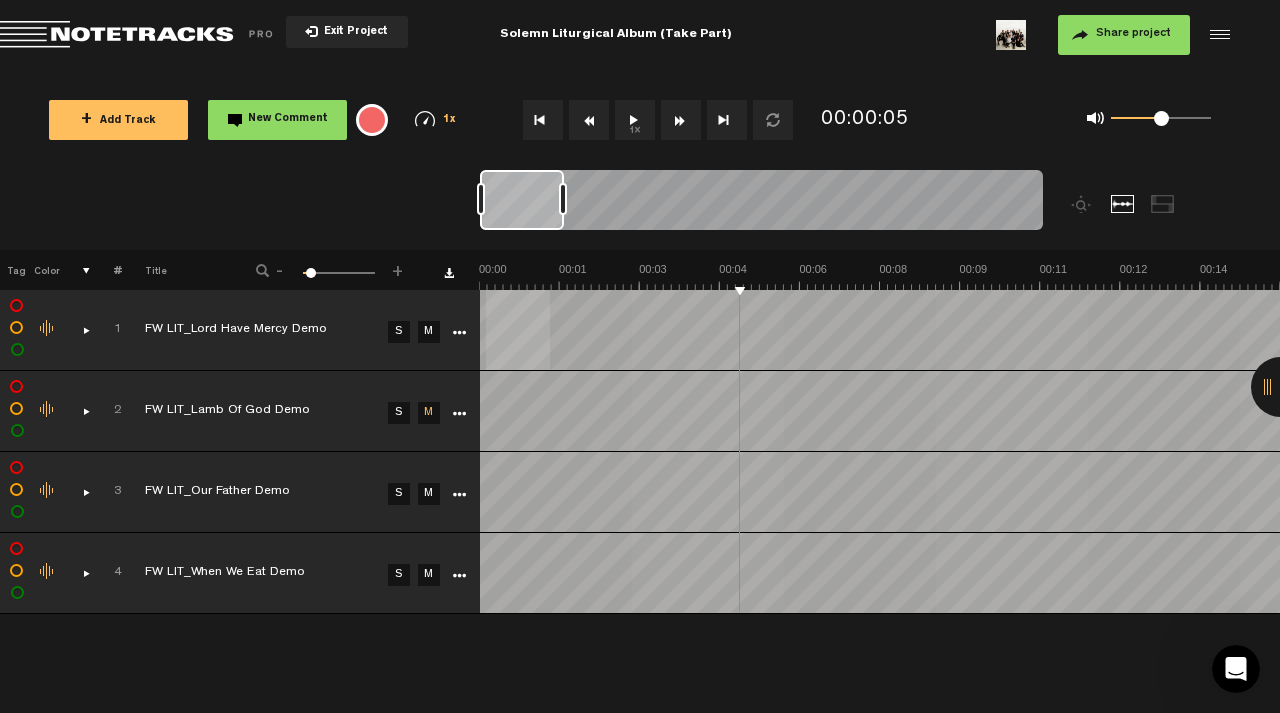 click on "M" at bounding box center [429, 494] 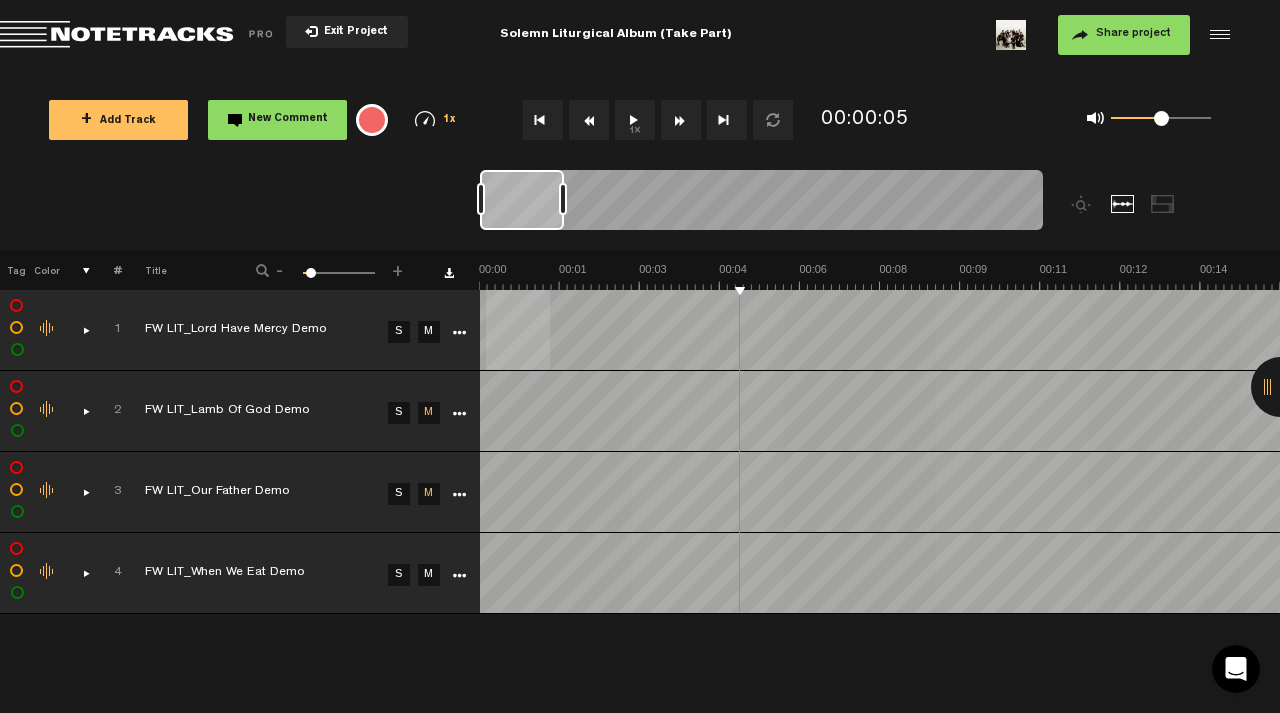 click on "M" at bounding box center (429, 575) 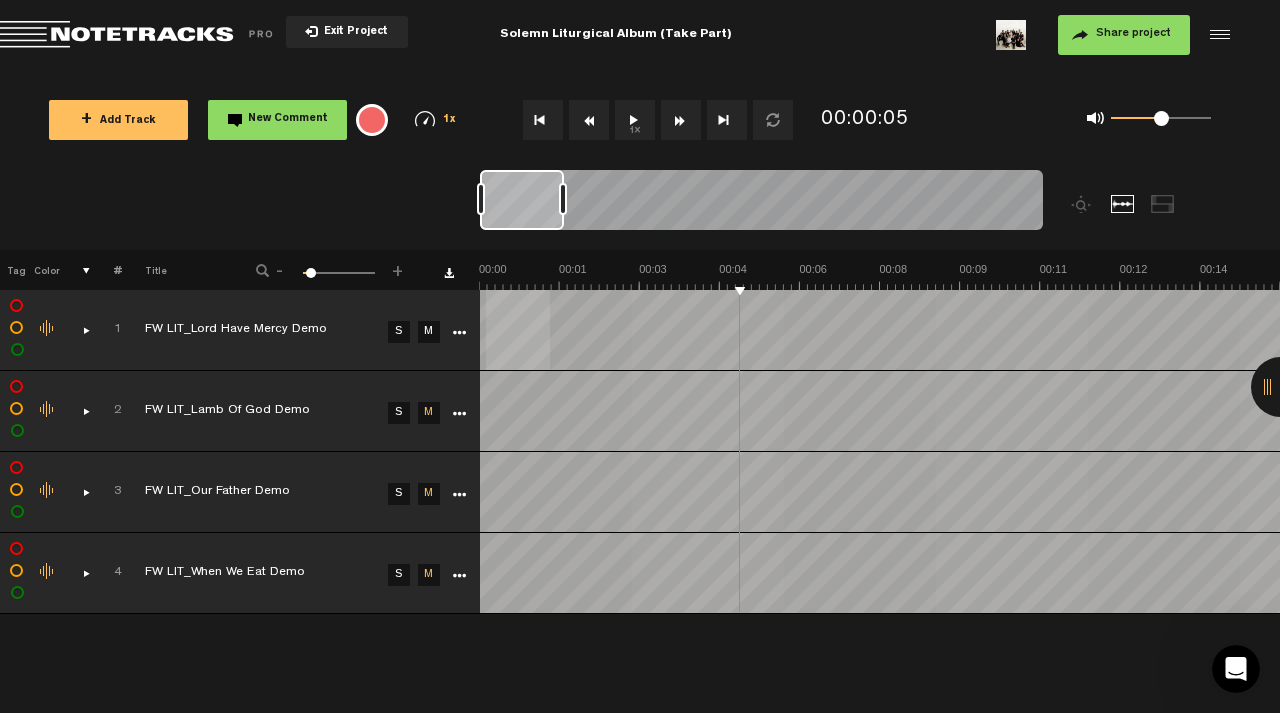 click at bounding box center (78, 330) 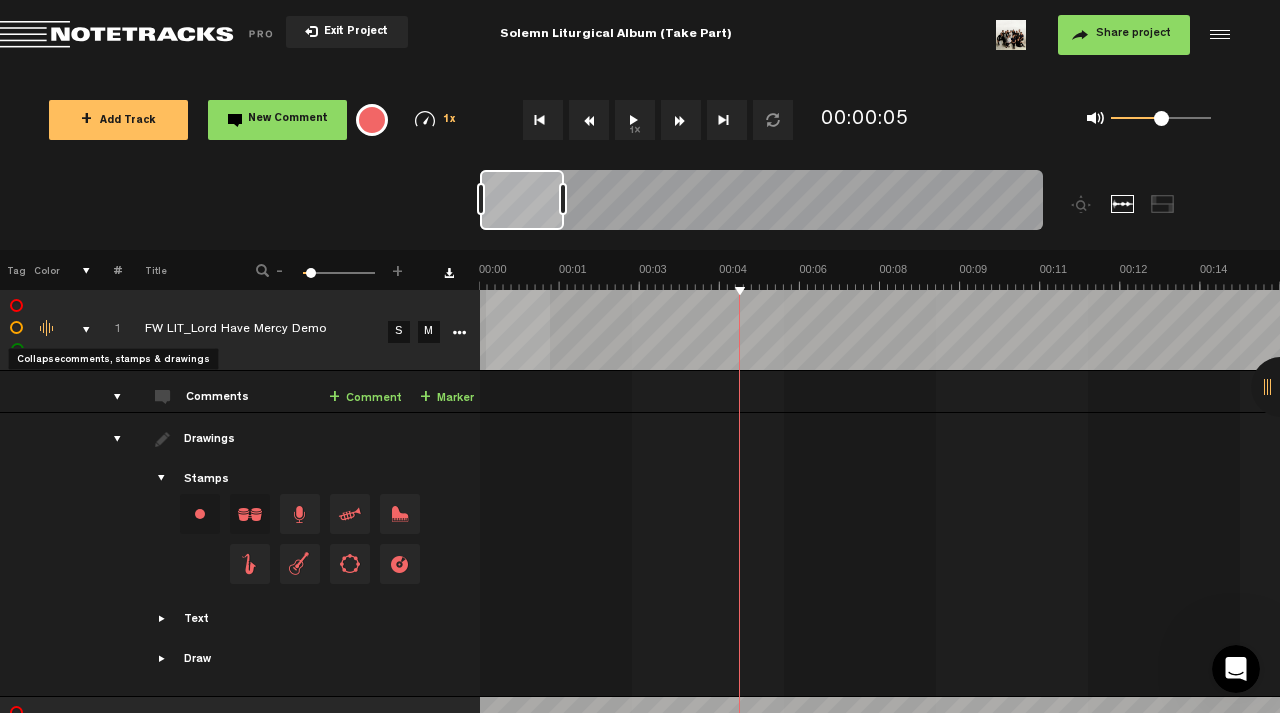 click at bounding box center [78, 330] 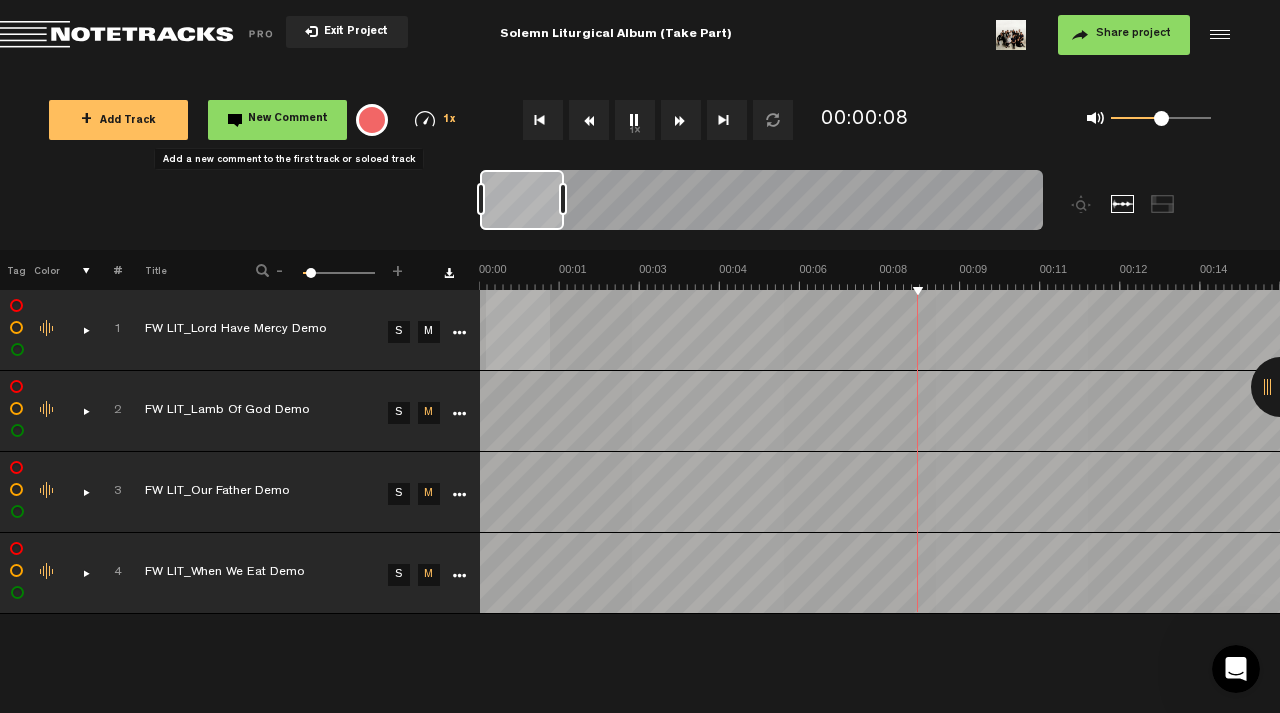click on "New Comment" at bounding box center (288, 119) 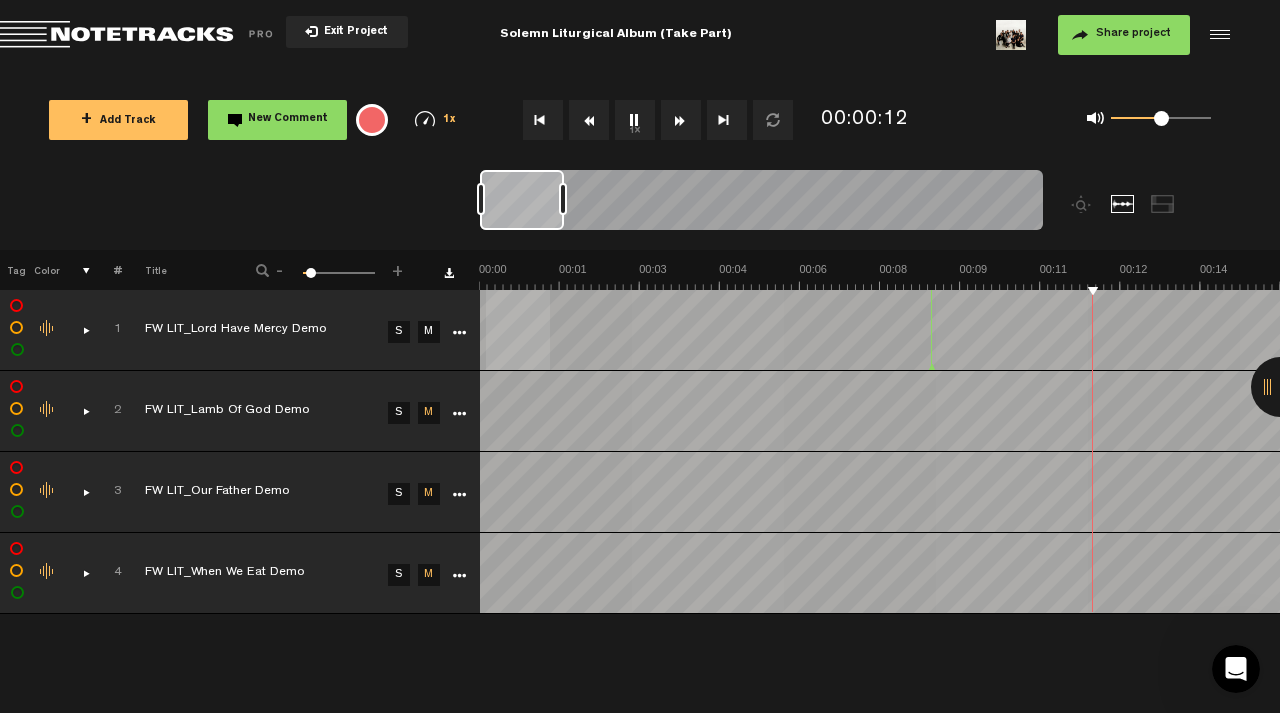 click 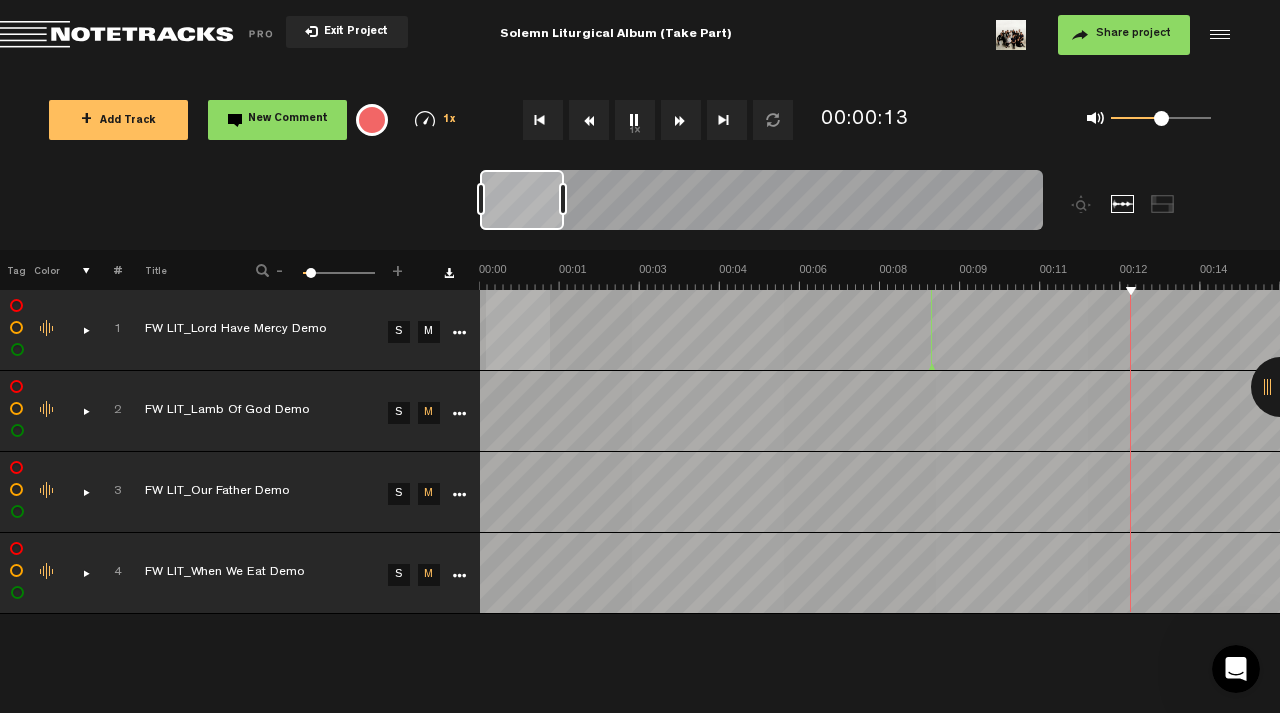 click 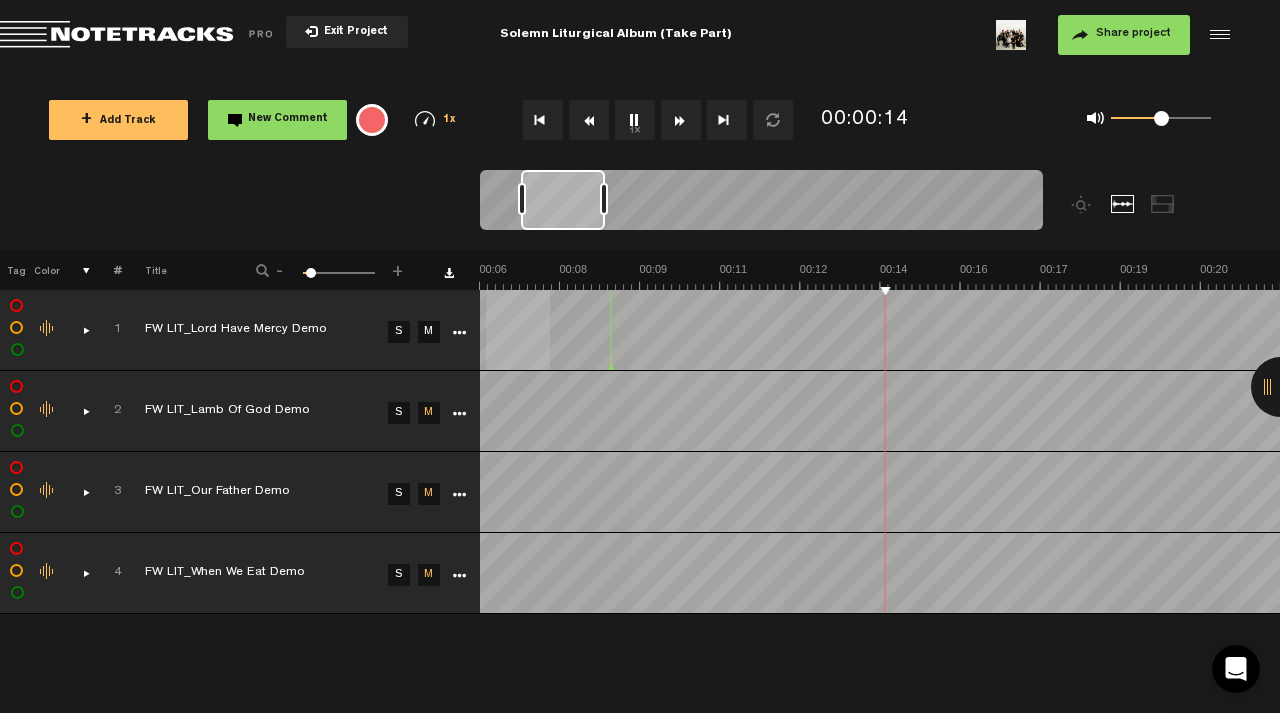 scroll, scrollTop: 0, scrollLeft: 320, axis: horizontal 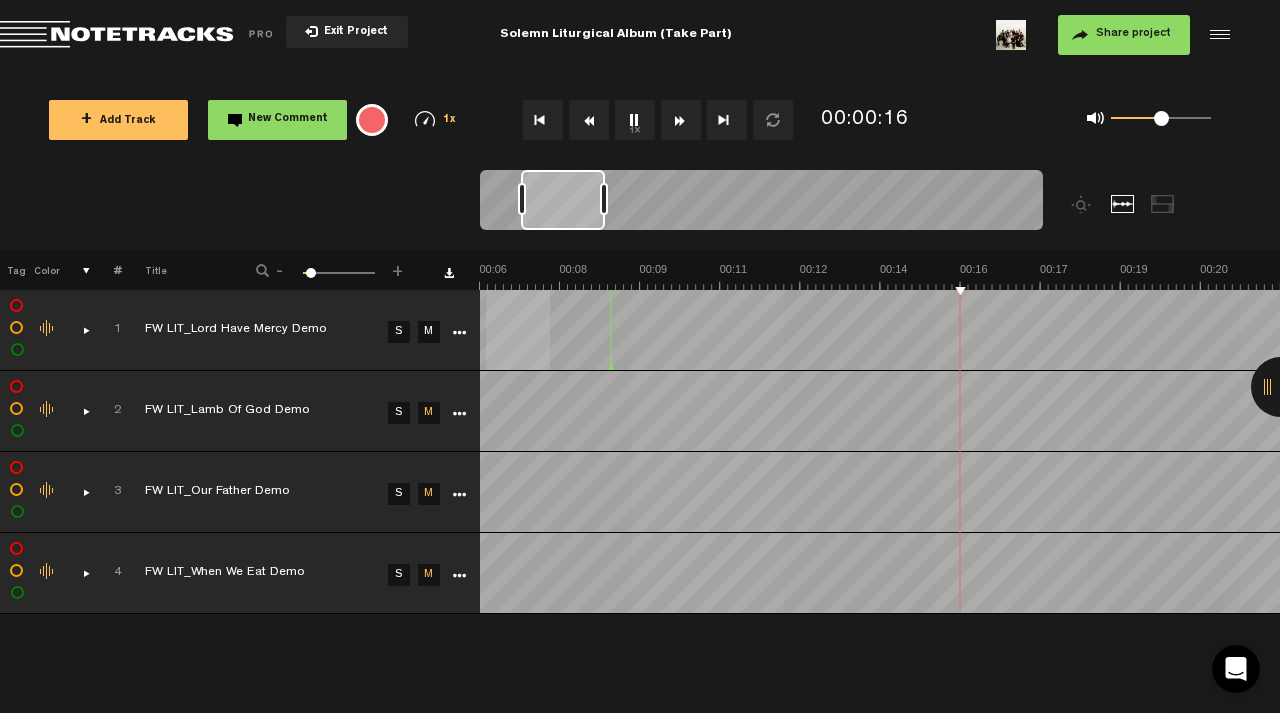 click at bounding box center (78, 330) 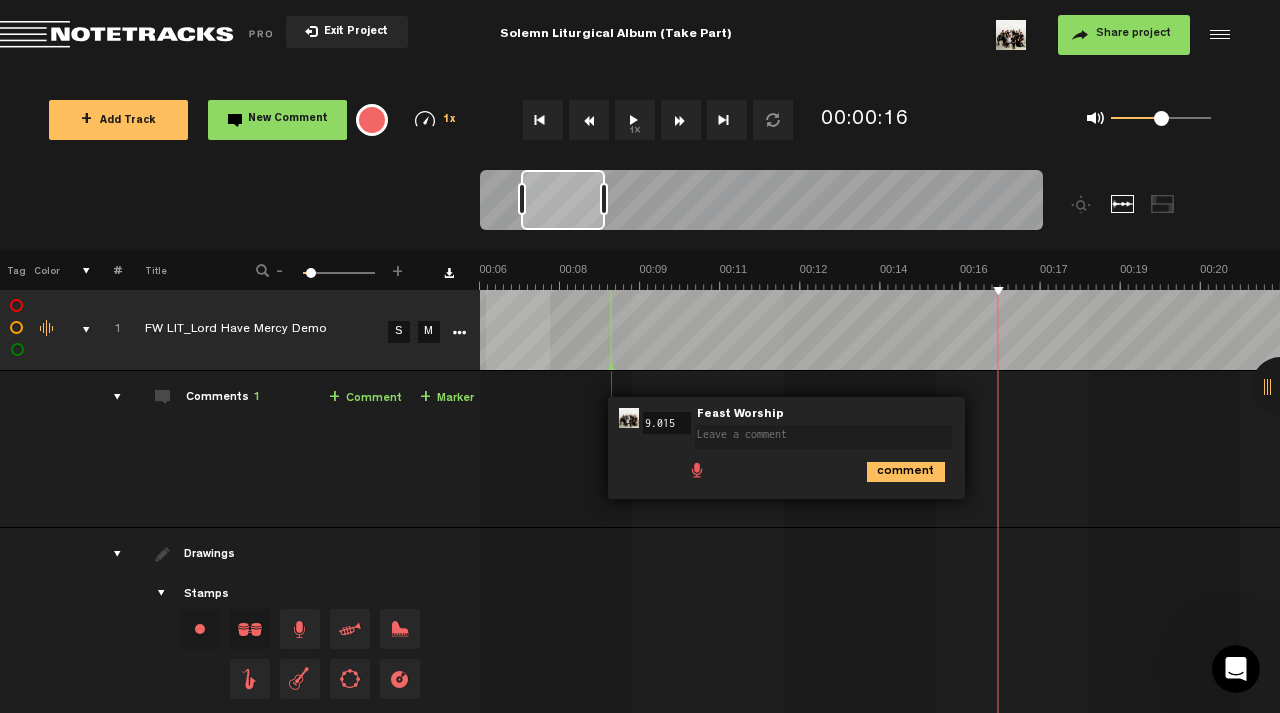 click on "00:09 9.015 -  NaN:NaN • Feast Worship:  "" Feast Worship                                                                                     comment" at bounding box center (786, 448) 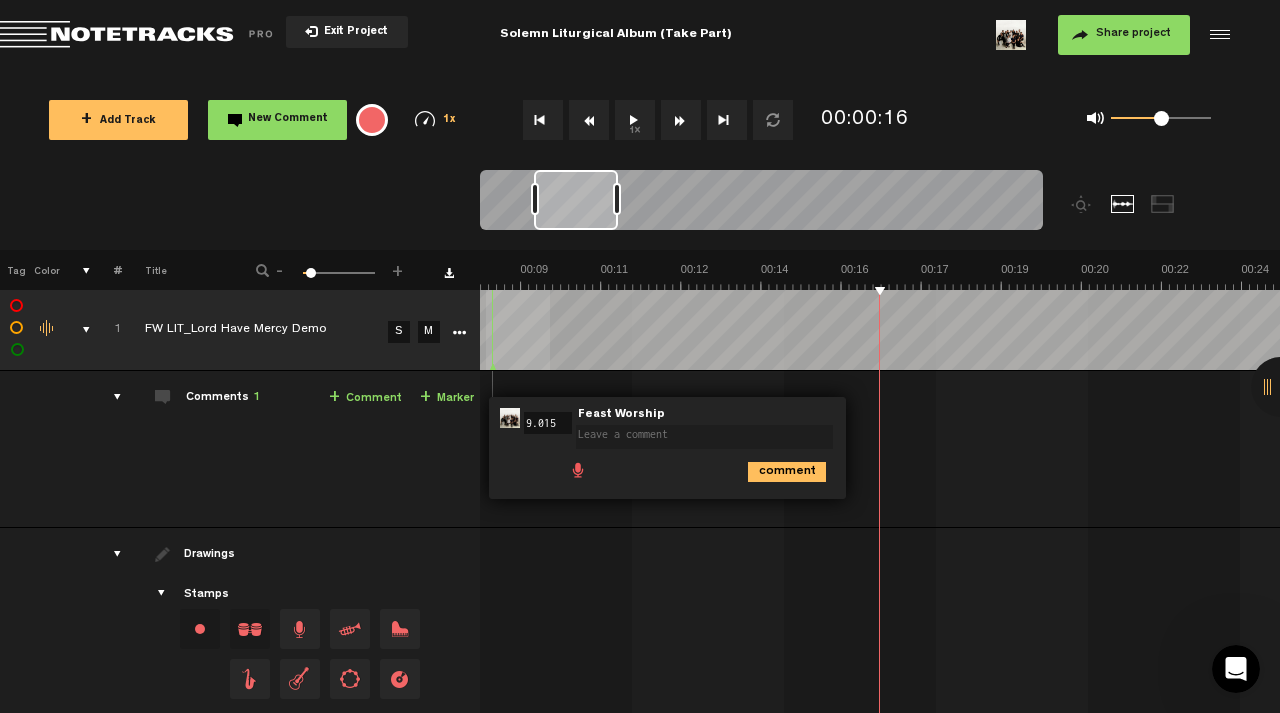 scroll, scrollTop: 0, scrollLeft: 439, axis: horizontal 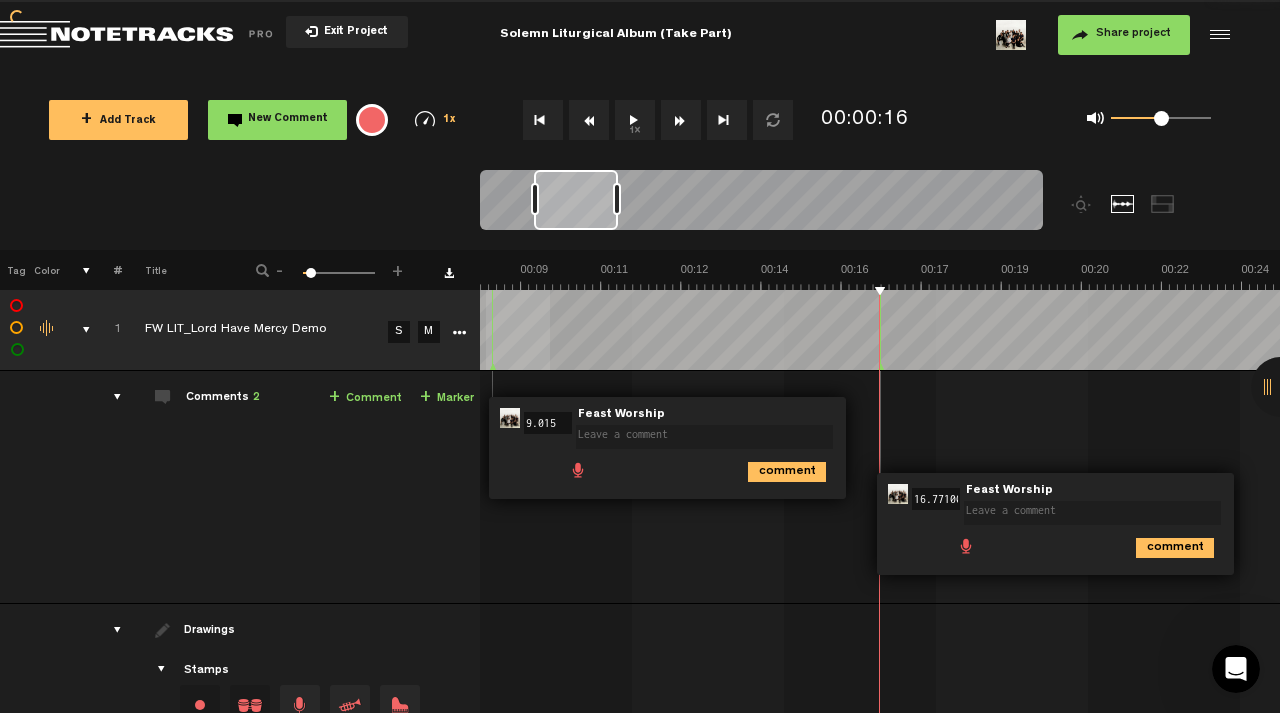 click on "Comments  2" at bounding box center [223, 398] 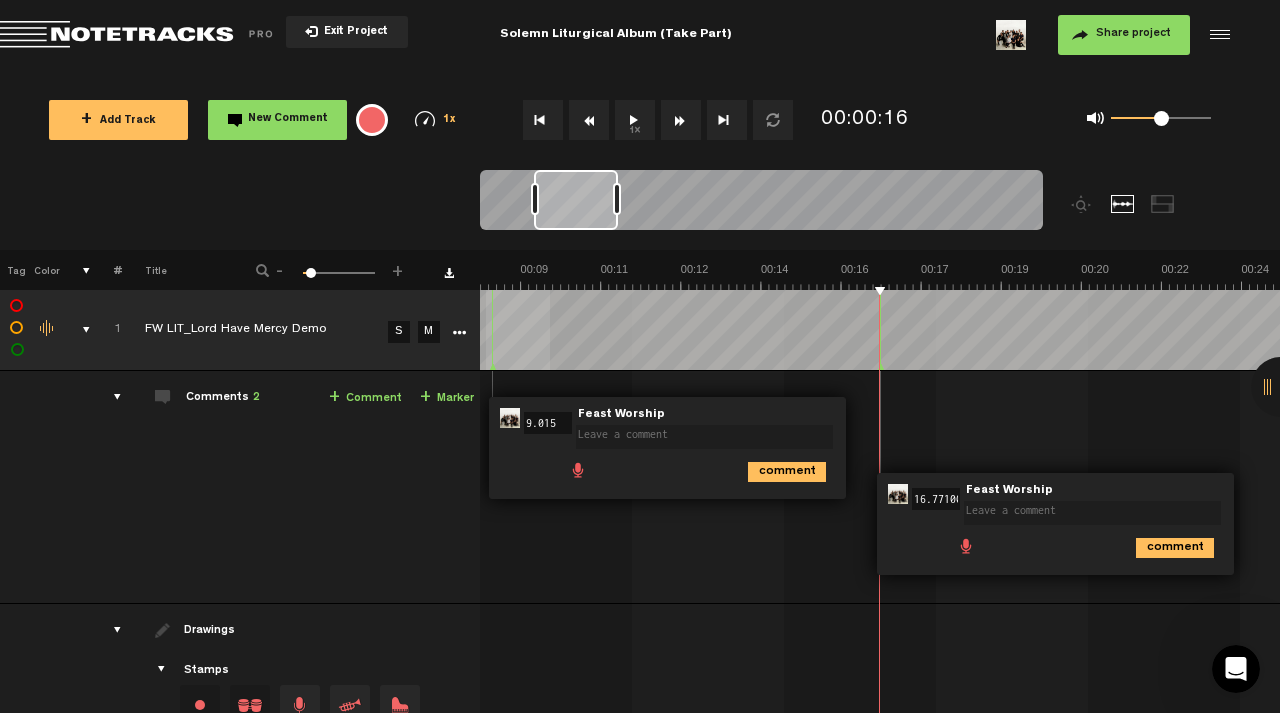 click on "Comments  2             + Comment                + Marker" at bounding box center (301, 487) 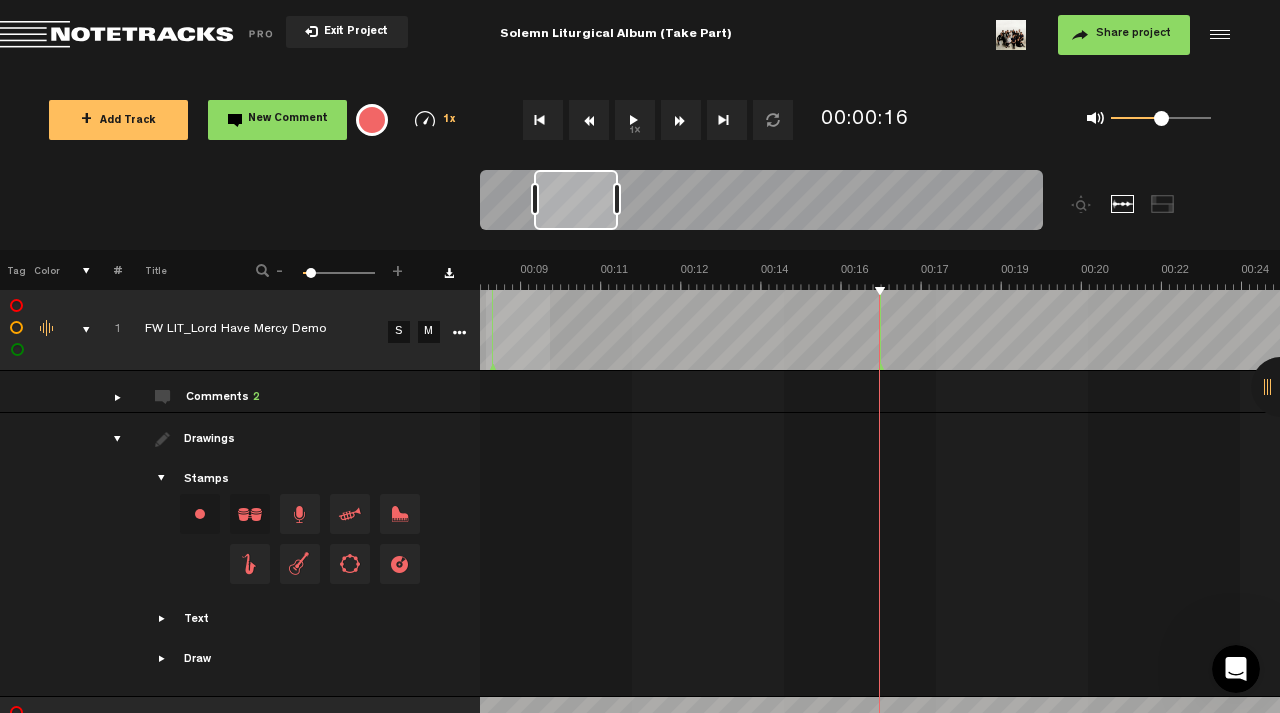 click on "Comments  2" at bounding box center [223, 398] 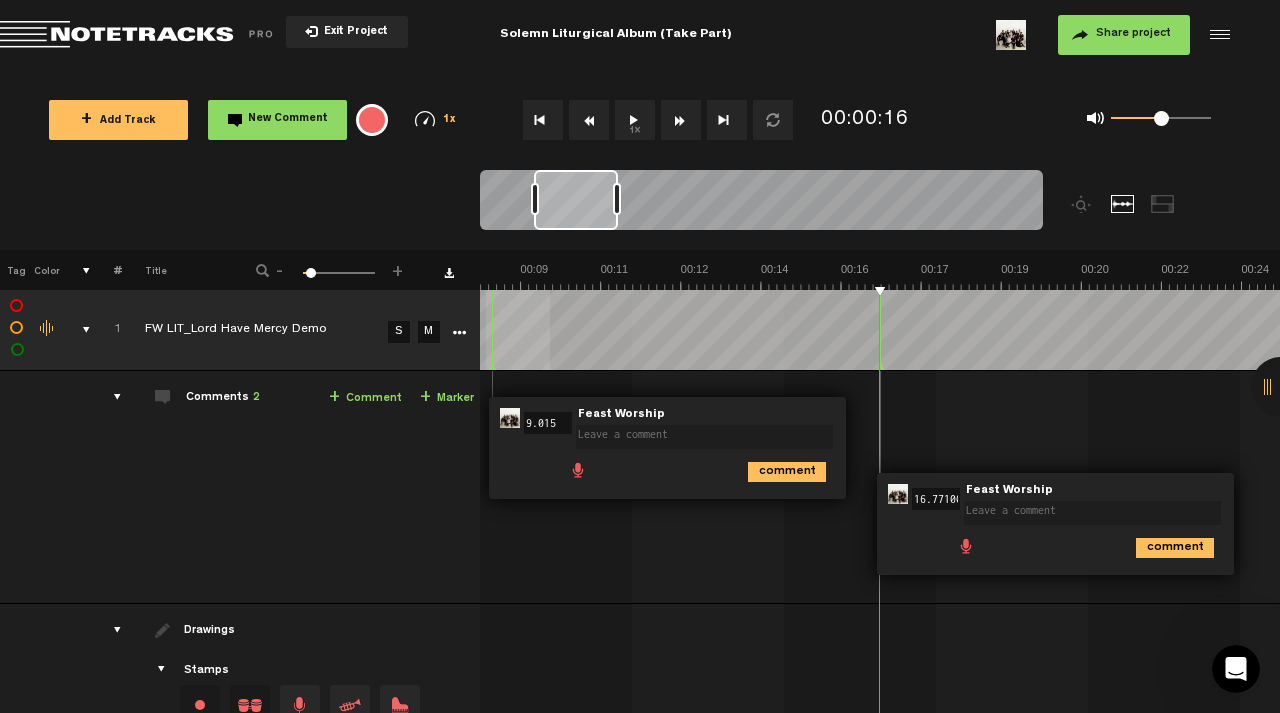 click on "Feast Worship" at bounding box center (621, 415) 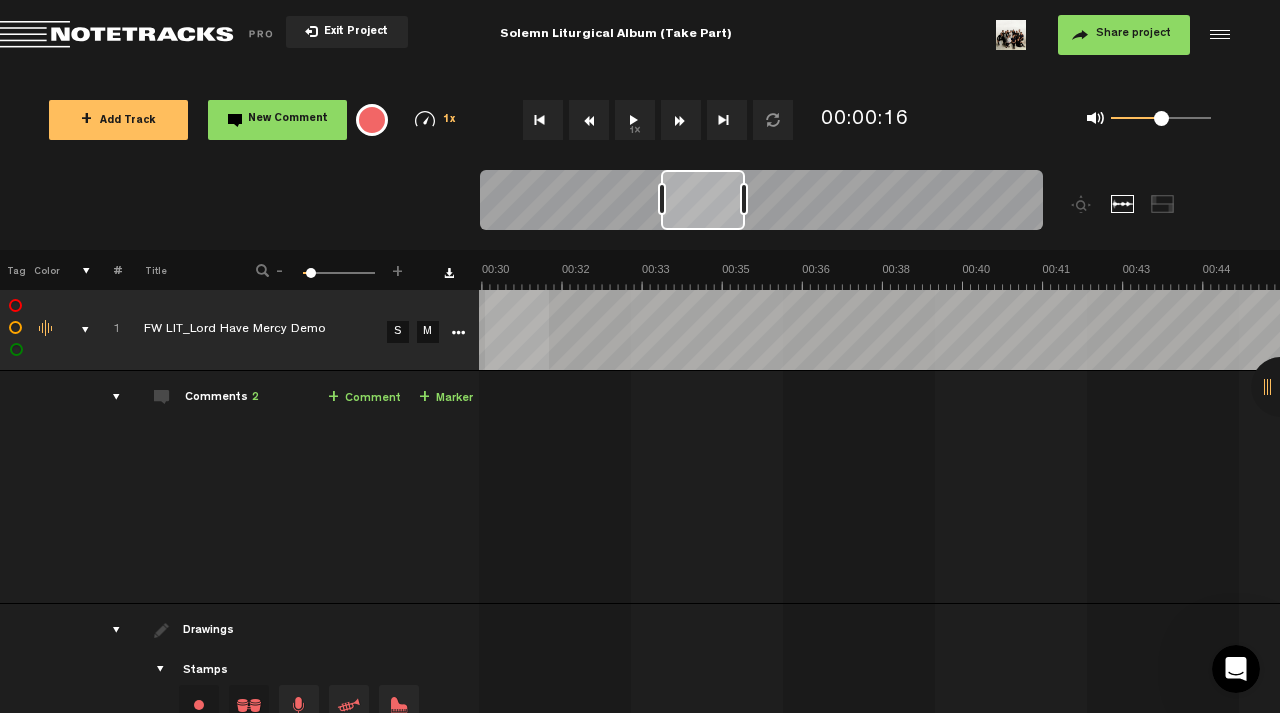 scroll, scrollTop: 0, scrollLeft: 559, axis: horizontal 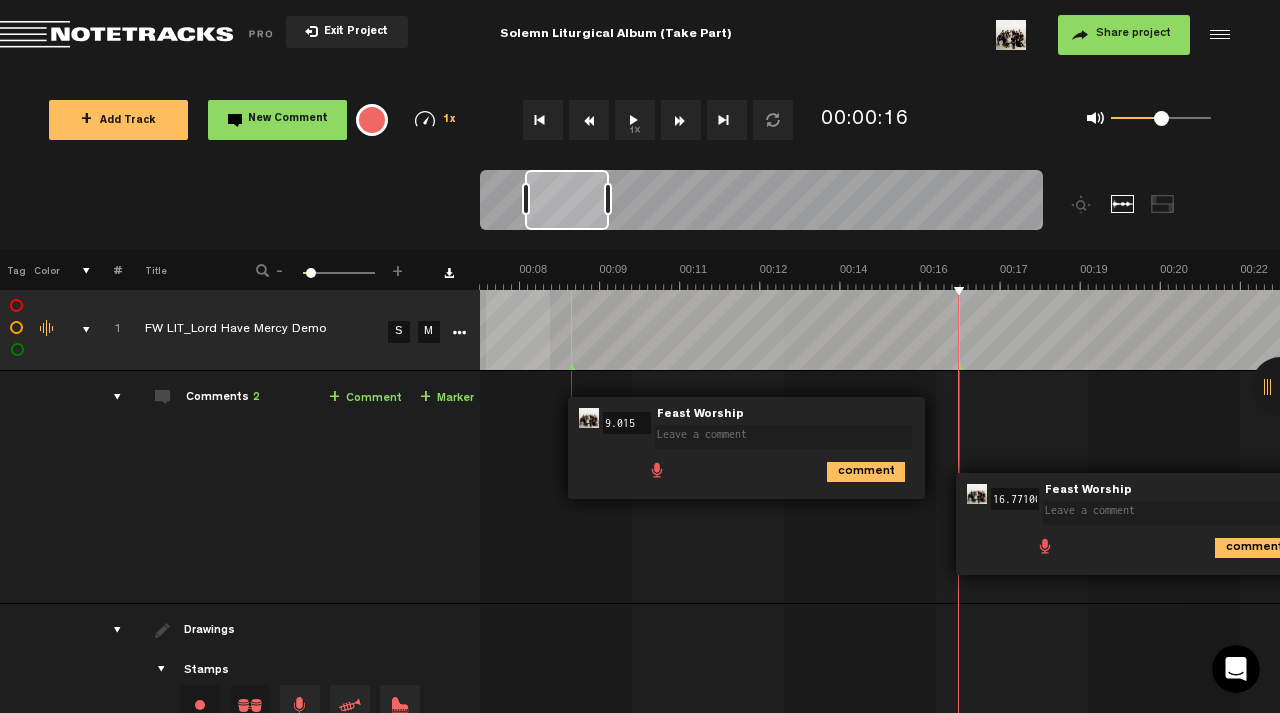click at bounding box center [783, 437] 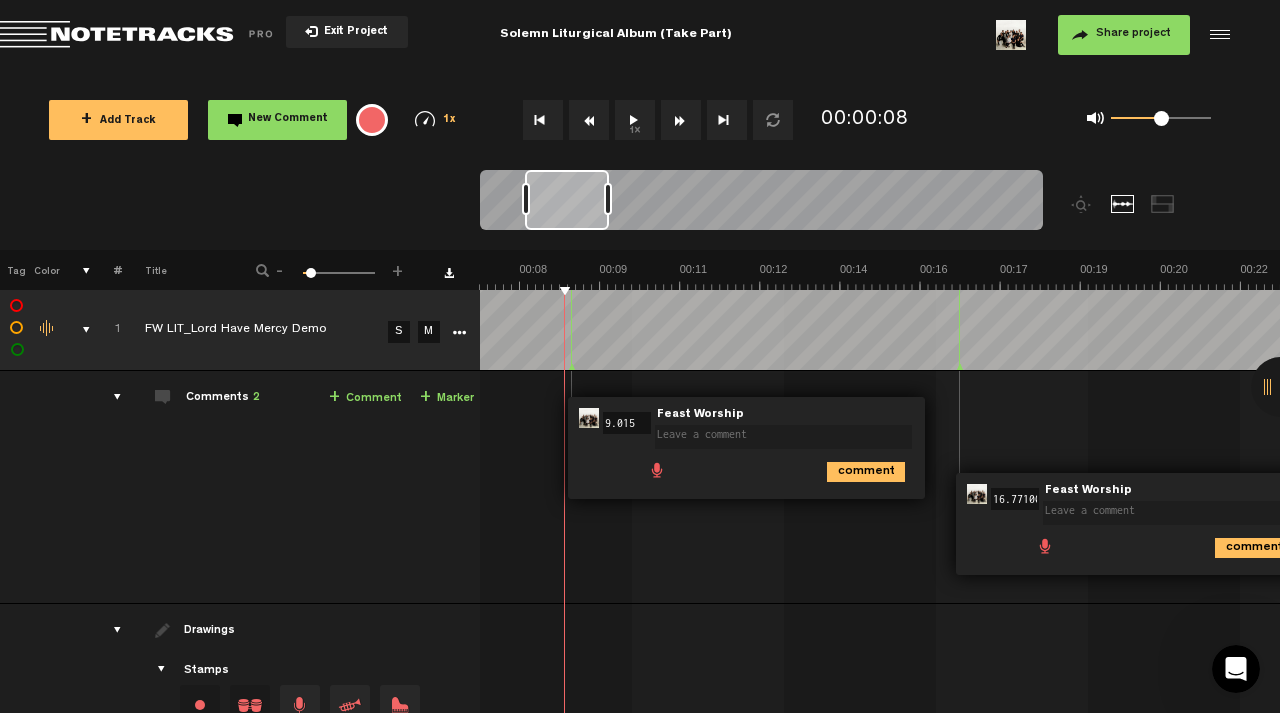 click 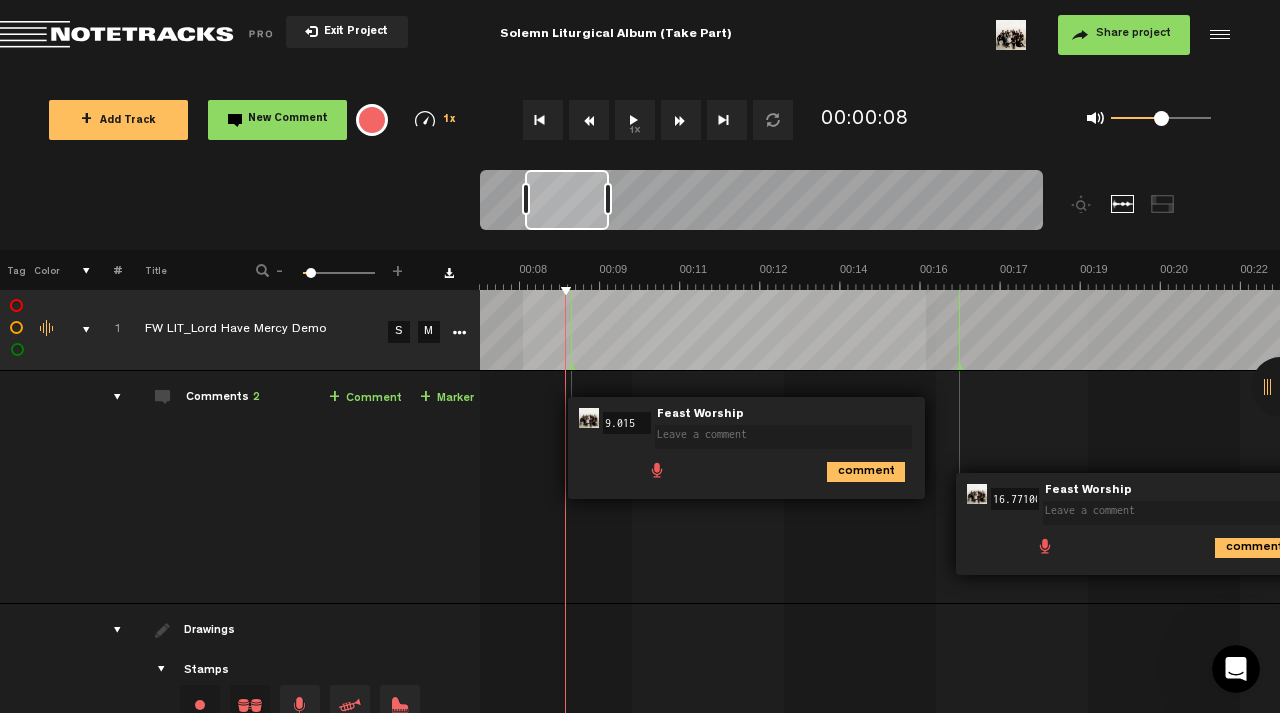 click on "+  New drawing Tag Color     # Title                -                 1   100   6                +                                                      1                    completed                    FW LIT_Lord Have Mercy Demo               S                M                                 Export to Headliner                 Update                 Download                 Download original                 Export Audacity labels                 Export Audition Markers                 Delete                                                                                                                                                                                                                                                                                                                                                                    Comments  2             + Comment                + Marker                            1         FW LIT_Lord Have Mercy Demo                     S             M" at bounding box center (640, 670) 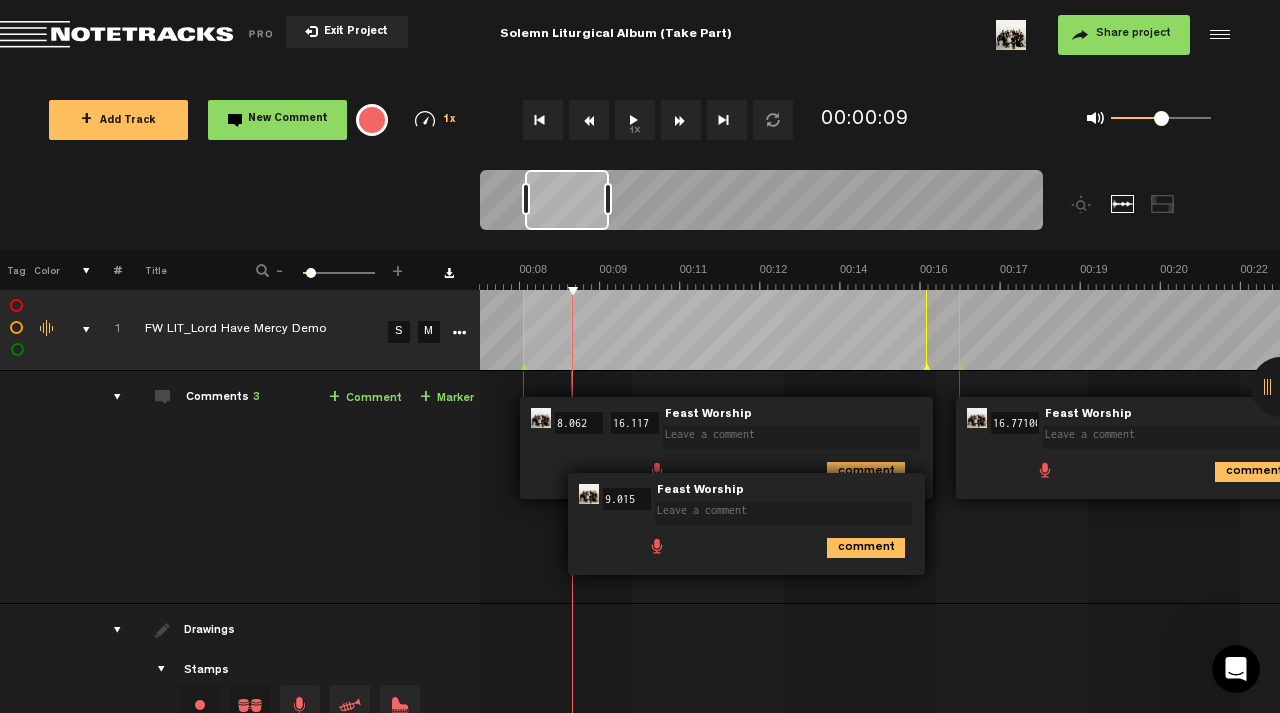 click on "Comments  3" at bounding box center (223, 398) 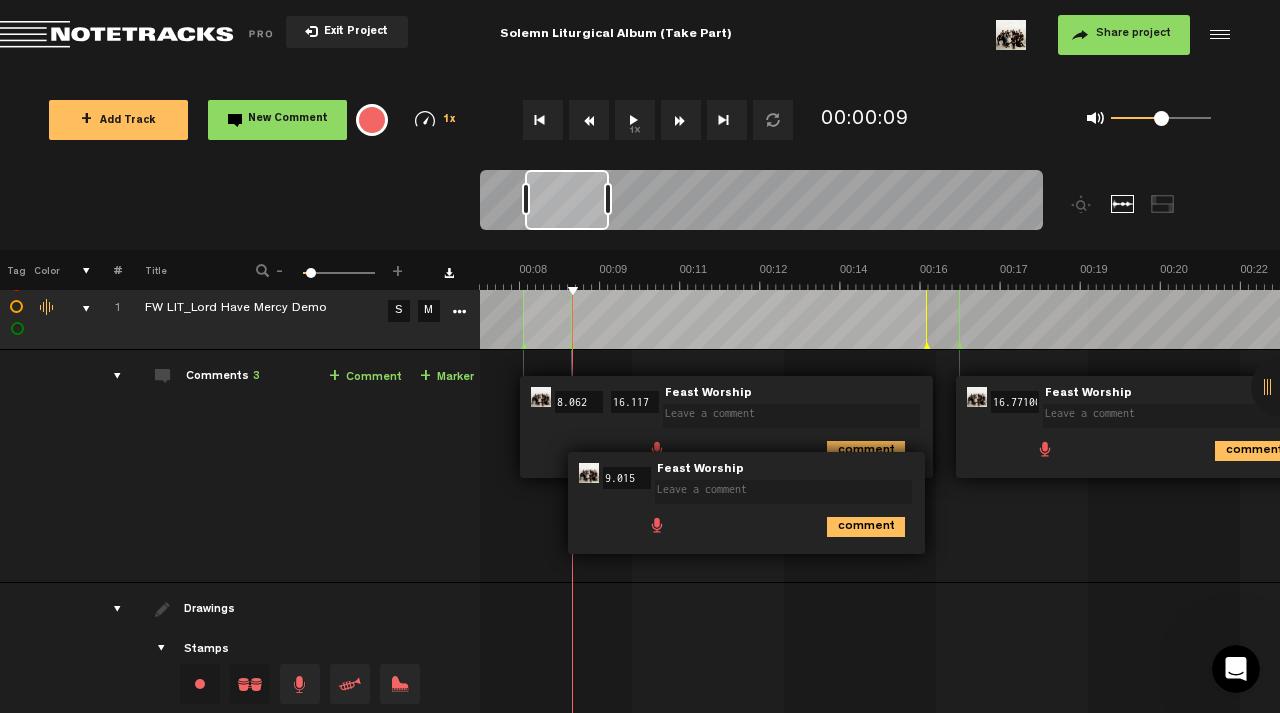 scroll, scrollTop: 28, scrollLeft: 0, axis: vertical 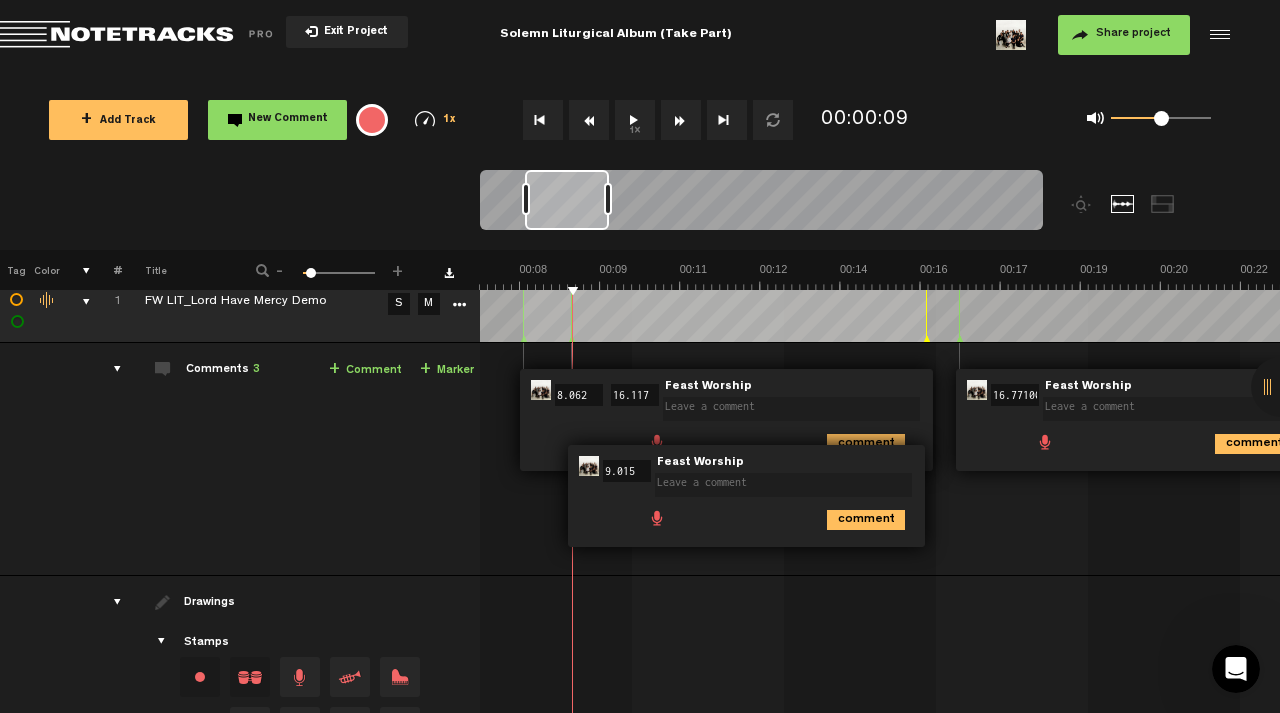 click at bounding box center [787, 478] 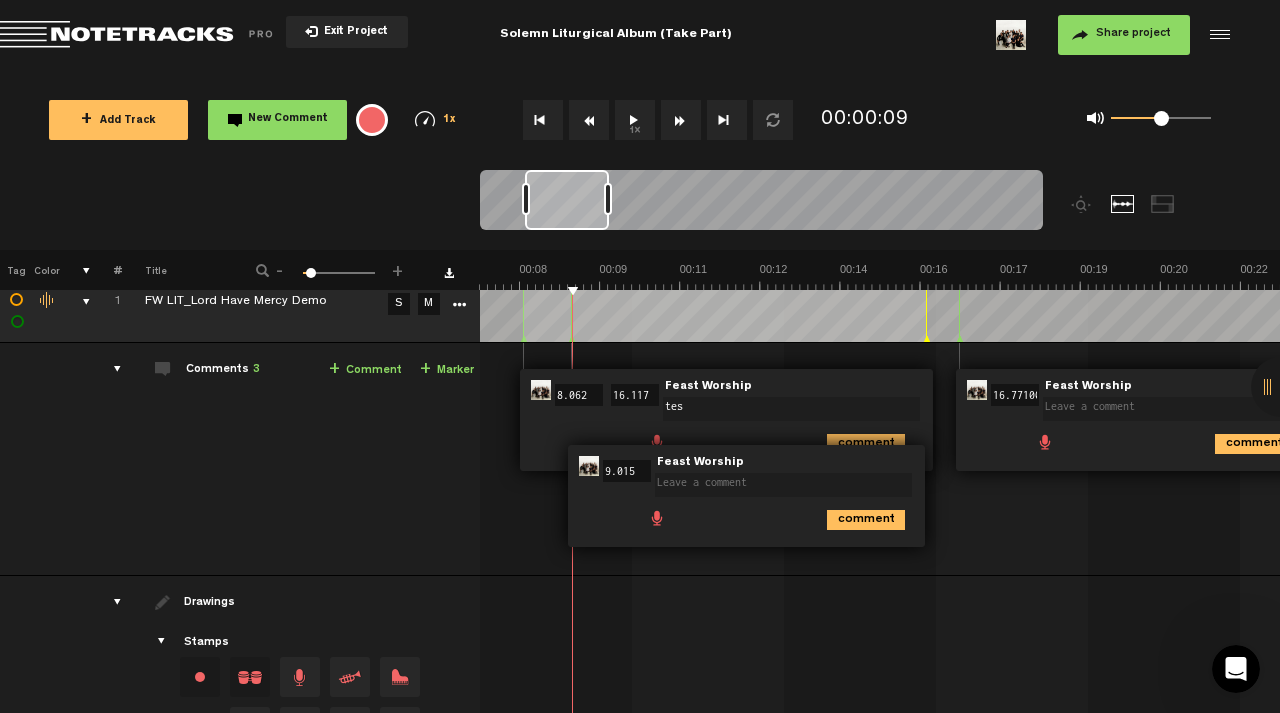 type on "test" 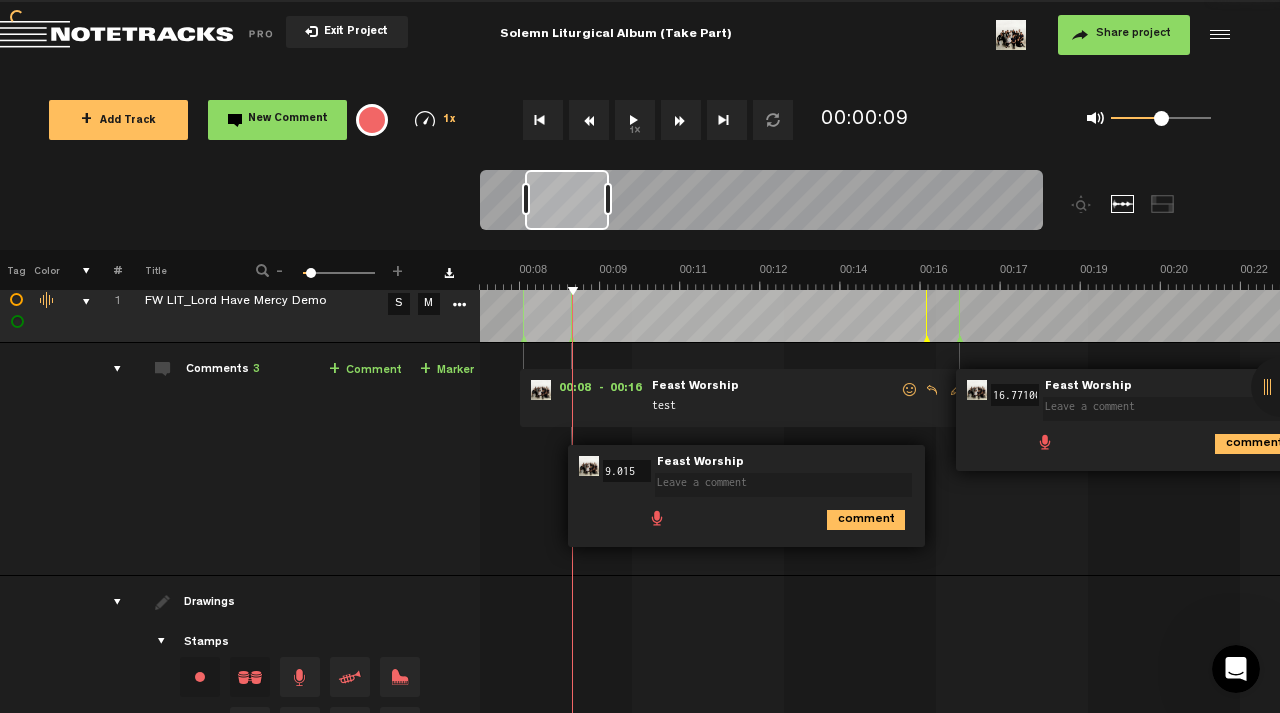 click at bounding box center (783, 485) 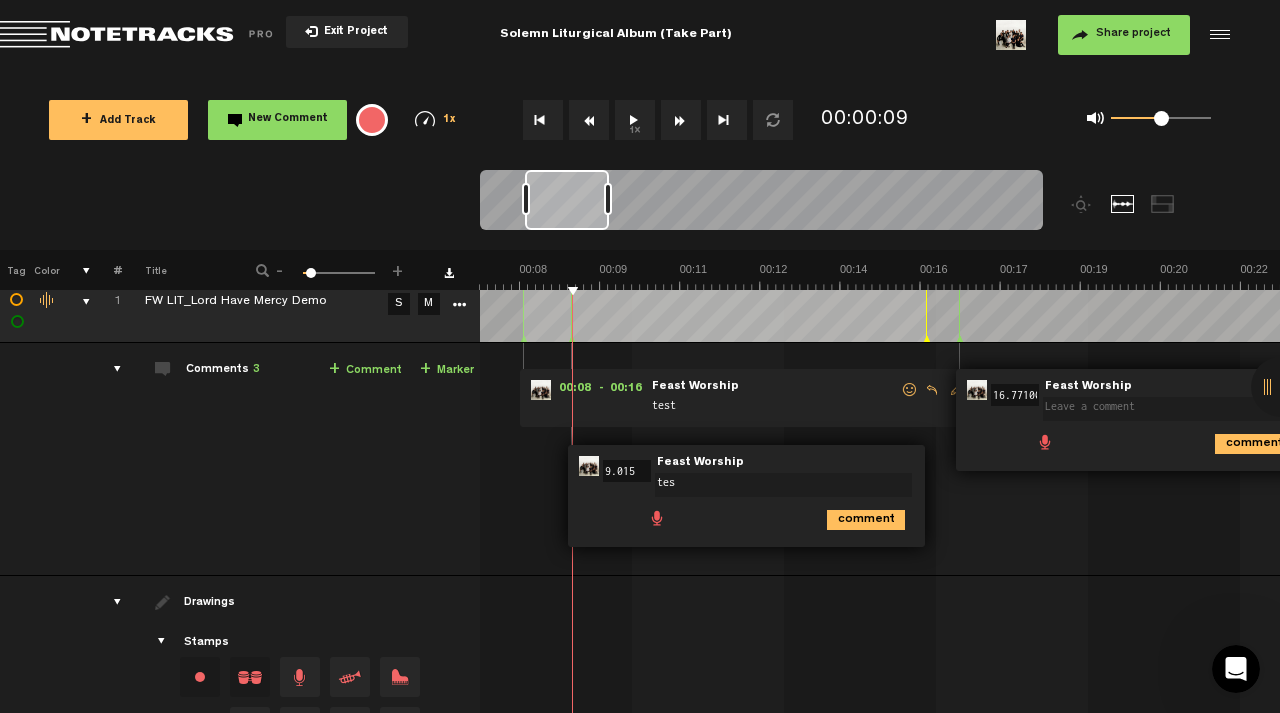 type on "test" 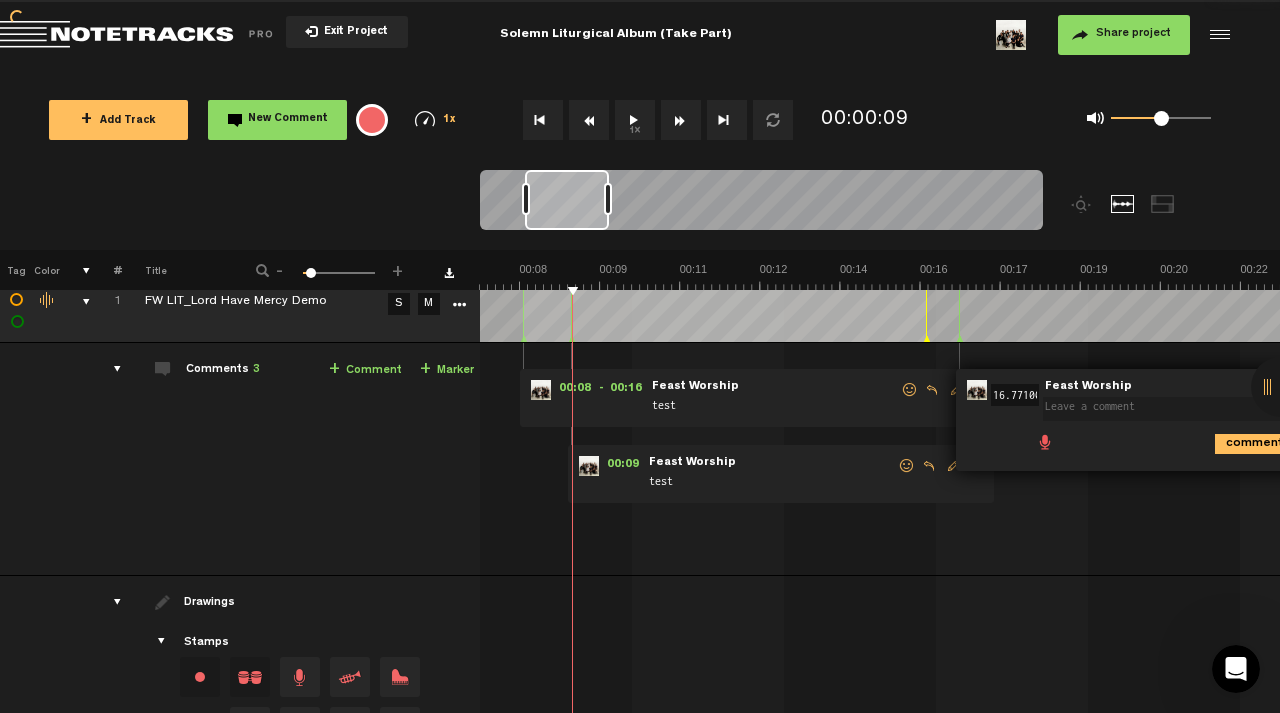 click at bounding box center [1175, 396] 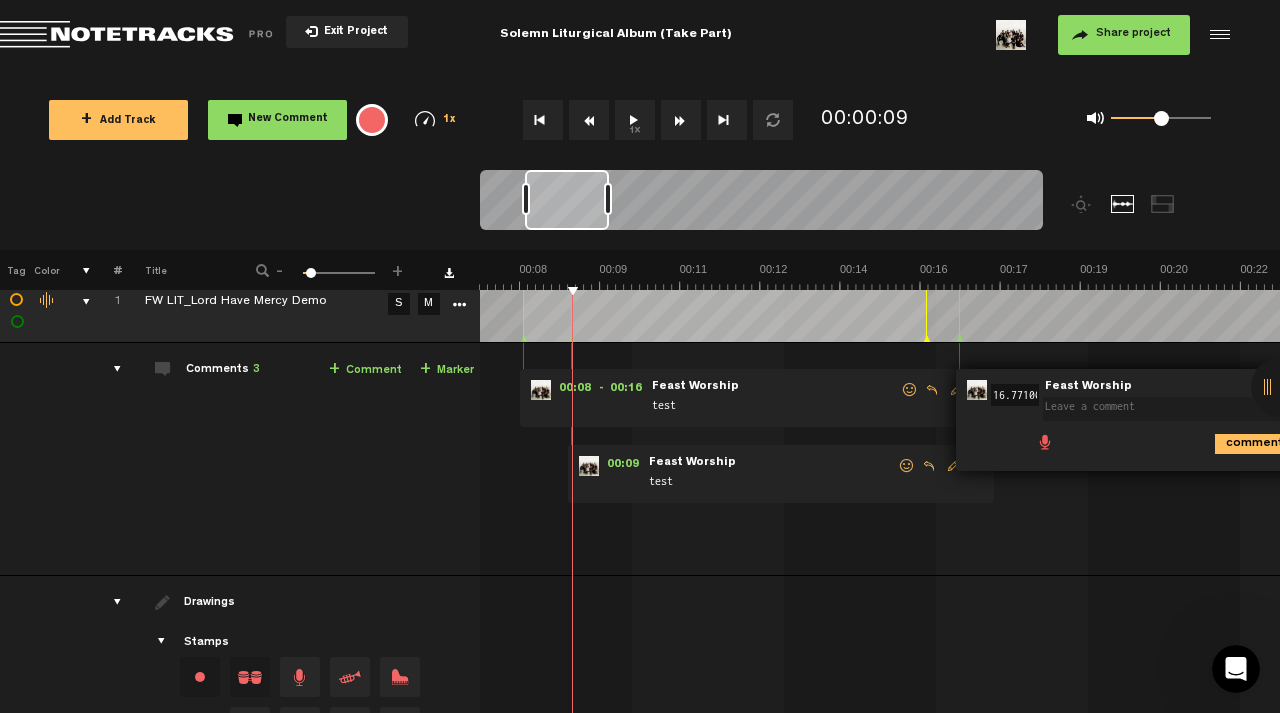 click at bounding box center (1171, 409) 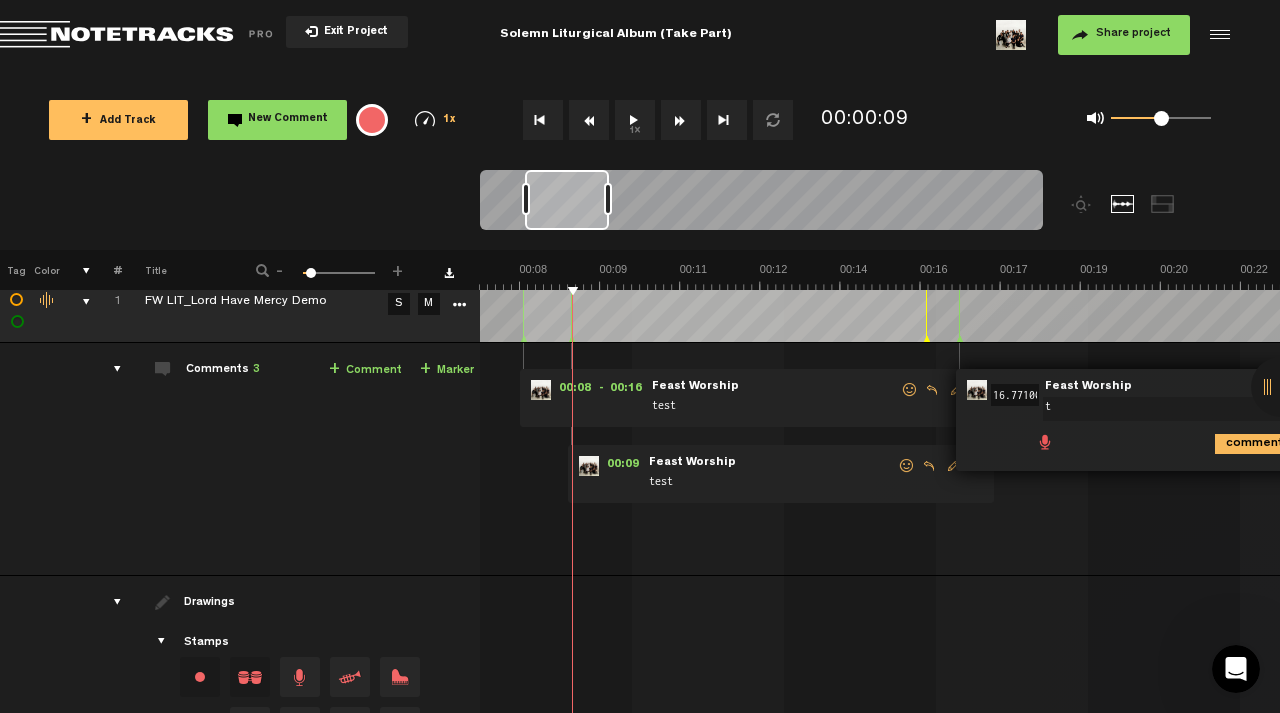 scroll, scrollTop: 0, scrollLeft: 0, axis: both 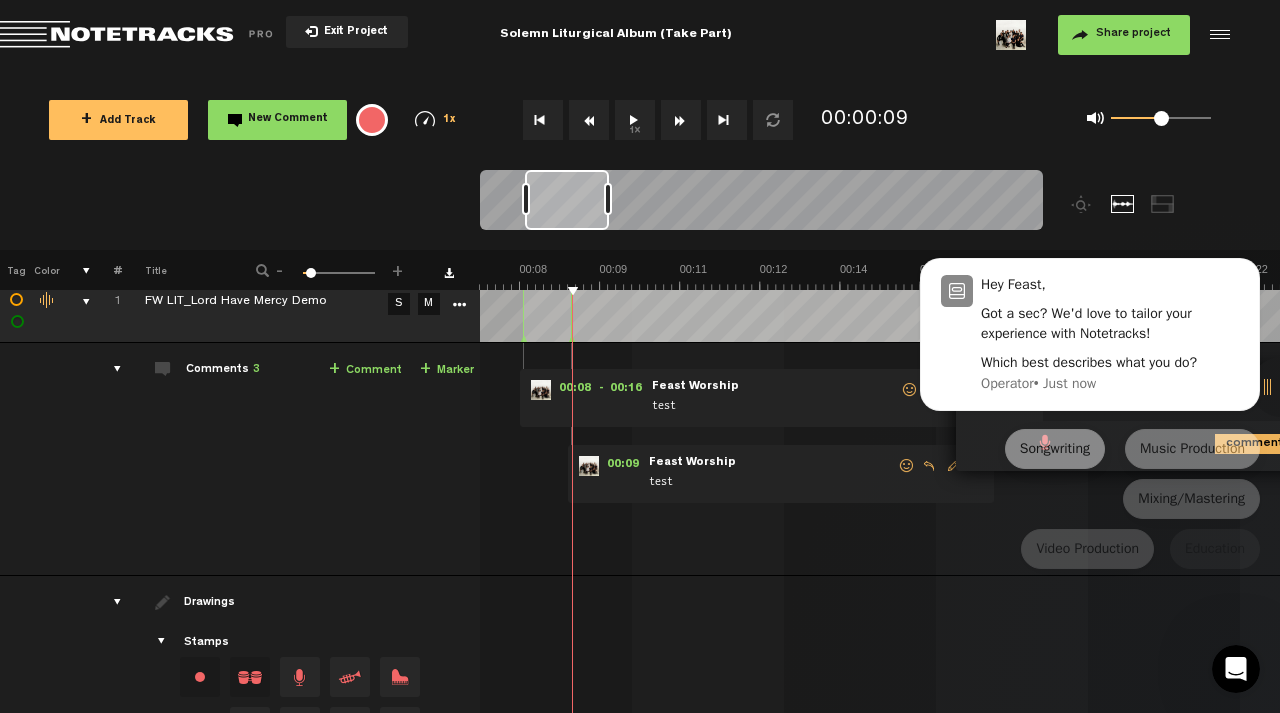 type on "test" 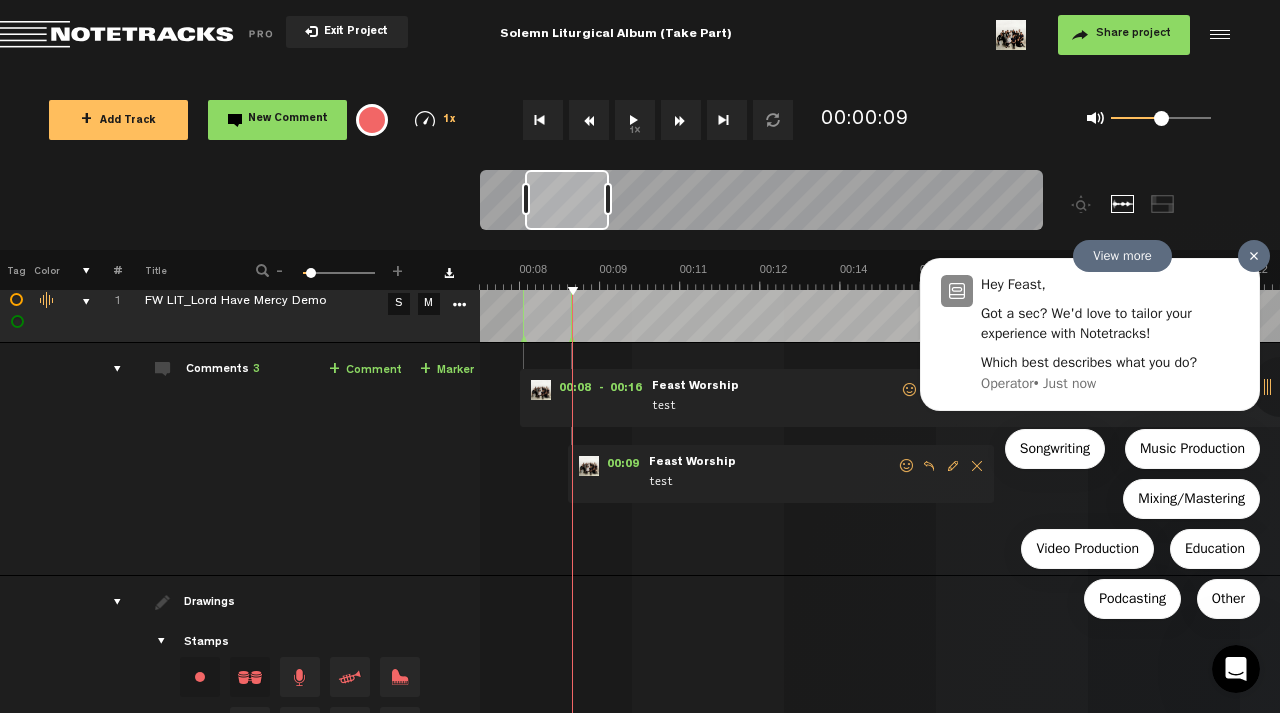click at bounding box center [1254, 255] 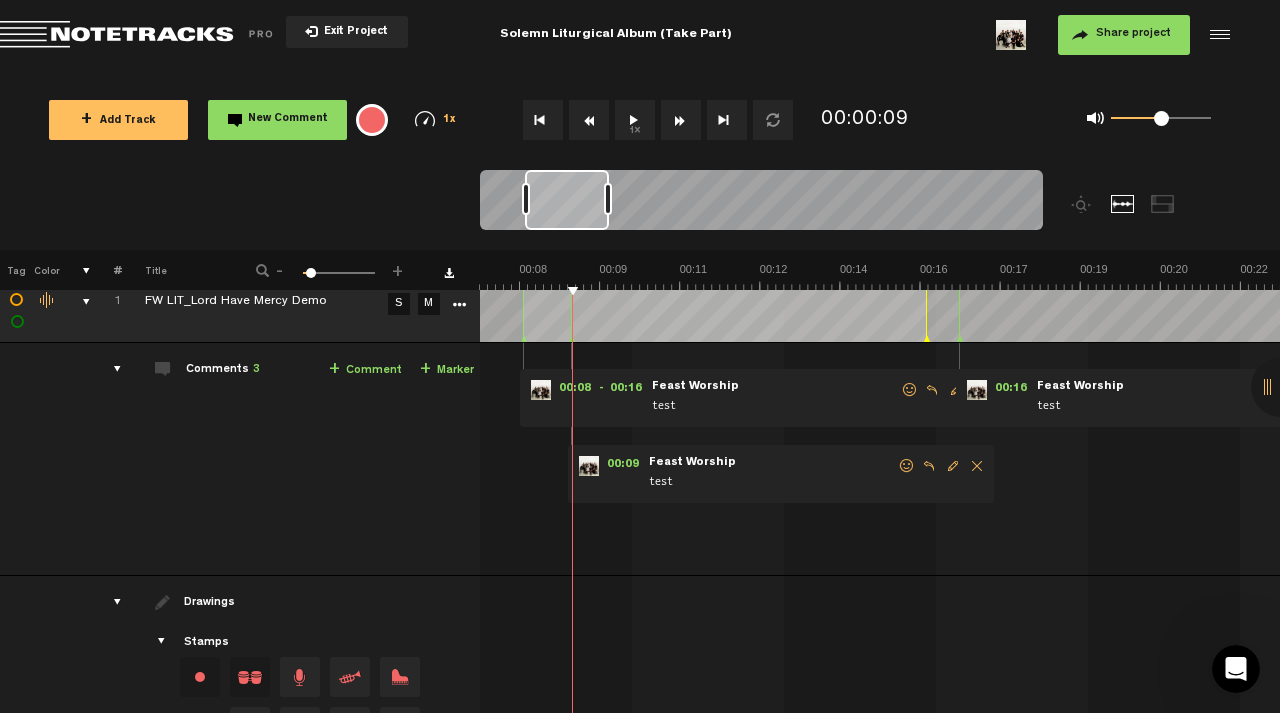 click at bounding box center (977, 466) 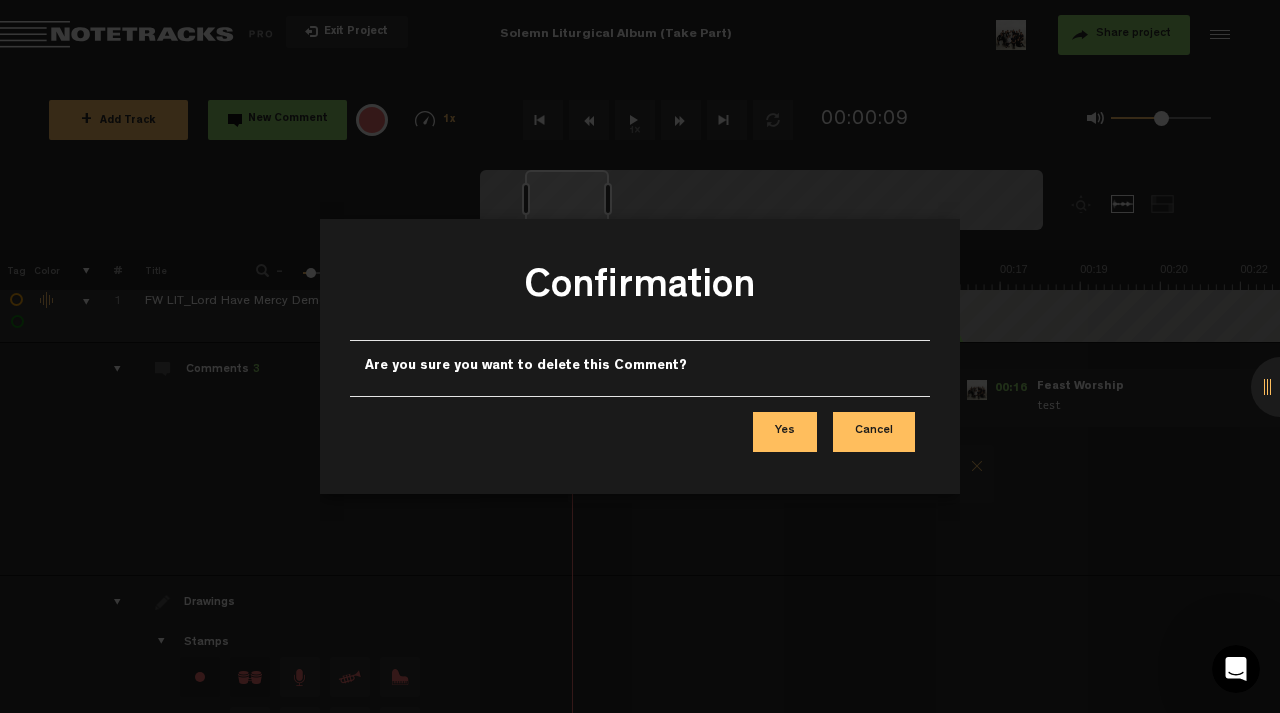 click on "Yes" at bounding box center [785, 432] 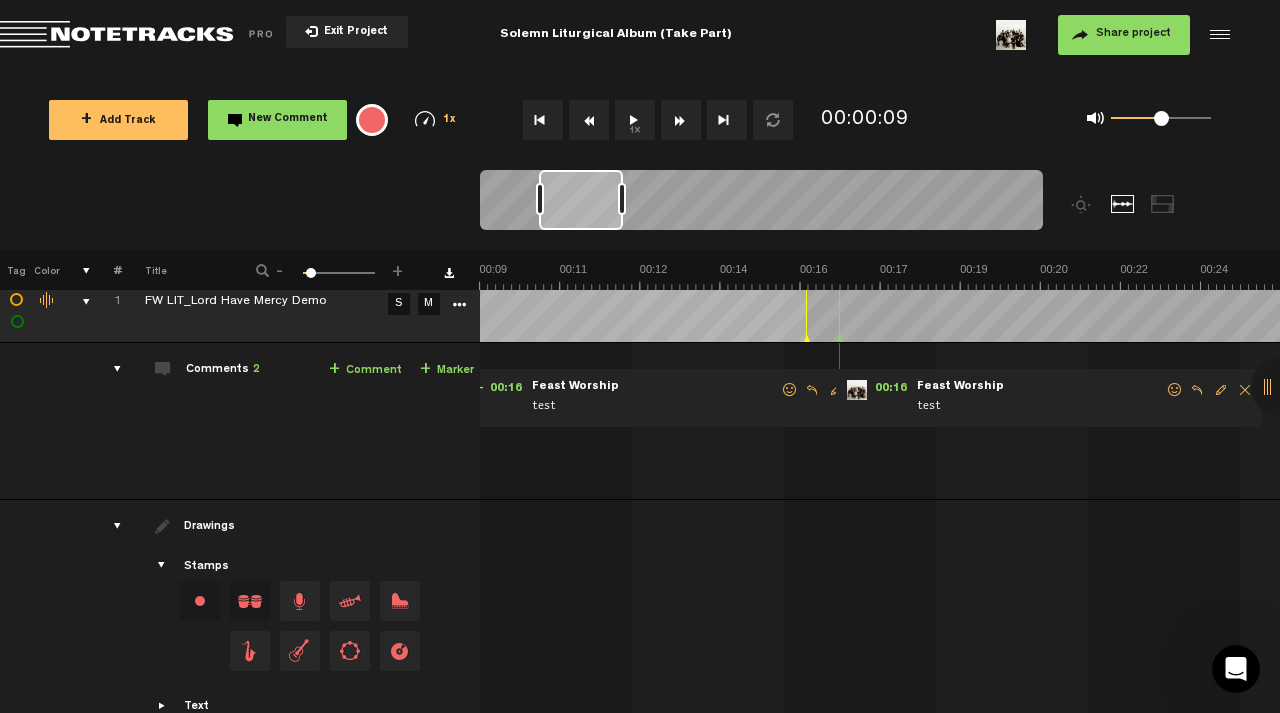 scroll, scrollTop: 28, scrollLeft: 16, axis: both 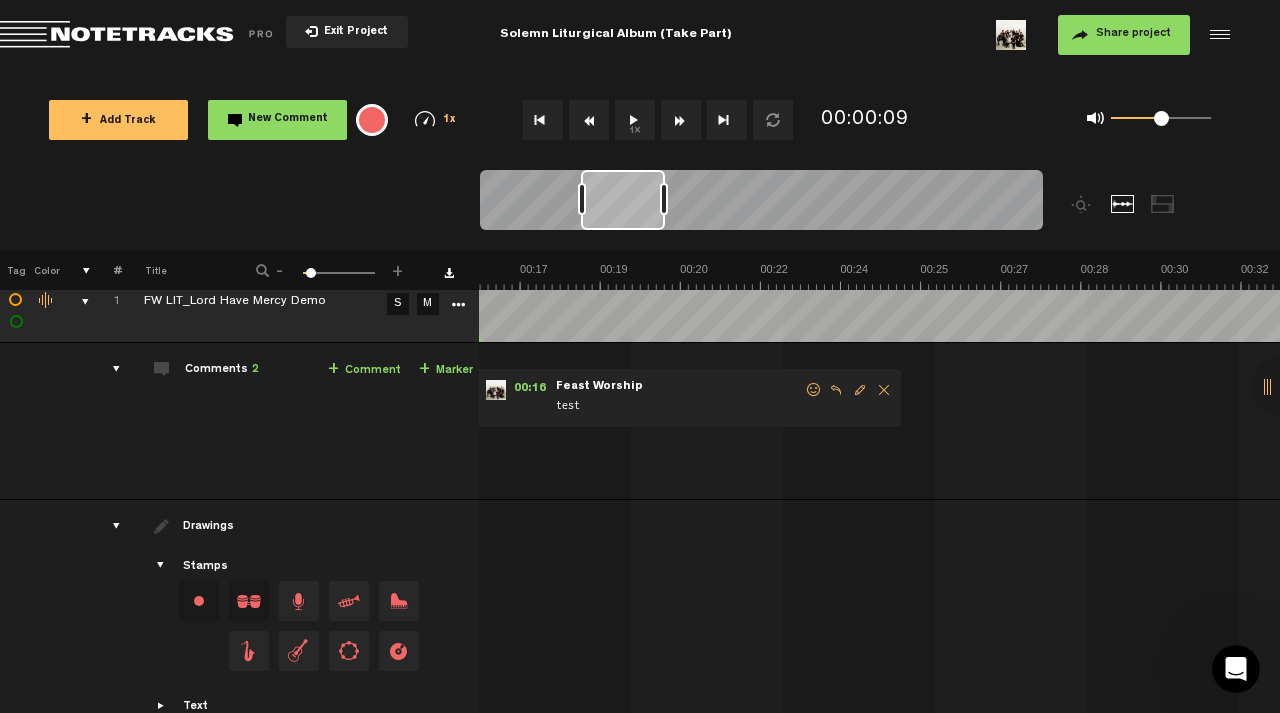 click at bounding box center (884, 390) 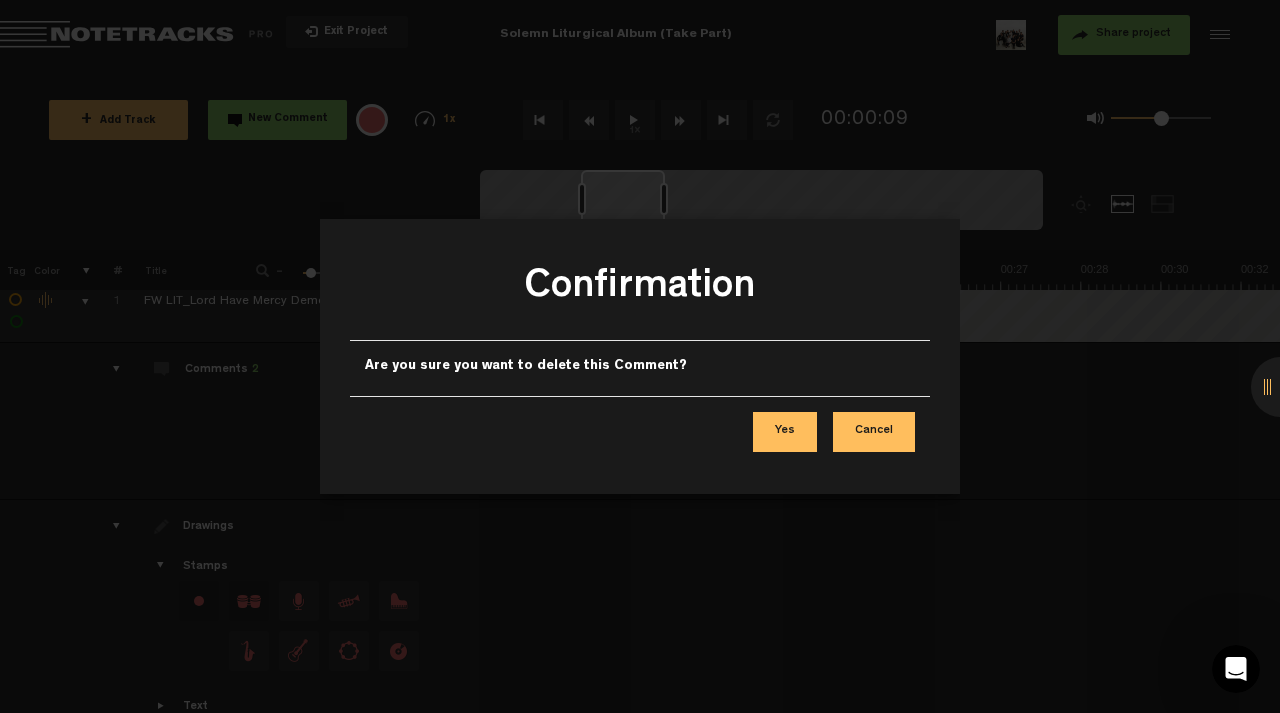 click on "Yes" at bounding box center (785, 432) 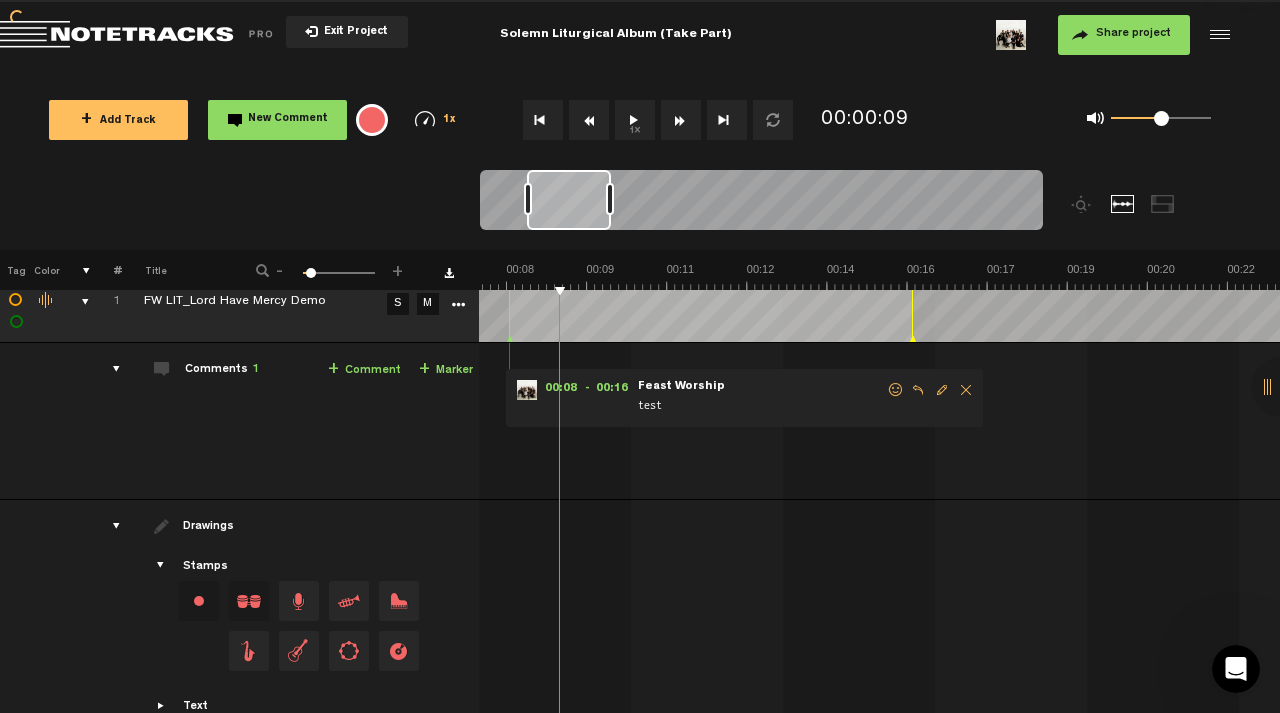 scroll, scrollTop: 0, scrollLeft: 373, axis: horizontal 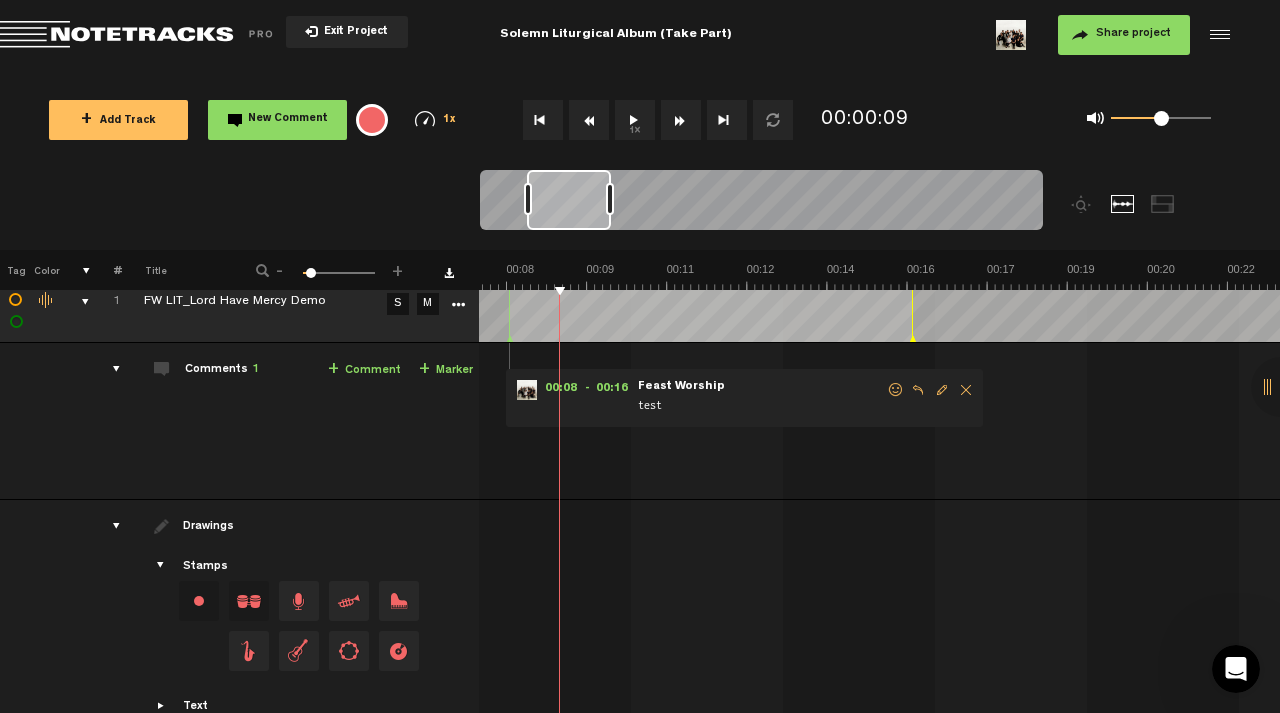 click at bounding box center (966, 390) 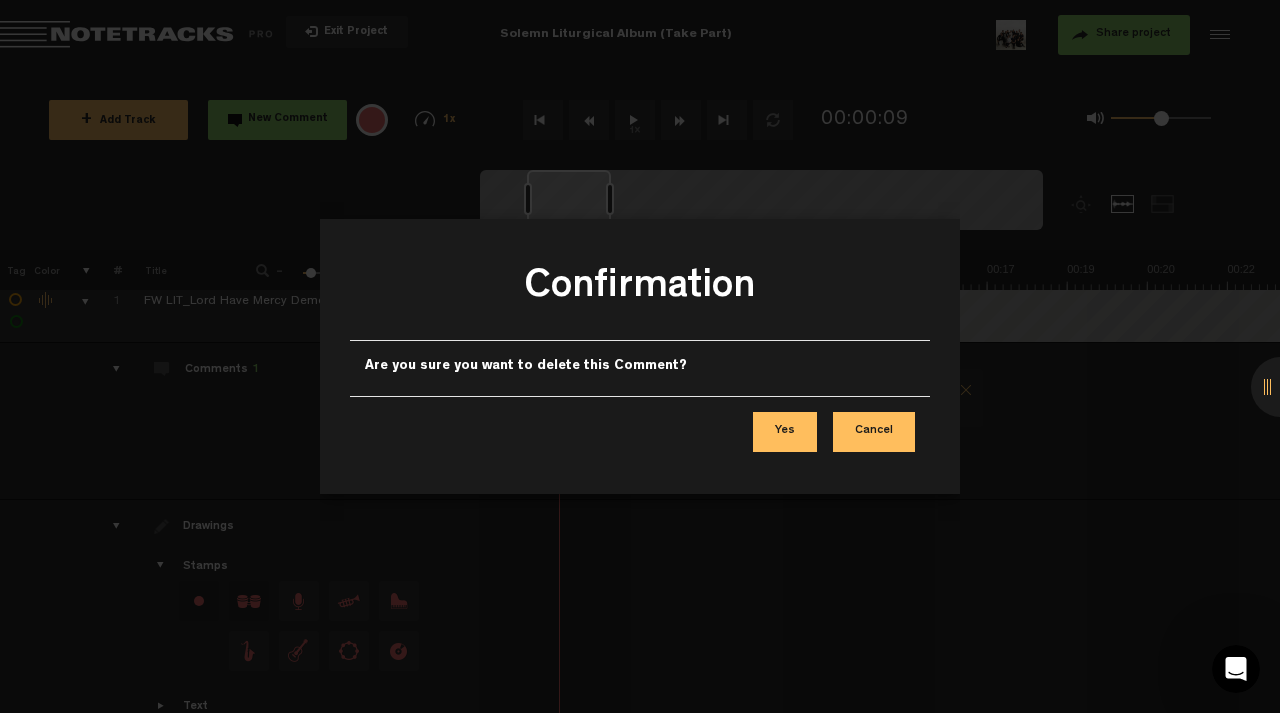 click on "Yes" at bounding box center (785, 432) 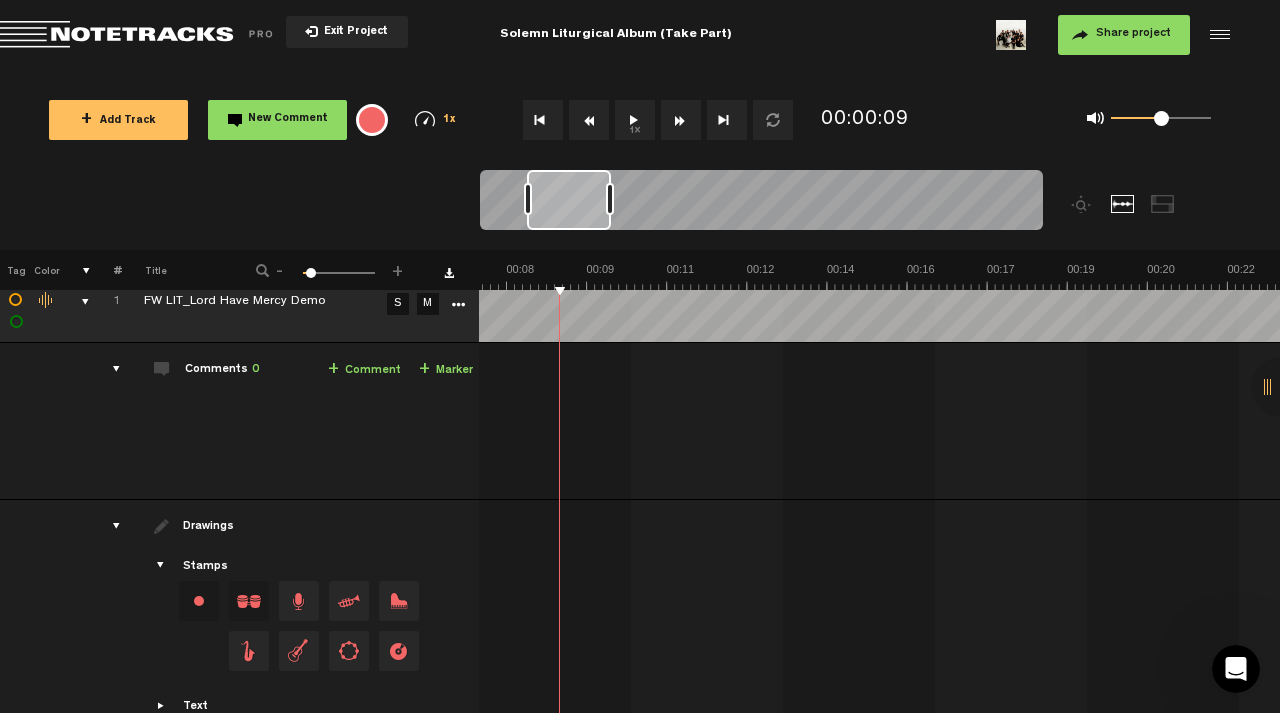 click at bounding box center [77, 302] 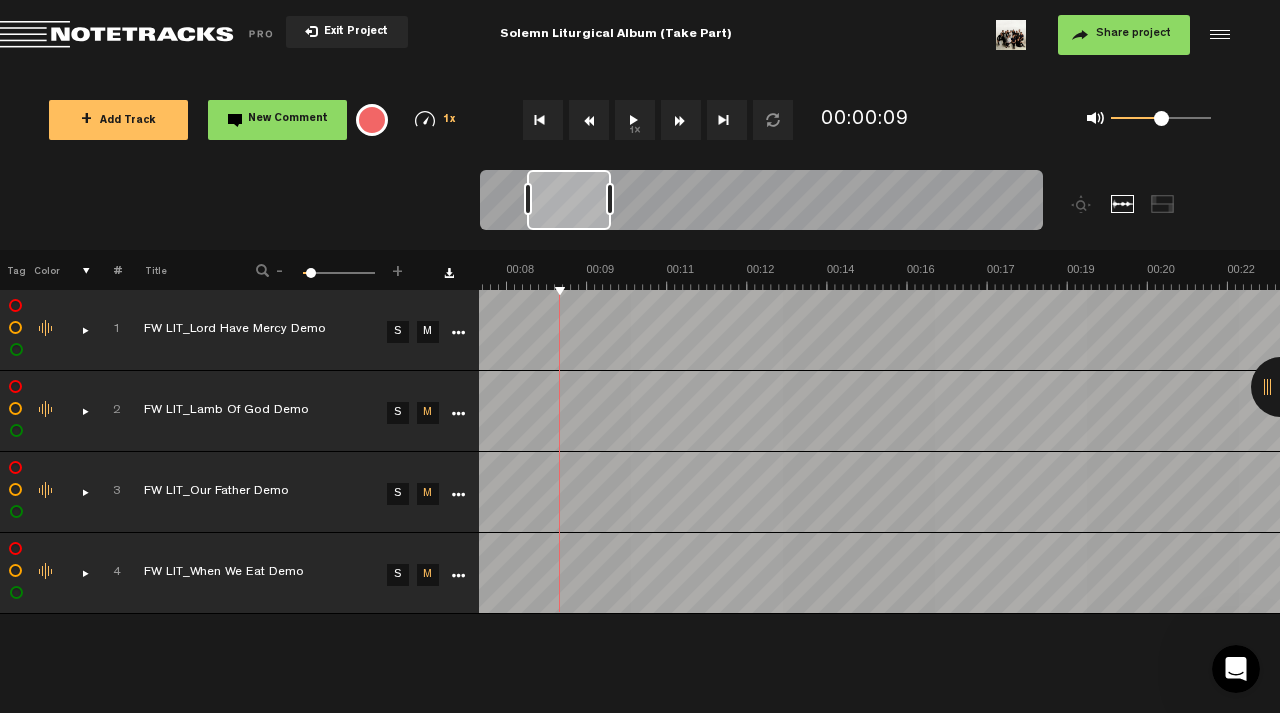 scroll, scrollTop: 0, scrollLeft: 1, axis: horizontal 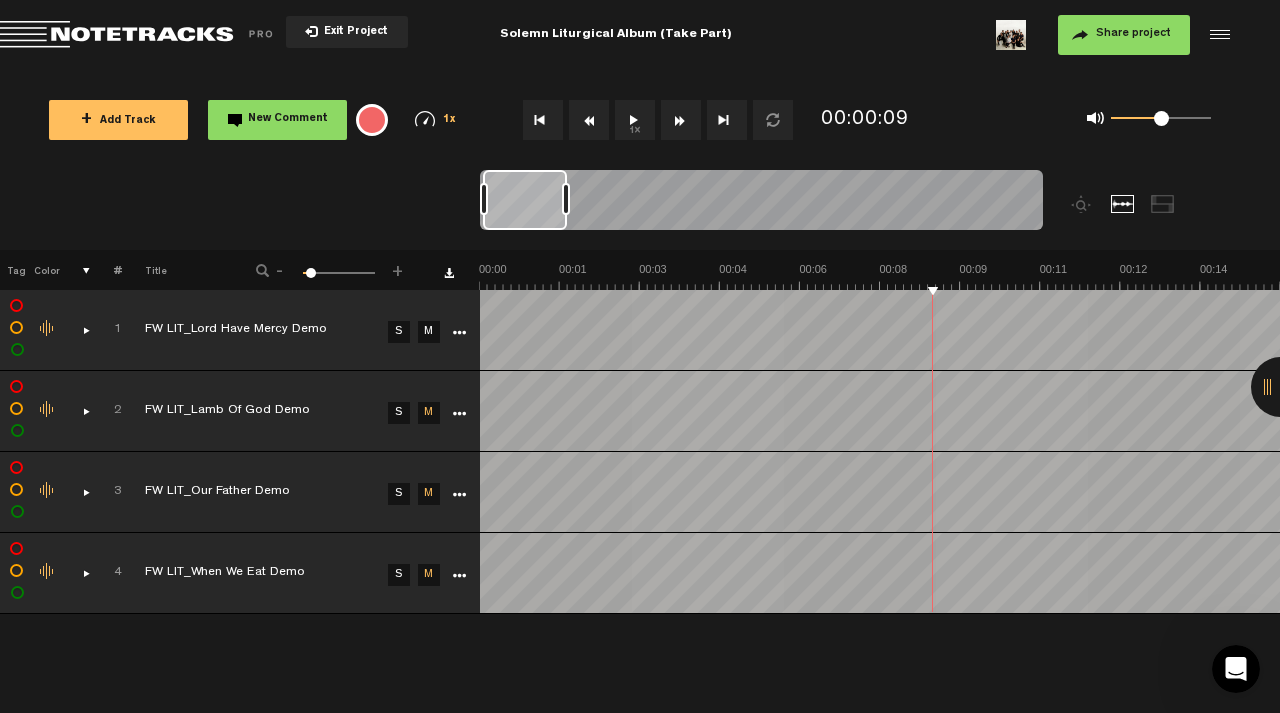 click on "Share project" at bounding box center [1124, 35] 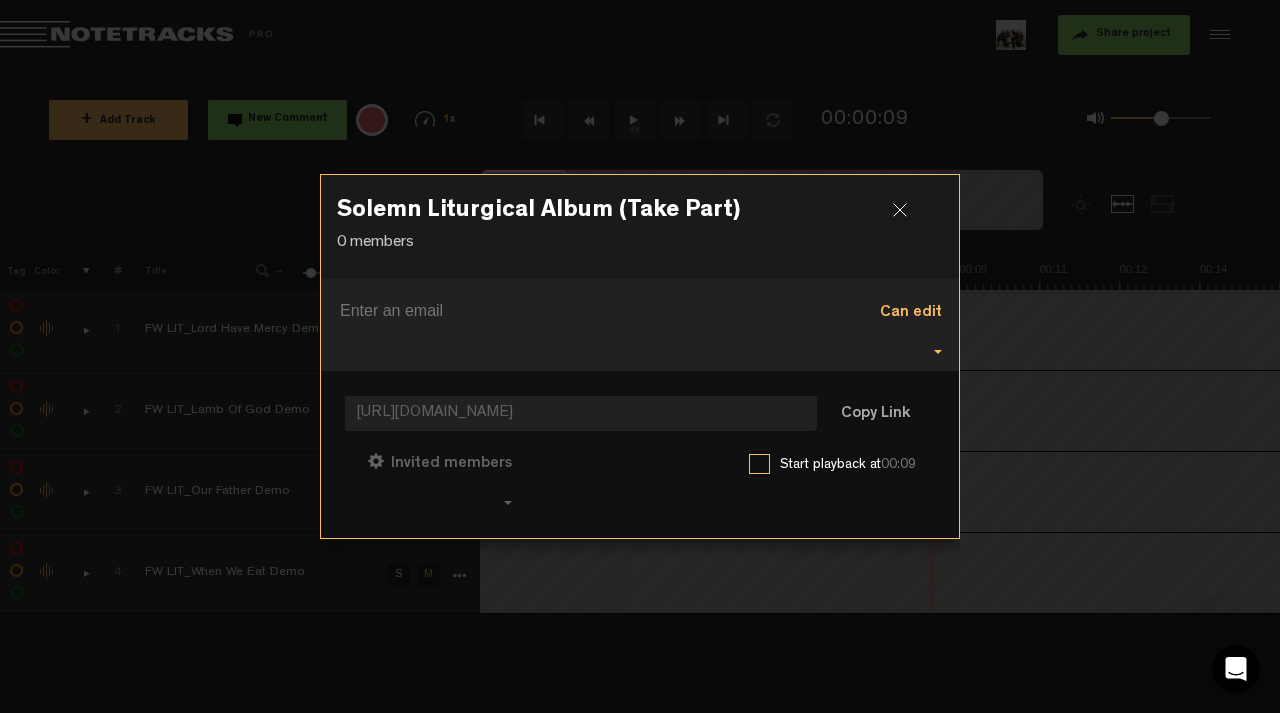 click on "Can edit" at bounding box center [901, 311] 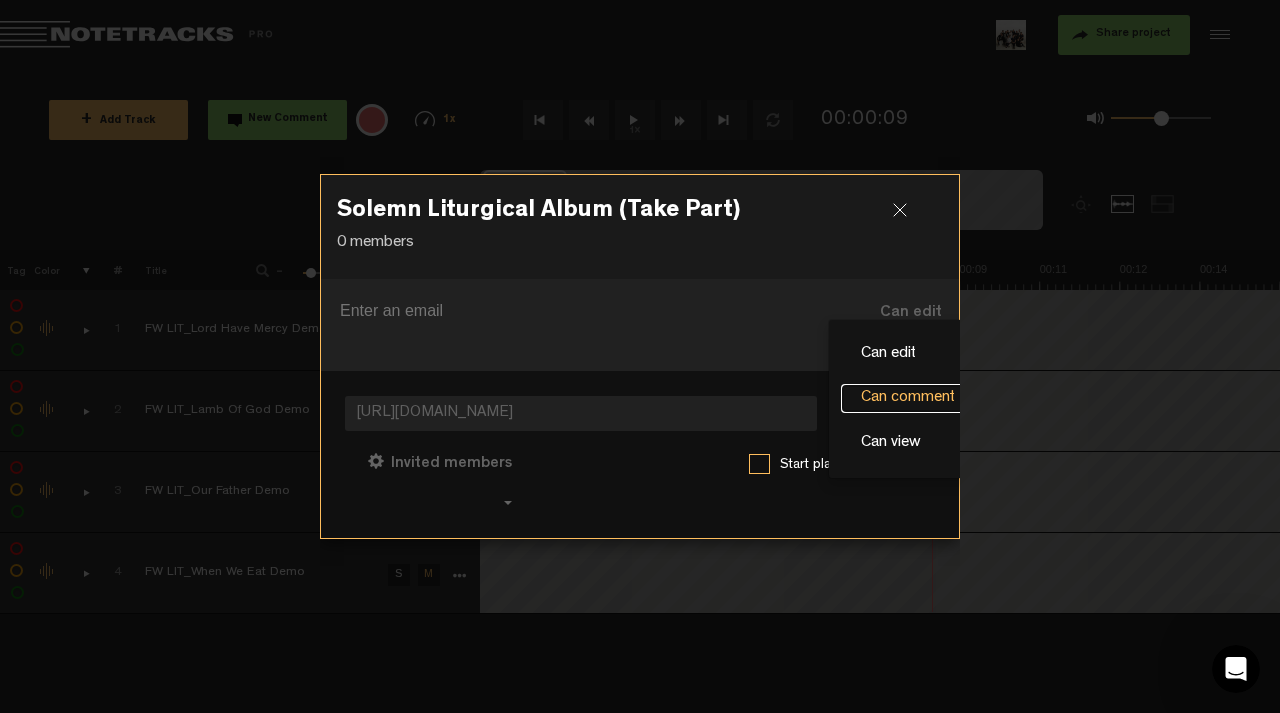 click on "Can comment" at bounding box center [908, 398] 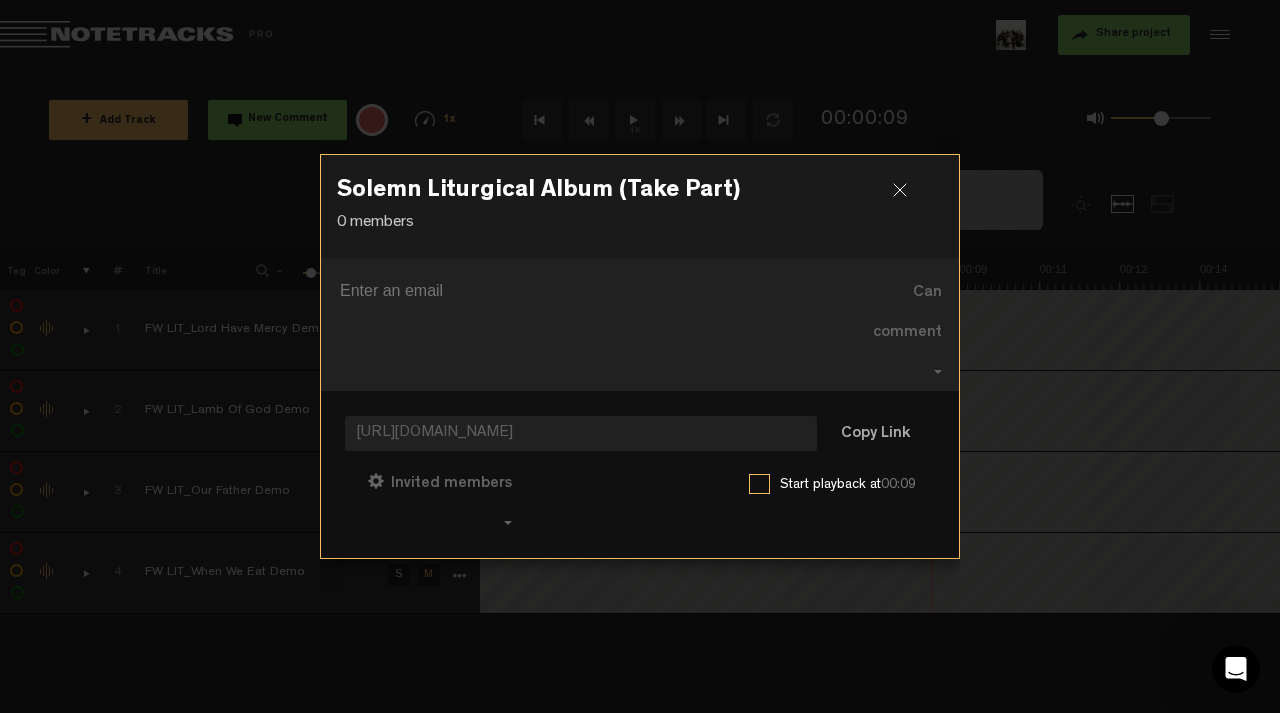 click at bounding box center (579, 325) 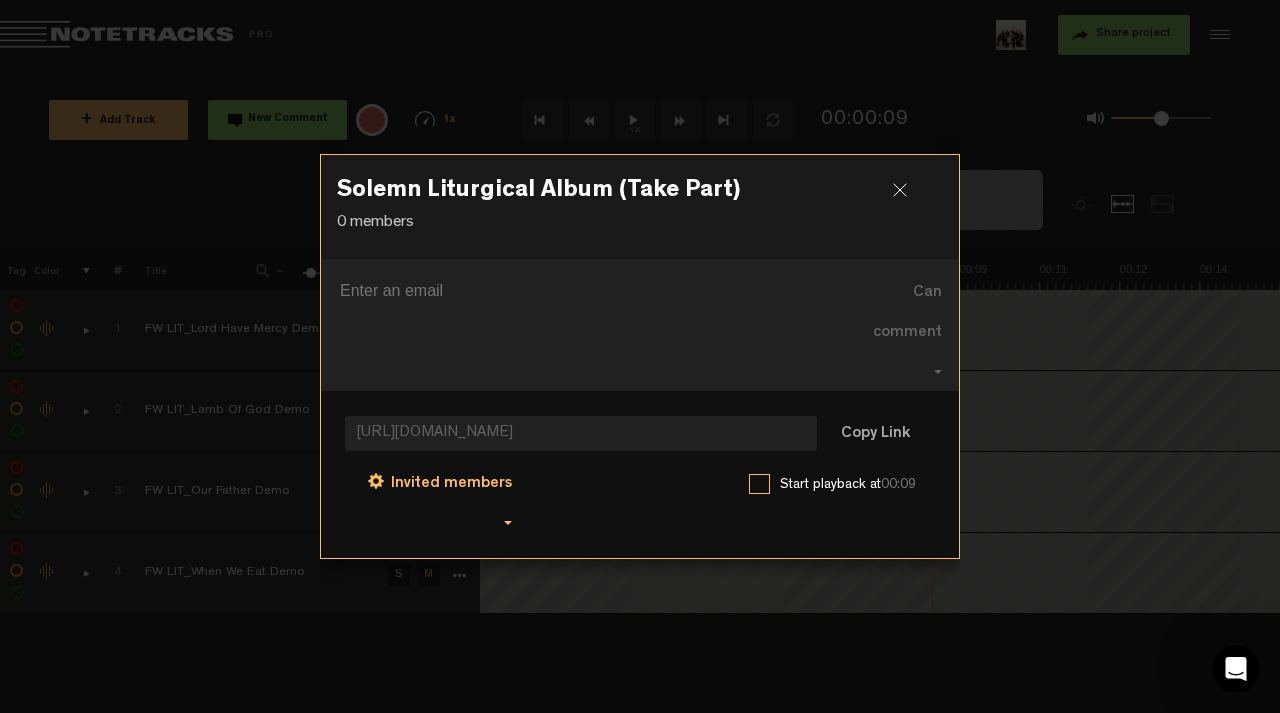 click on "Invited members" at bounding box center (451, 484) 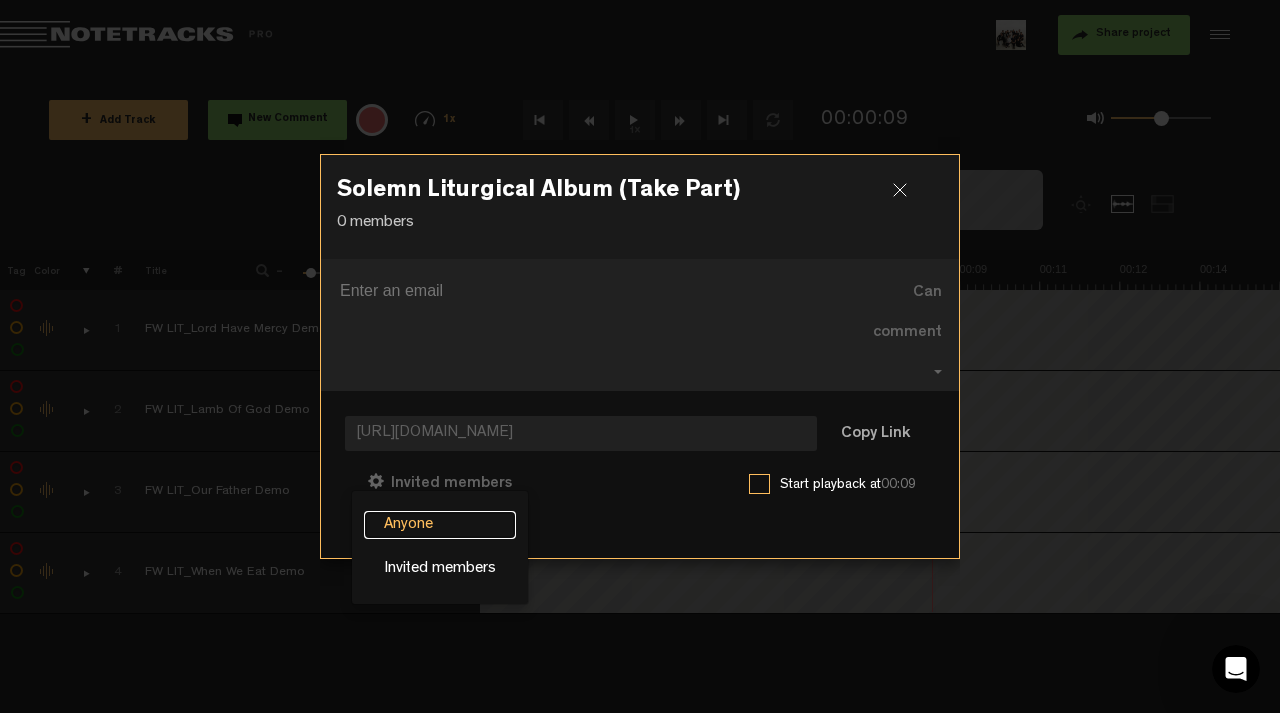 click on "Anyone" at bounding box center (440, 525) 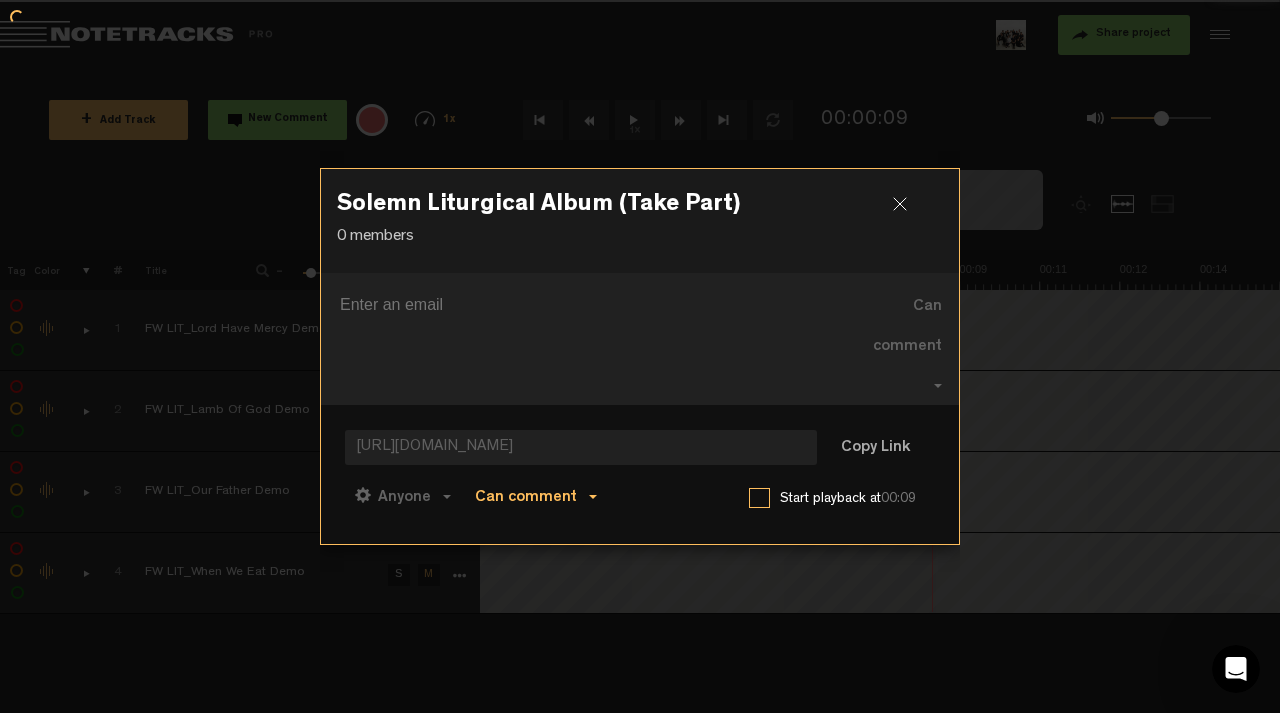 click on "Can comment" at bounding box center [536, 496] 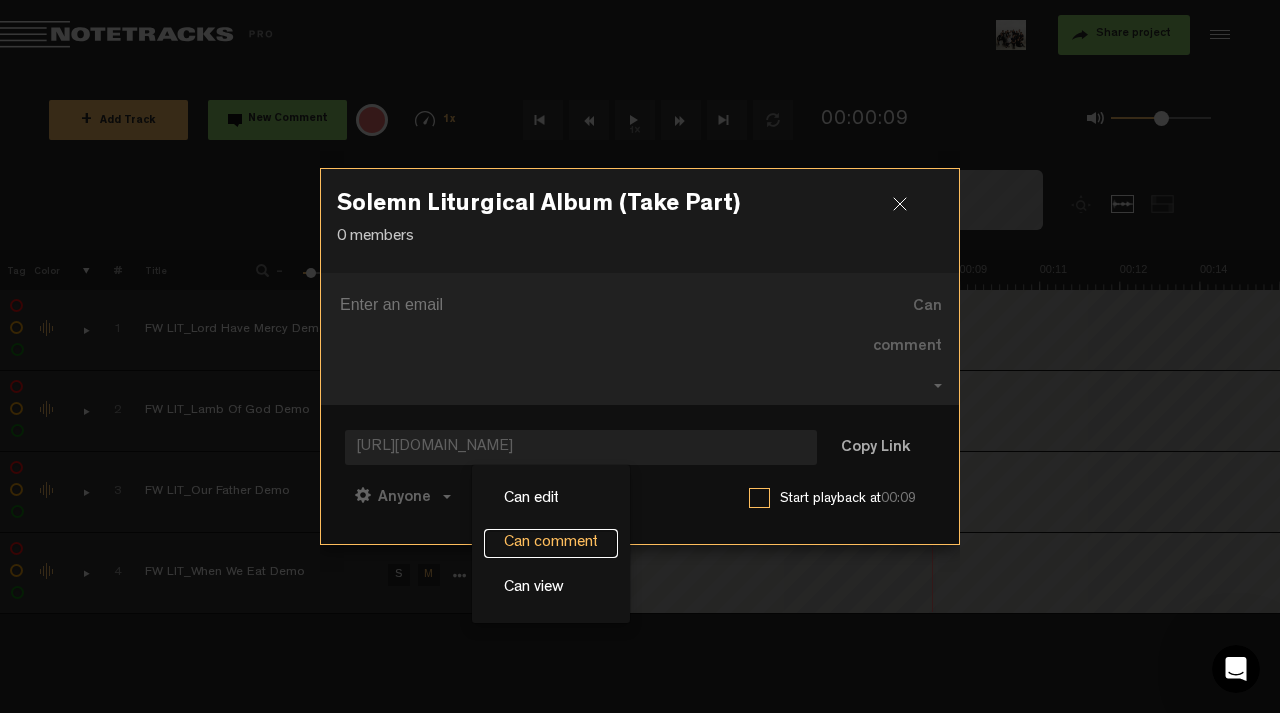 click on "Can comment" at bounding box center [551, 543] 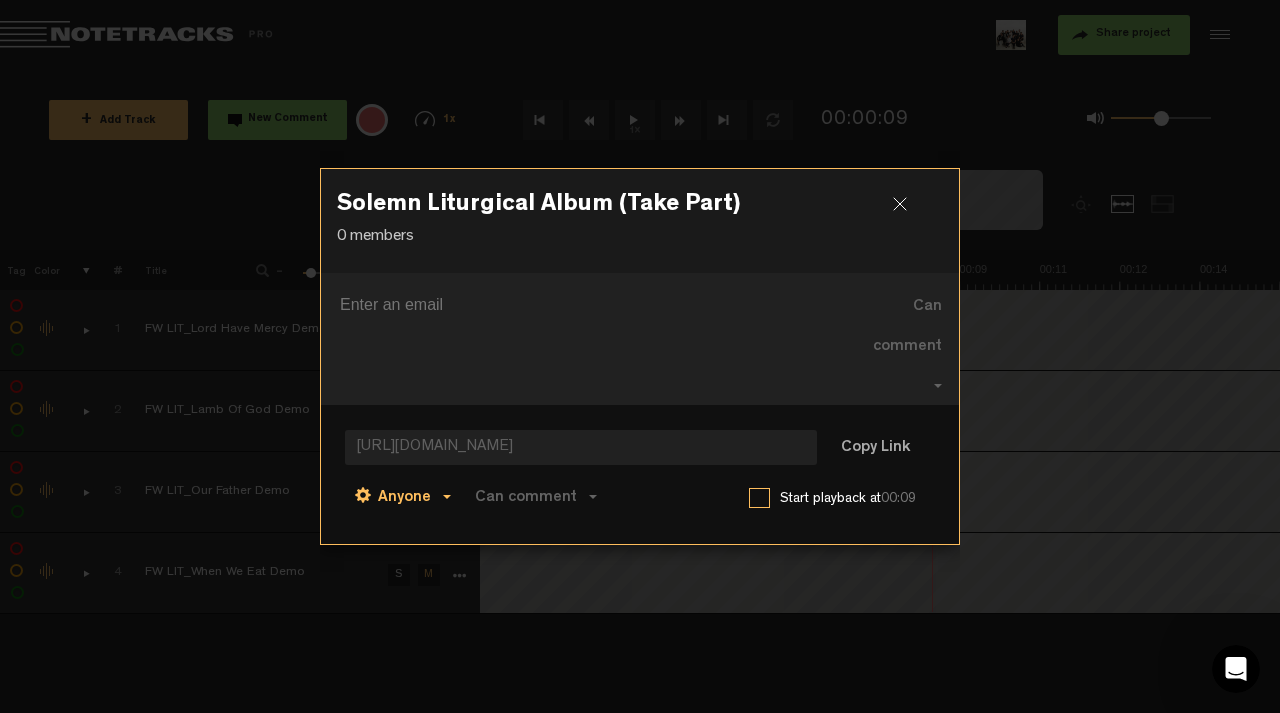 click on "Anyone" at bounding box center (404, 498) 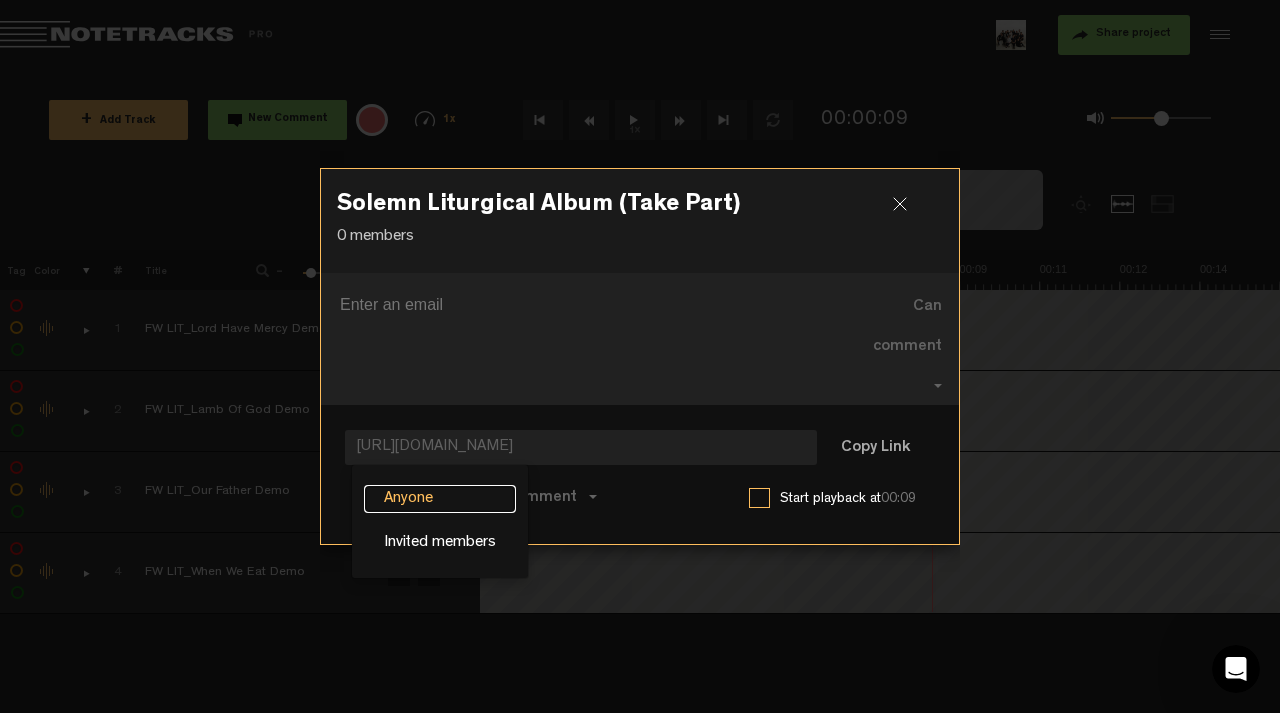 click on "Anyone" at bounding box center [440, 499] 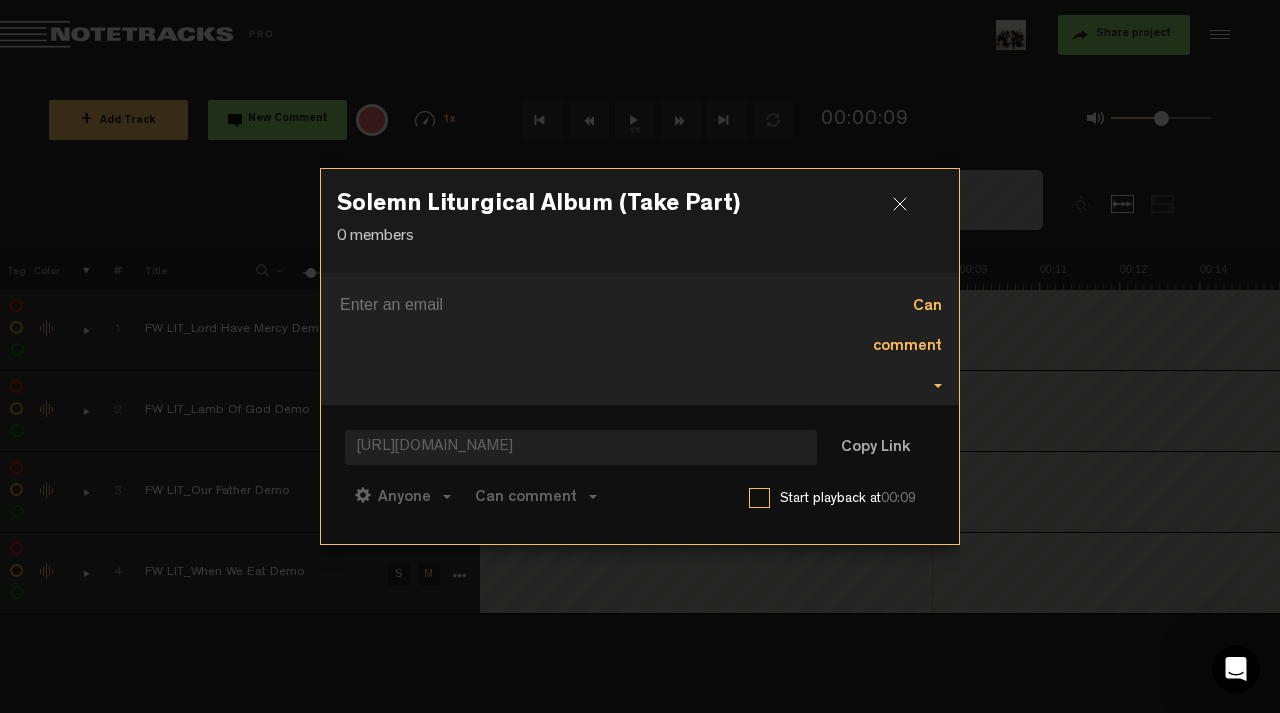 click on "Can comment" at bounding box center (907, 327) 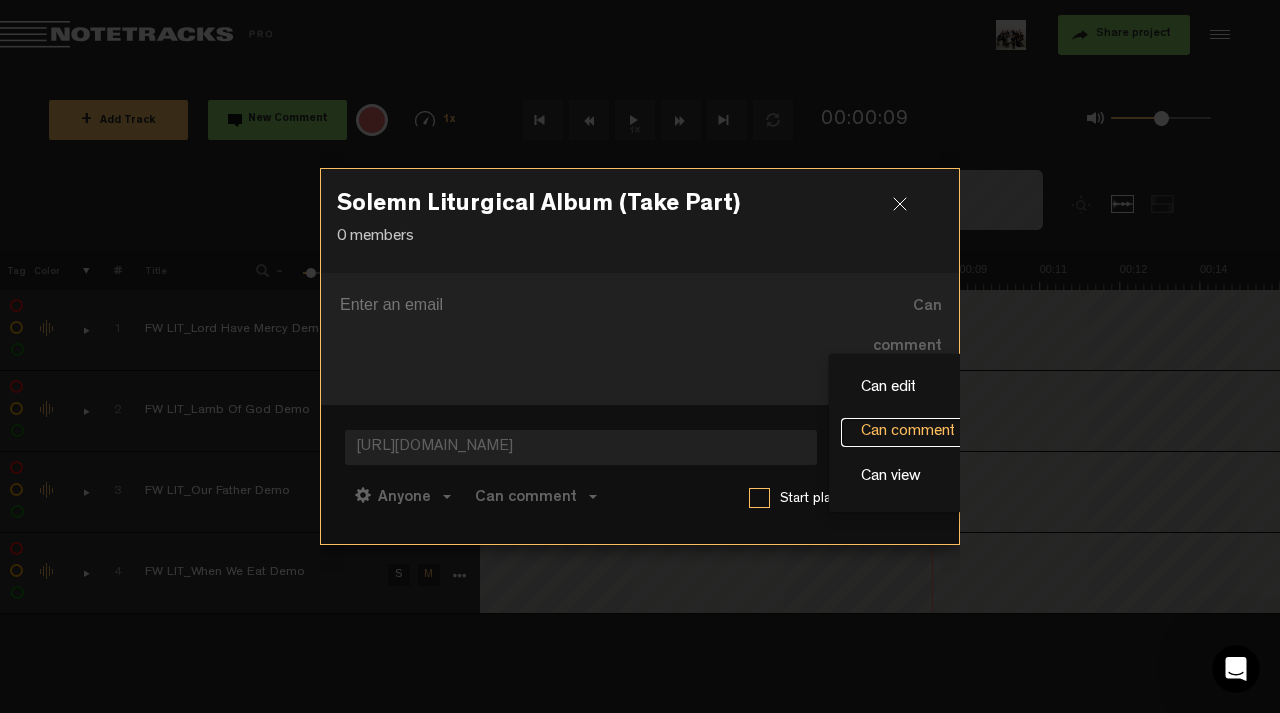 click on "Can comment" at bounding box center [908, 432] 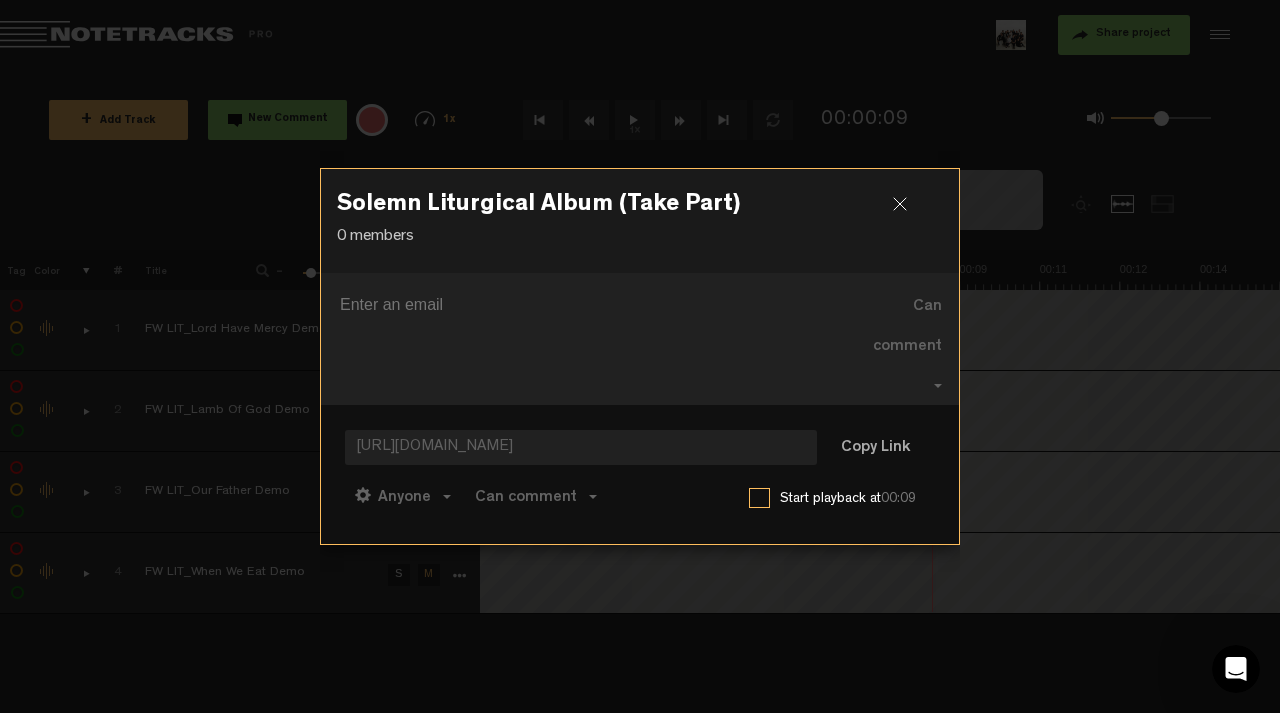 click at bounding box center (908, 212) 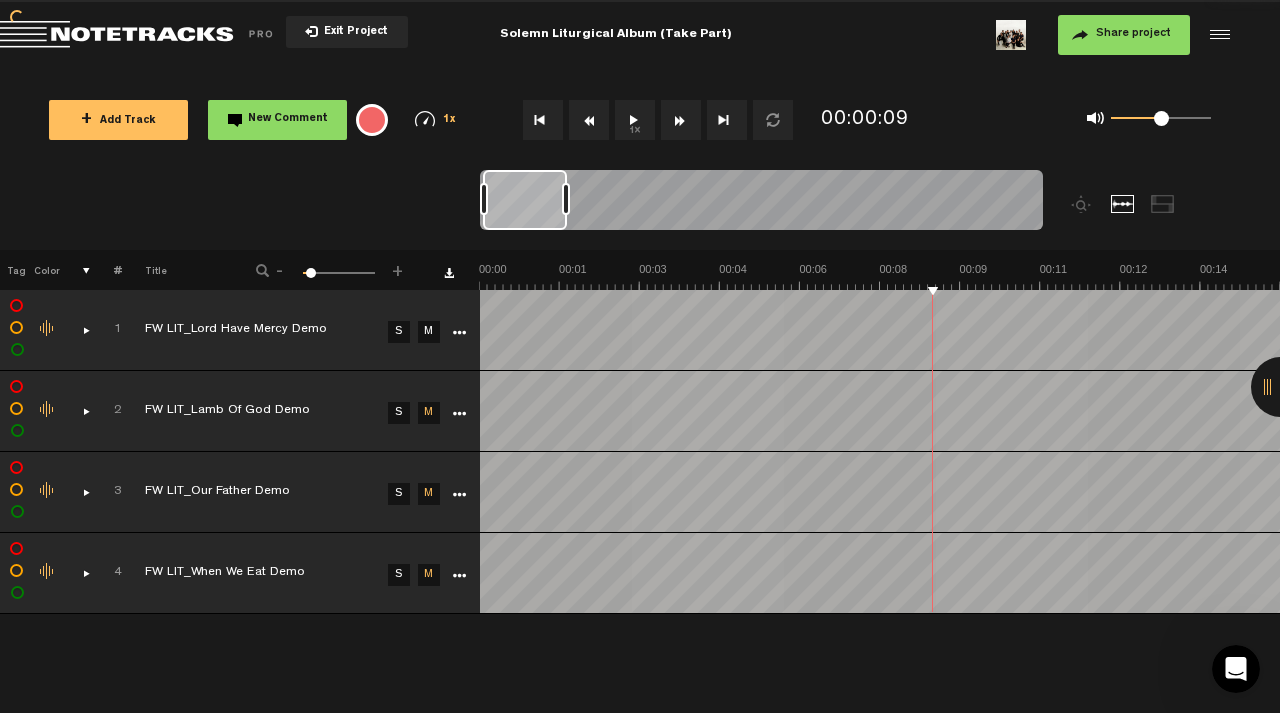 click on "Share project" at bounding box center [1124, 35] 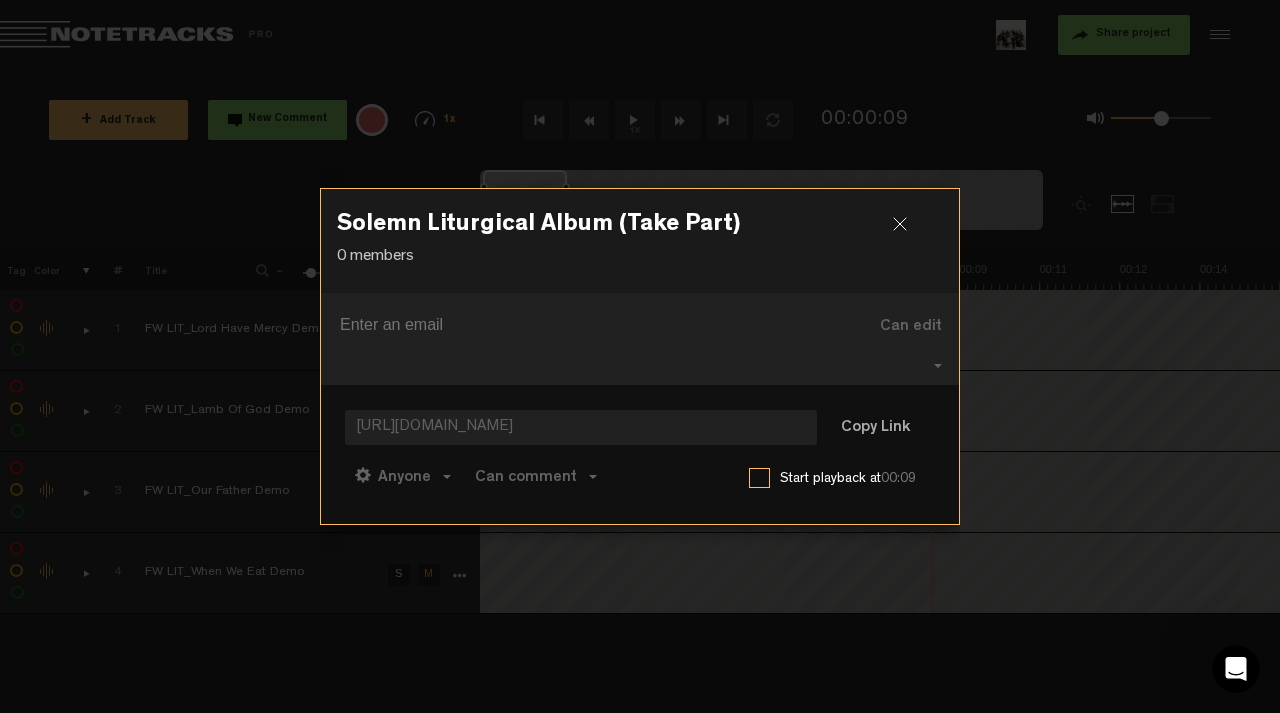 click on "https://app.notetracks.com/#/app/audioproject/329e_9g5kp41IfwNEuzqt80FM-CuVDWJDl0vLbJowOi17r" at bounding box center [581, 427] 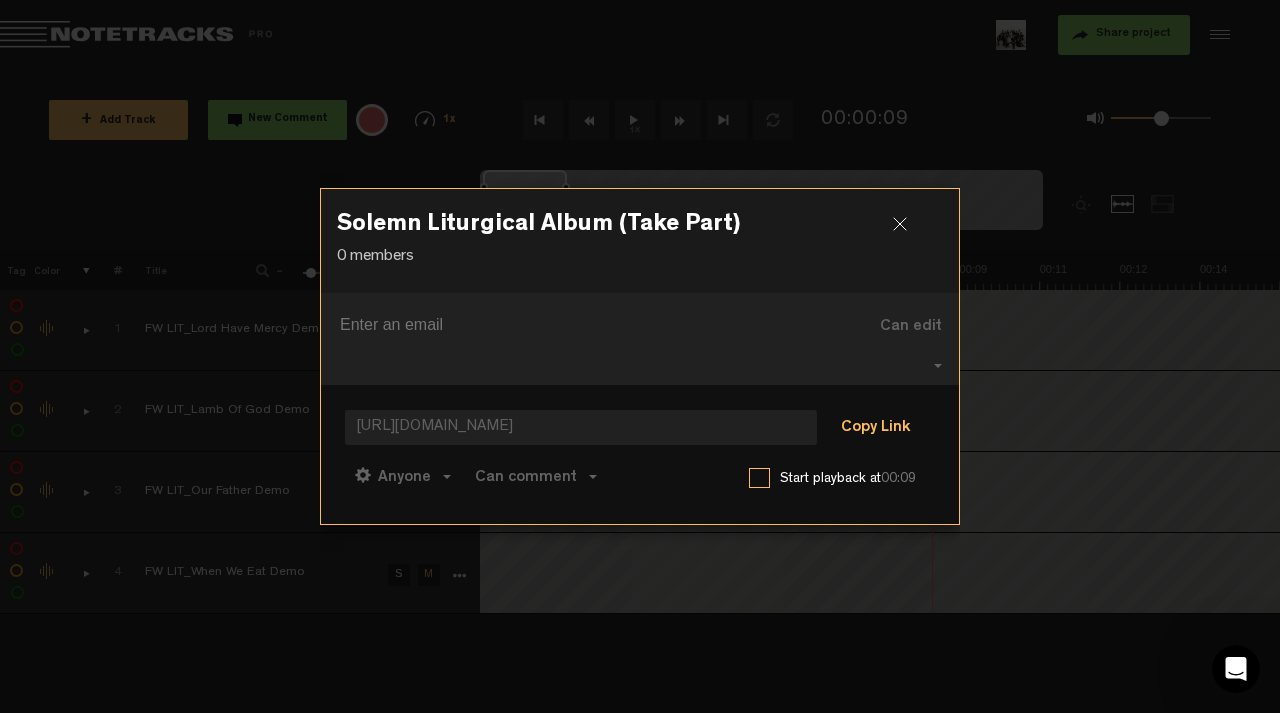 click on "Copy Link" at bounding box center [875, 429] 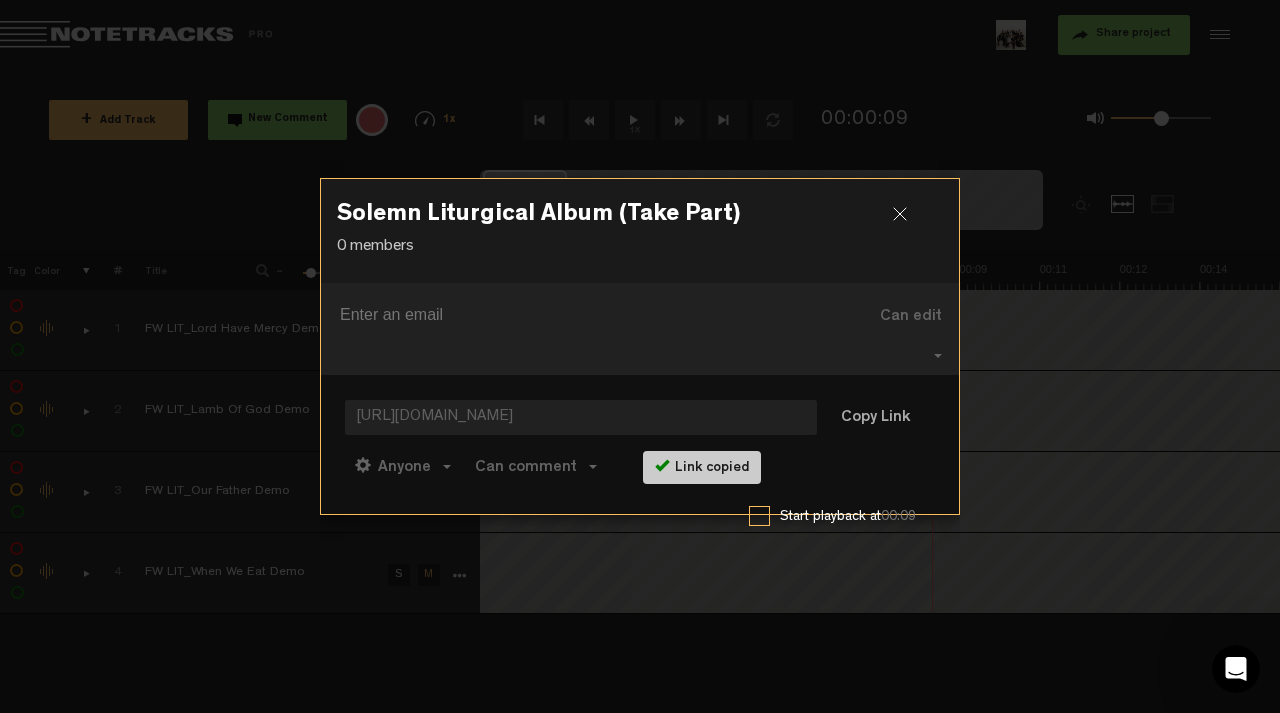 click at bounding box center (908, 222) 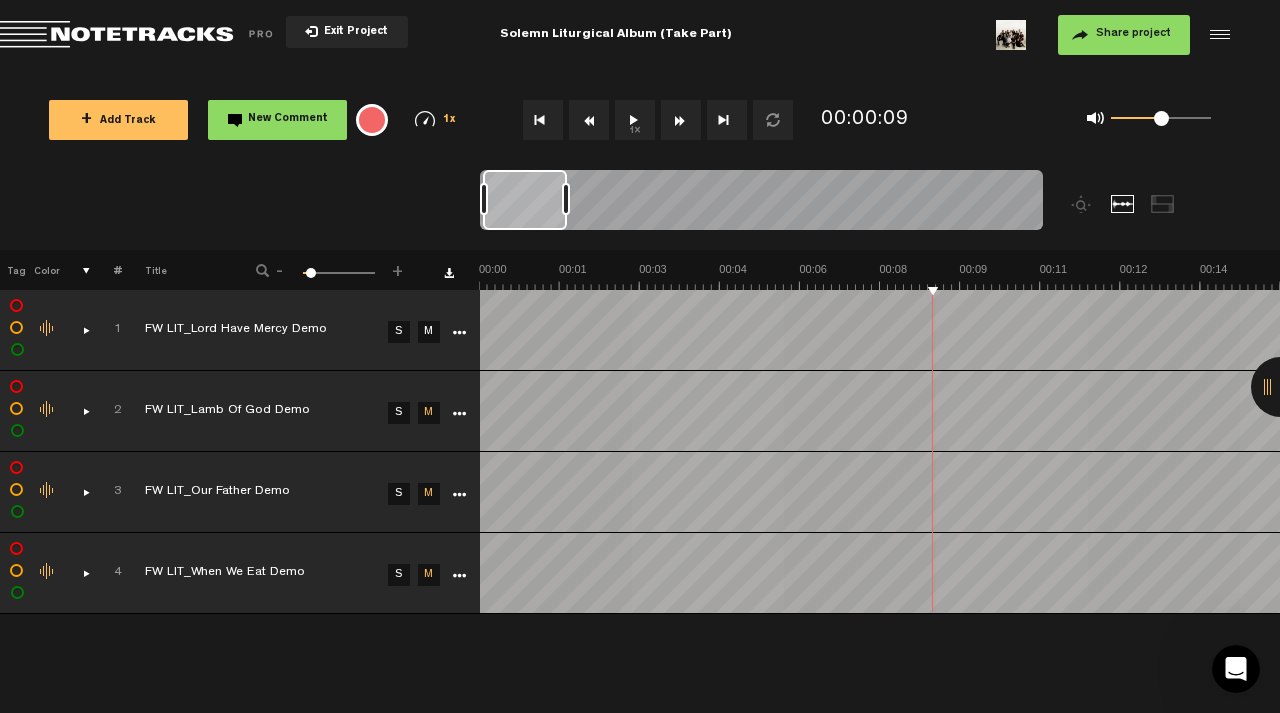 click on "Share project" at bounding box center (1124, 35) 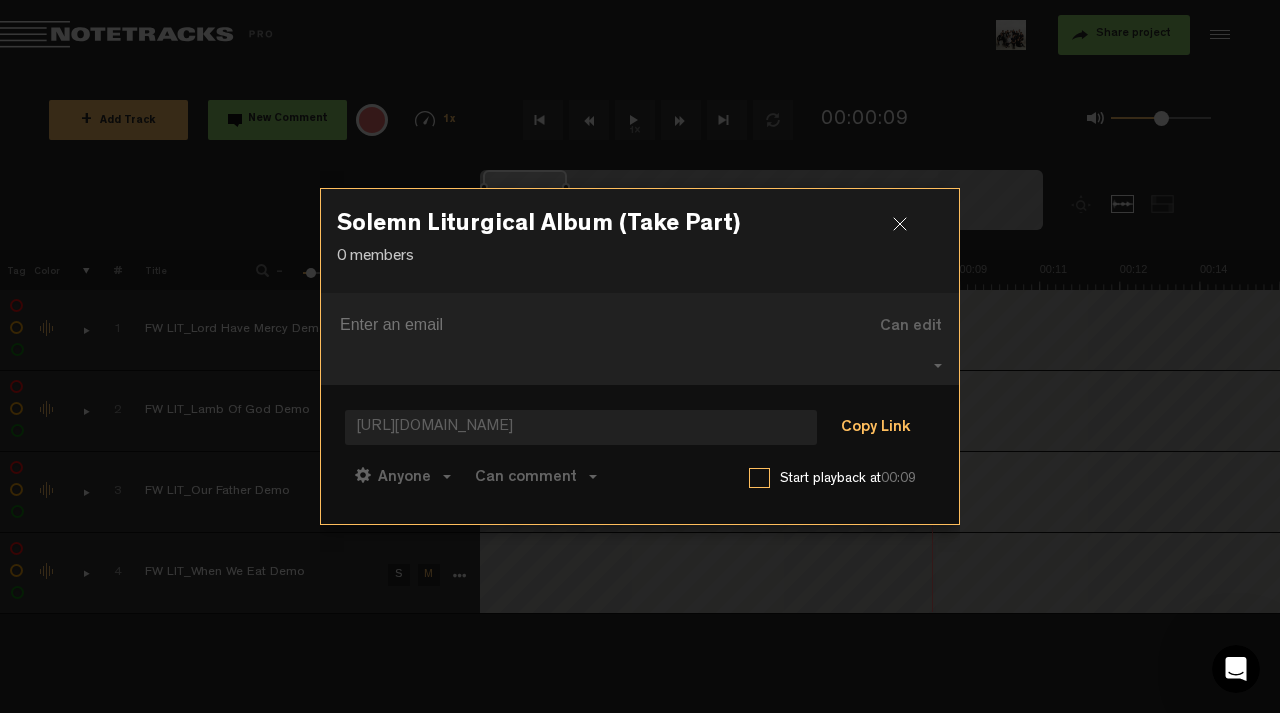click on "Copy Link" at bounding box center [875, 429] 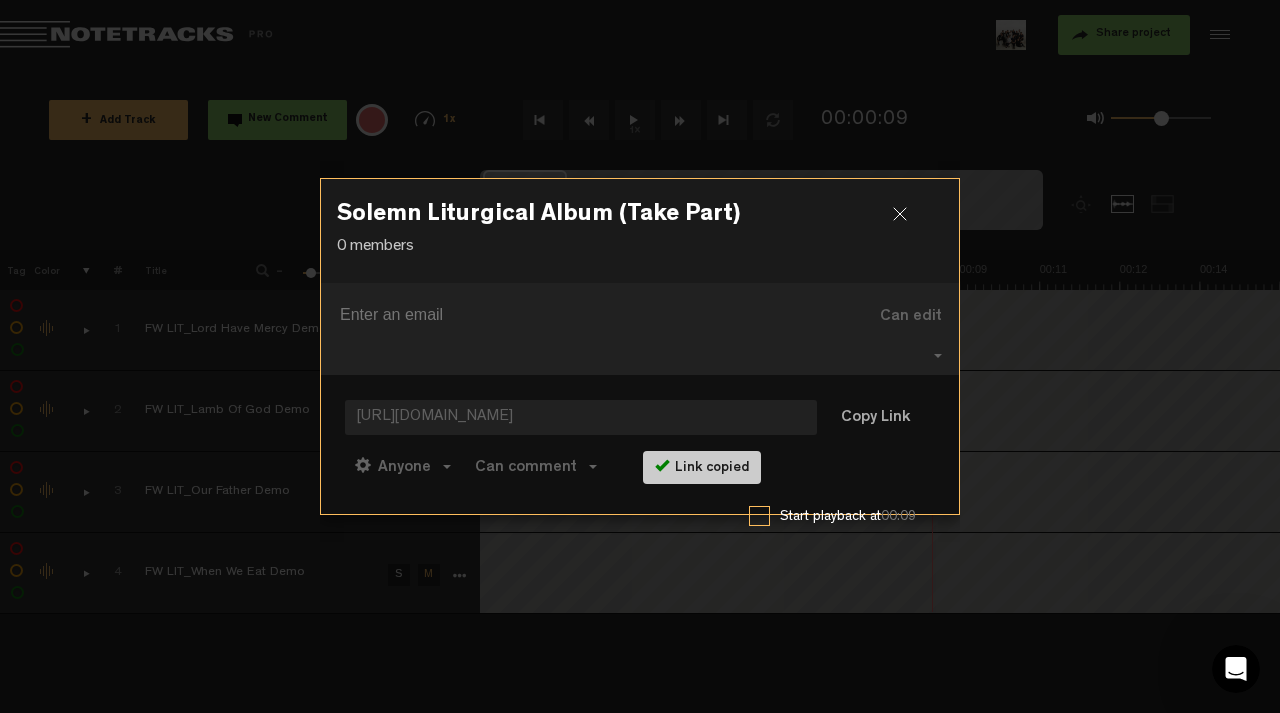 click at bounding box center (908, 222) 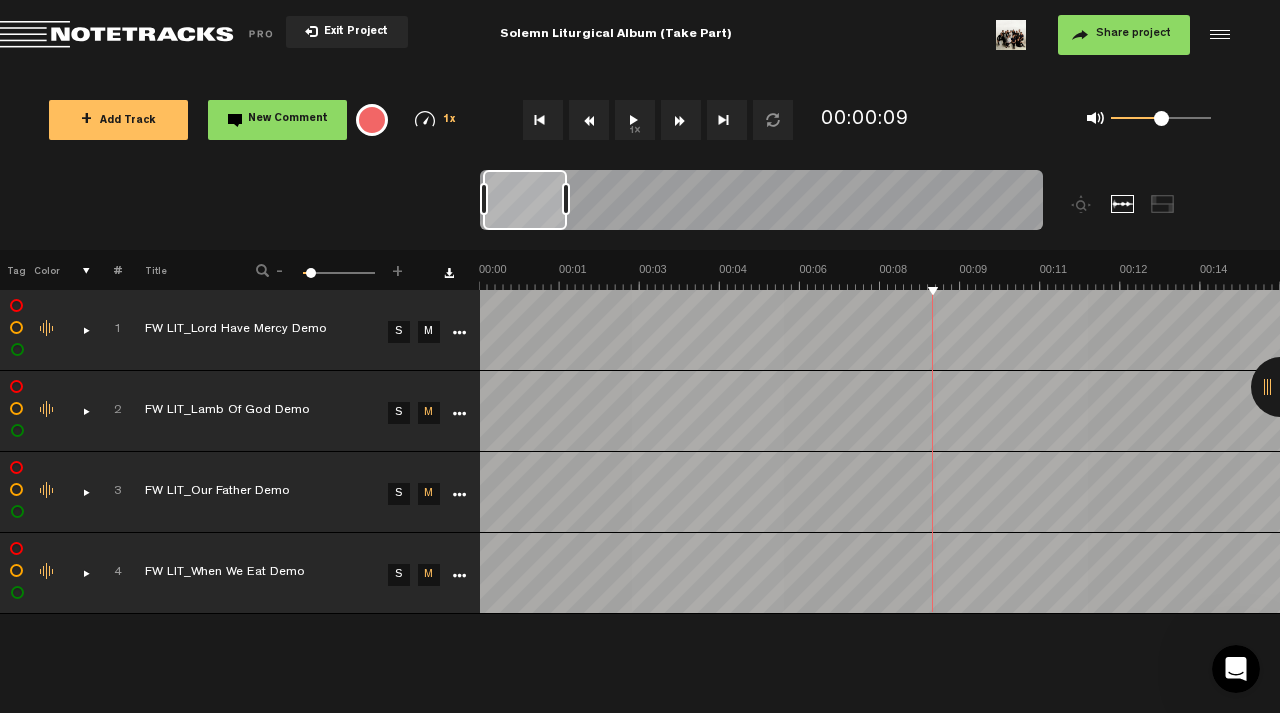 click at bounding box center [140, 35] 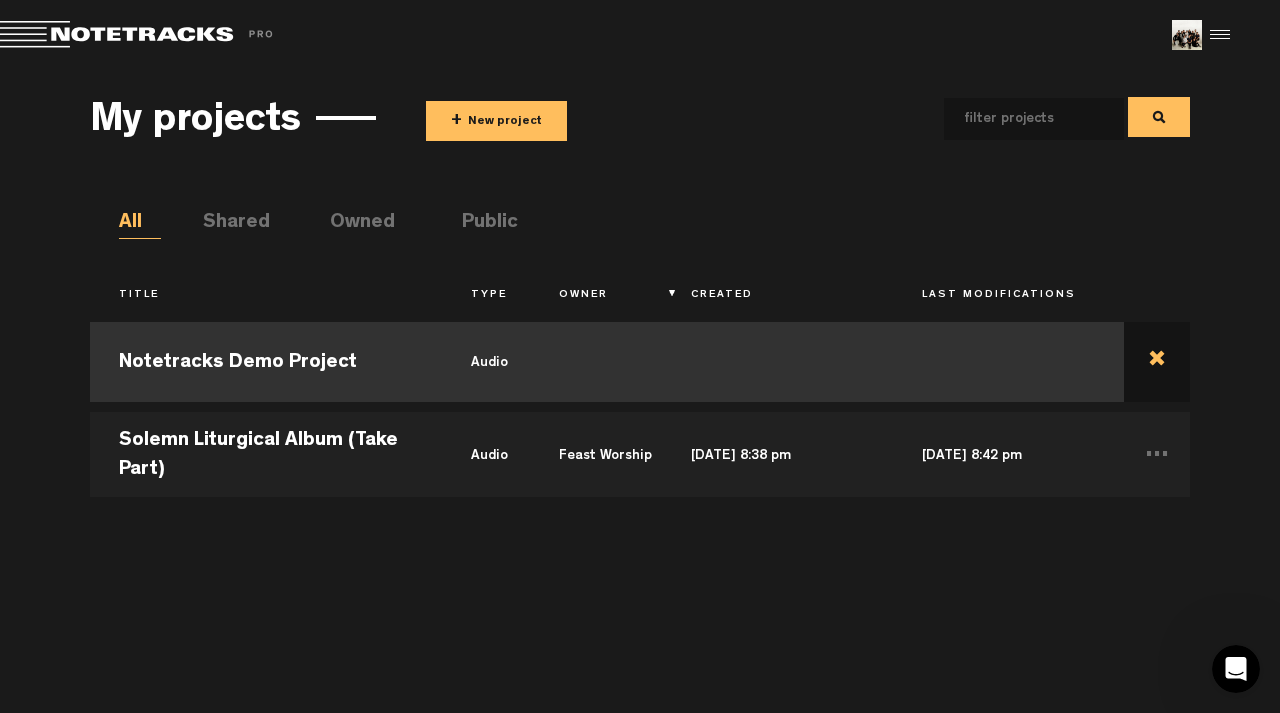 click at bounding box center [1157, 362] 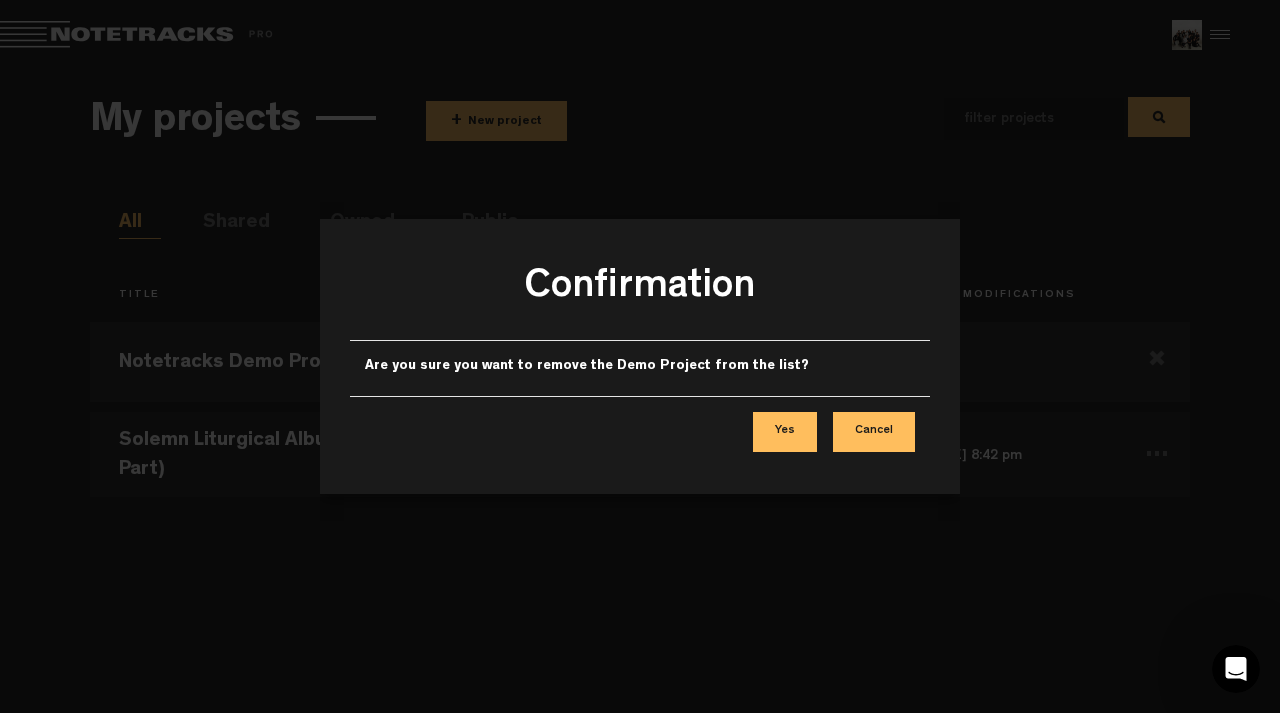 click on "Yes" at bounding box center (785, 432) 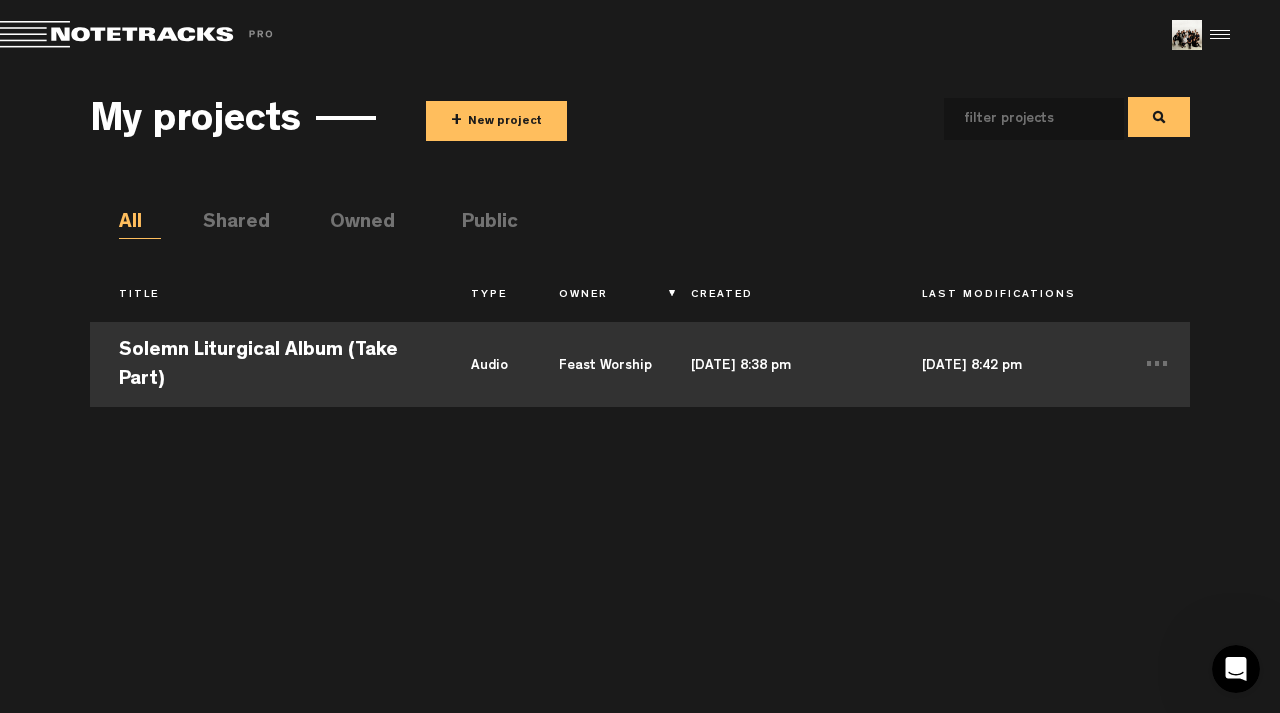 click on "Feast Worship" at bounding box center (596, 362) 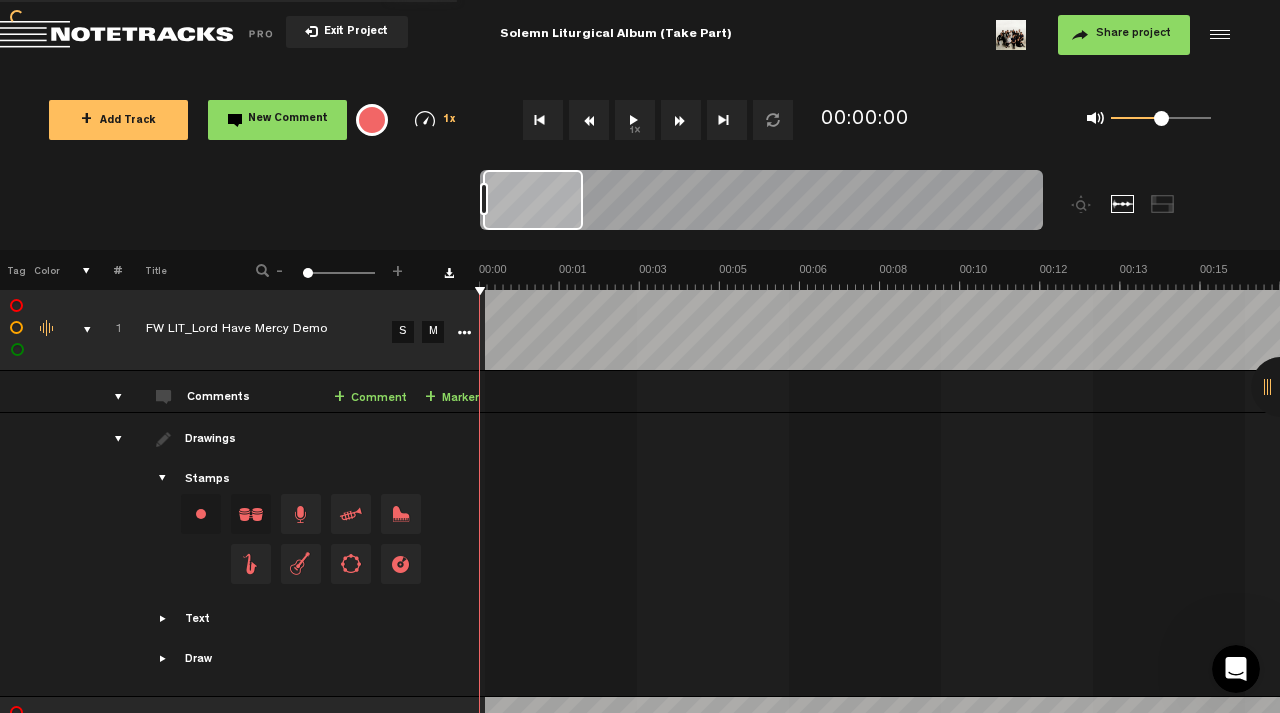 click at bounding box center (1217, 35) 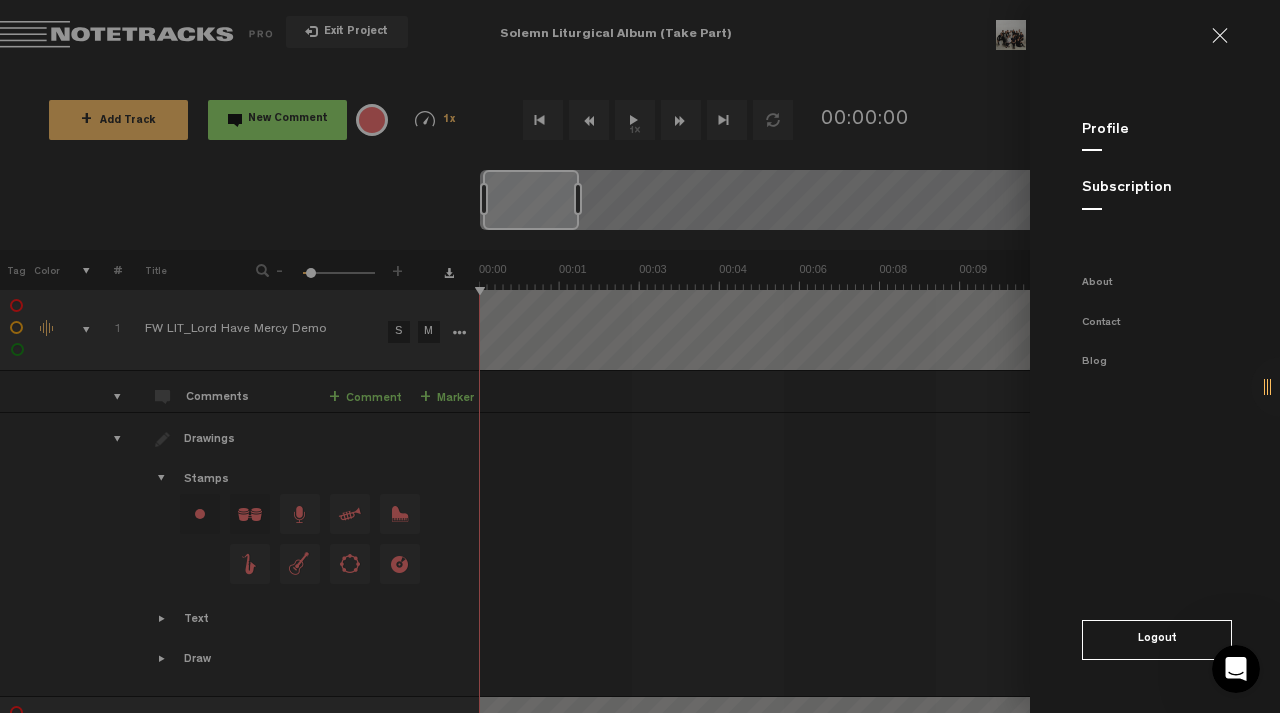 click on "Subscription" 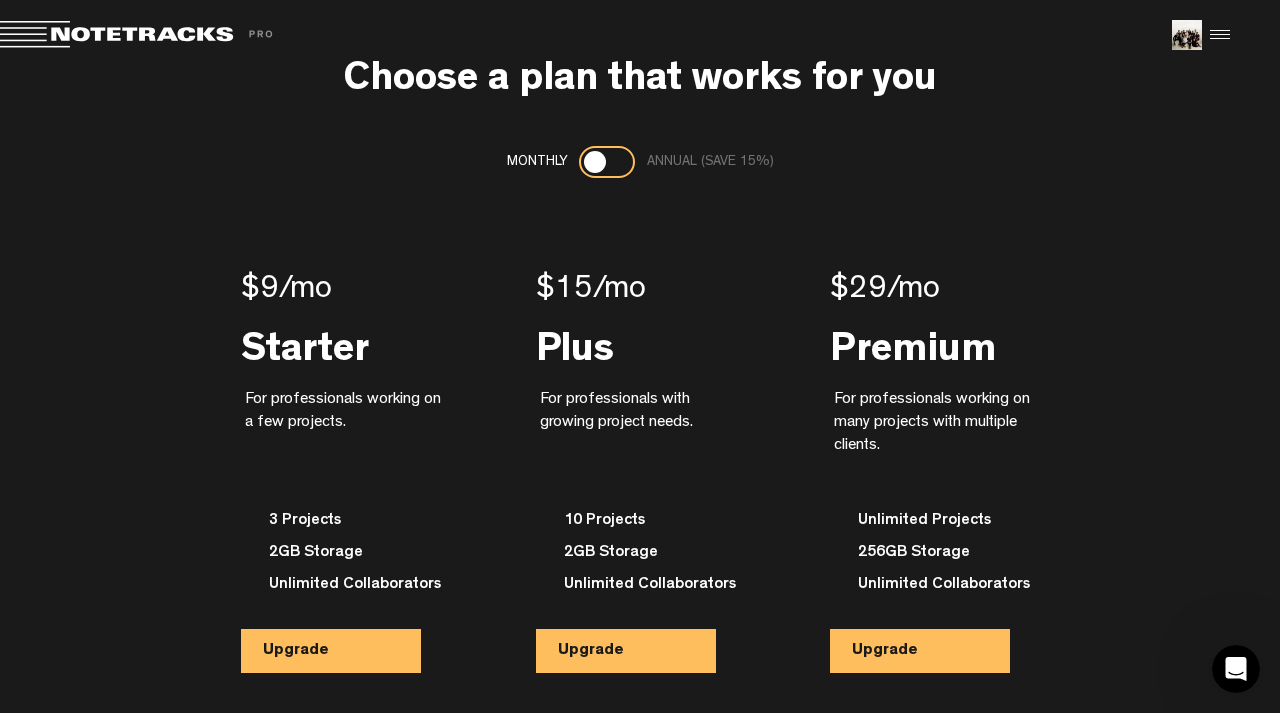 scroll, scrollTop: 0, scrollLeft: 0, axis: both 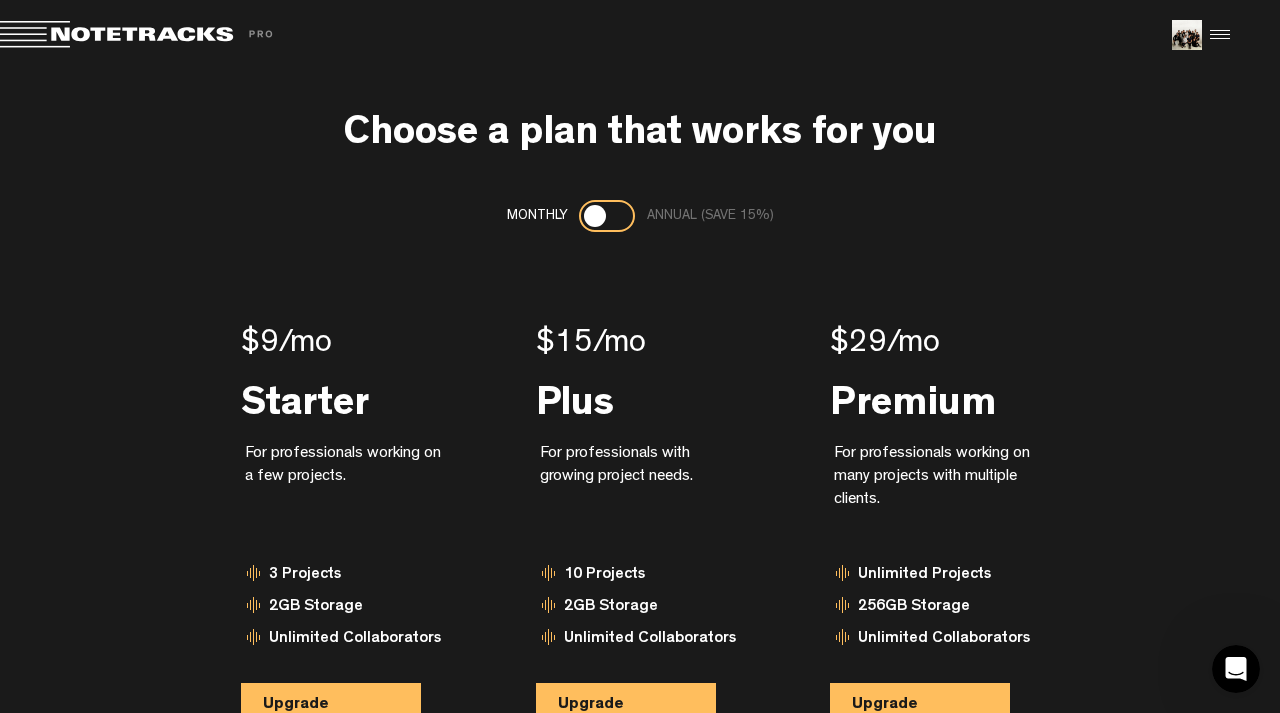 click on "Choose a plan that works for you
Monthly                     Annual (save 15%)             $9 /mo         Starter                    For professionals working on a few projects.                           3 Projects                                       2GB Storage                                               400GB Bandwidth                           (400.00GB left)                                       Unlimited Collaborators                                                                                Upgrade                                                                       $15 /mo         Plus                    For professionals with growing project needs.                           10 Projects                                       2GB Storage                                               400GB Bandwidth                           (400.00GB left)                                       Unlimited Collaborators                                                    Upgrade" at bounding box center (640, 488) 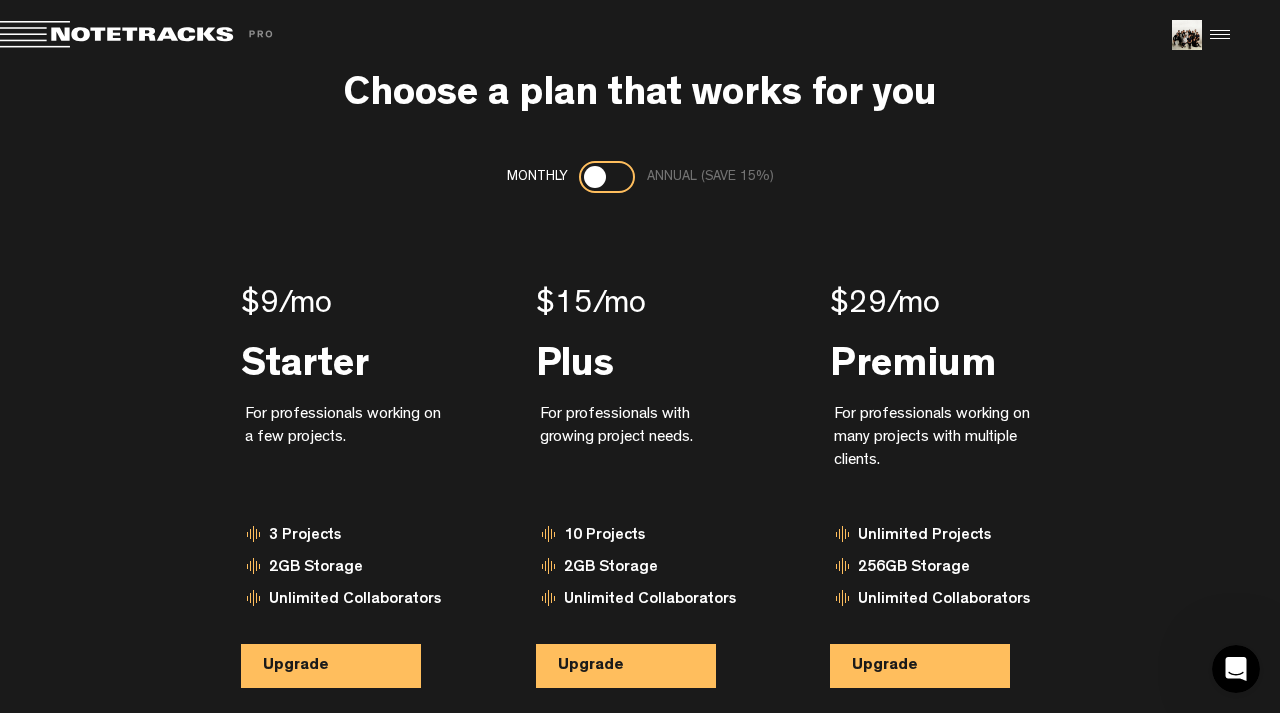 scroll, scrollTop: 0, scrollLeft: 0, axis: both 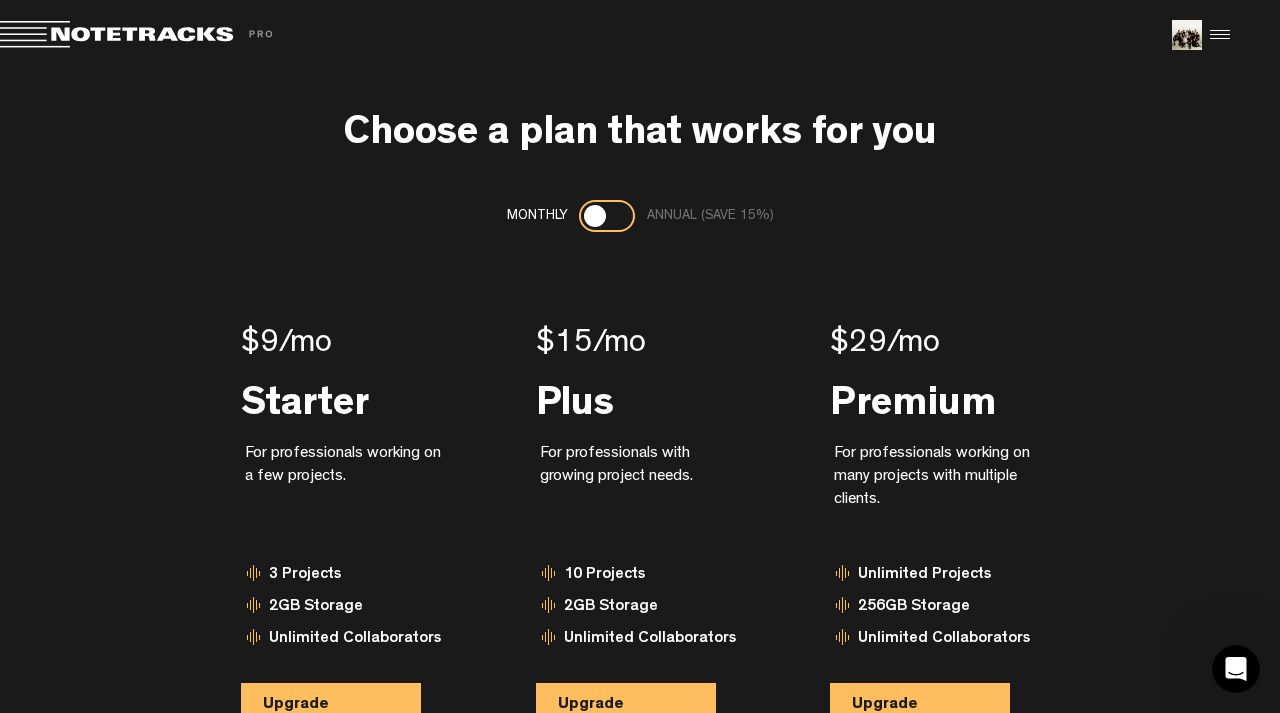 click at bounding box center (140, 35) 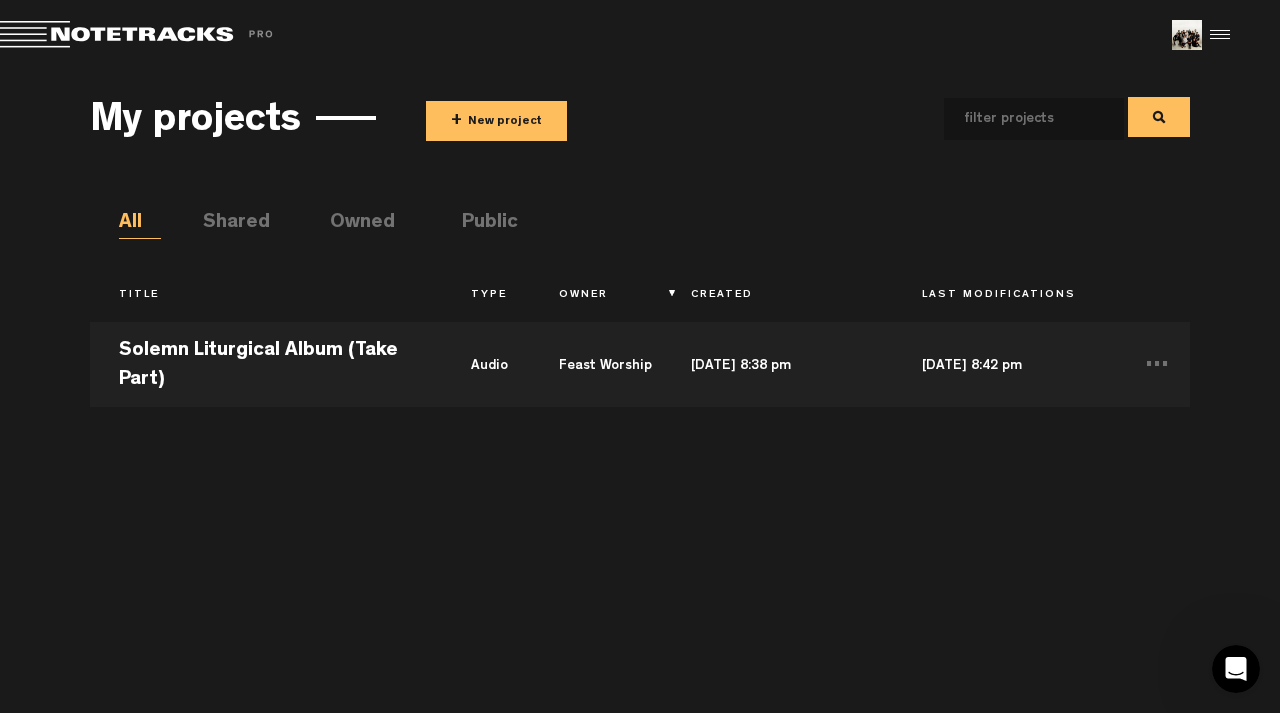 click on "Exit Project                                                                                     Share project  Save project" at bounding box center (640, 35) 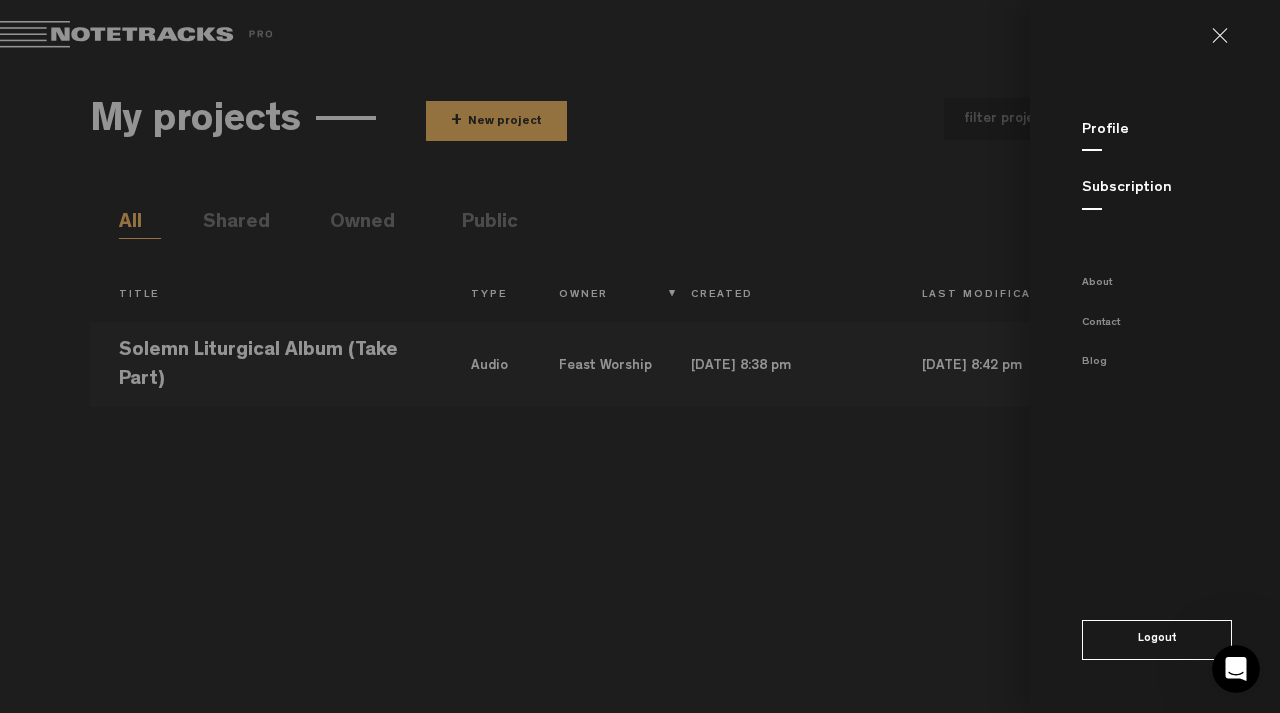 click 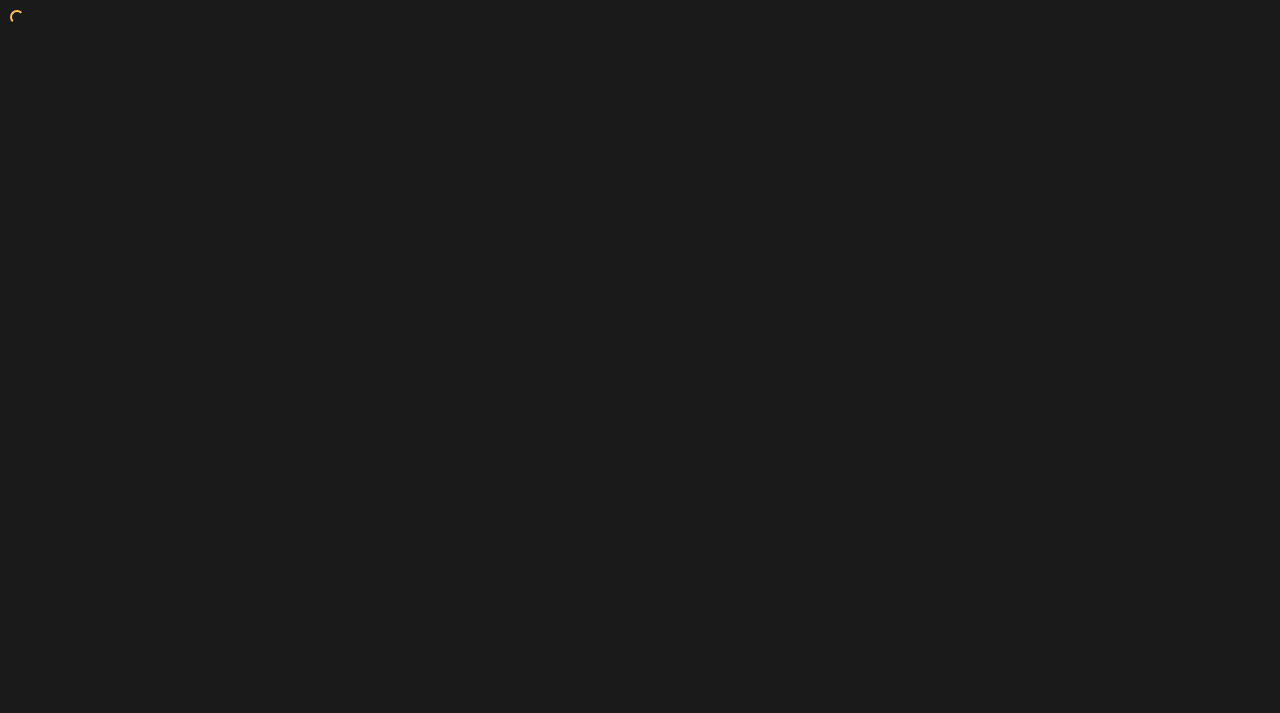 scroll, scrollTop: 0, scrollLeft: 0, axis: both 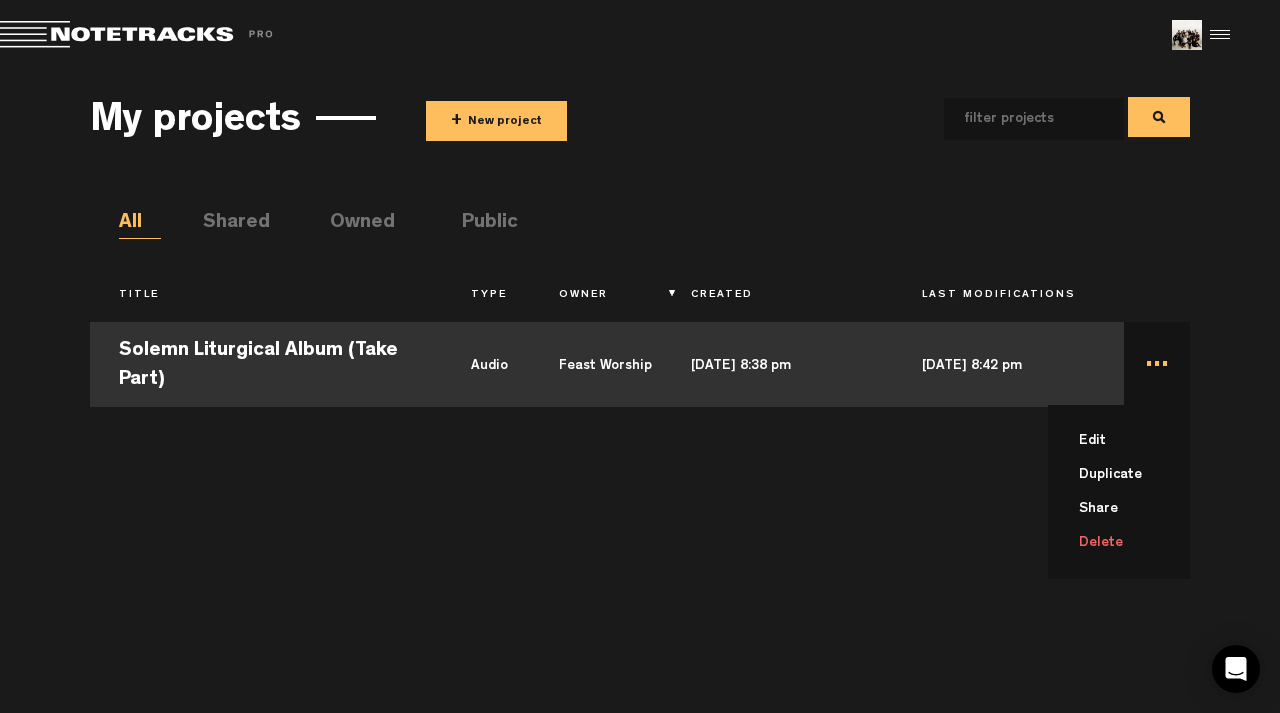 click on "...
Edit
Duplicate
Share
Delete" at bounding box center [1157, 362] 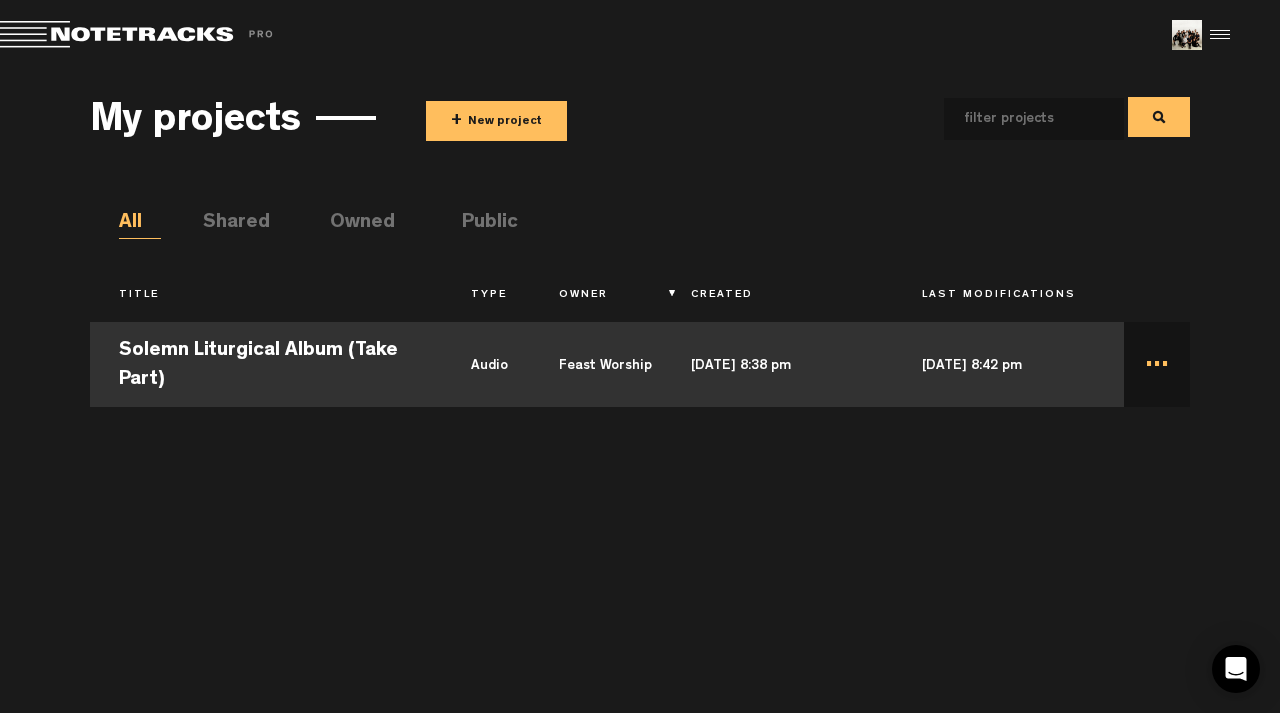 click on "..." at bounding box center (1157, 362) 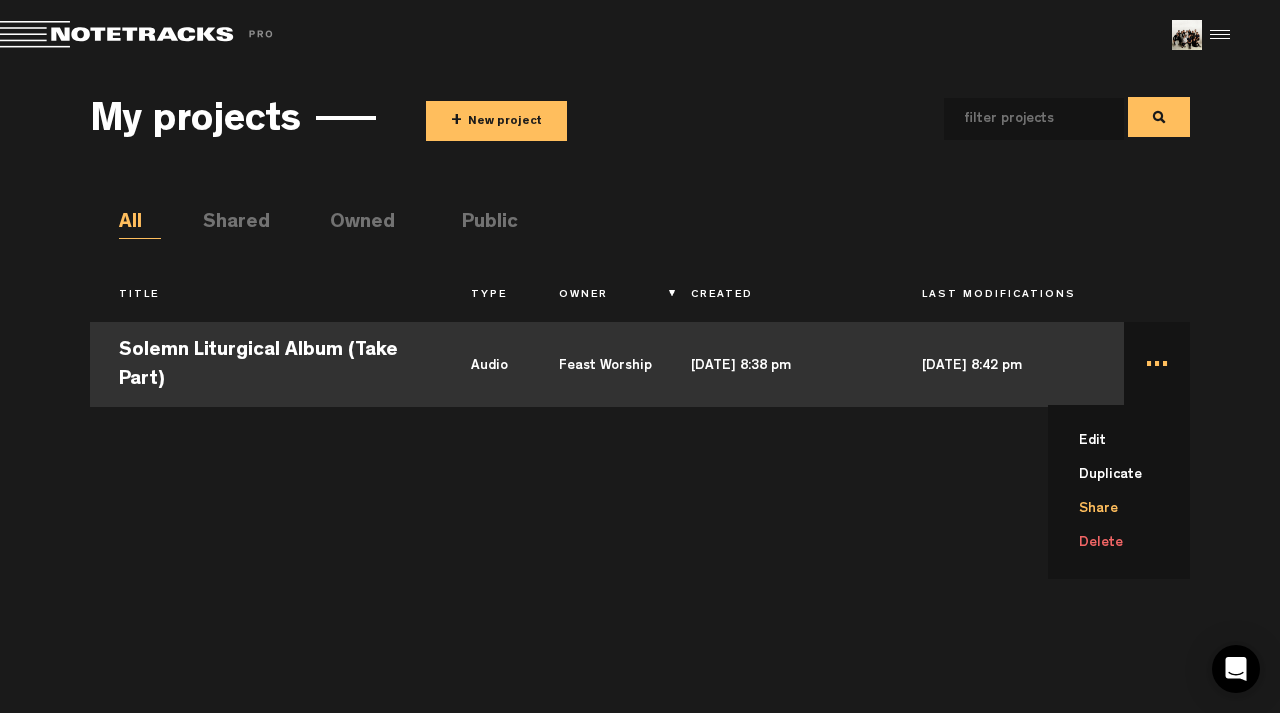 click on "Share" at bounding box center [1131, 509] 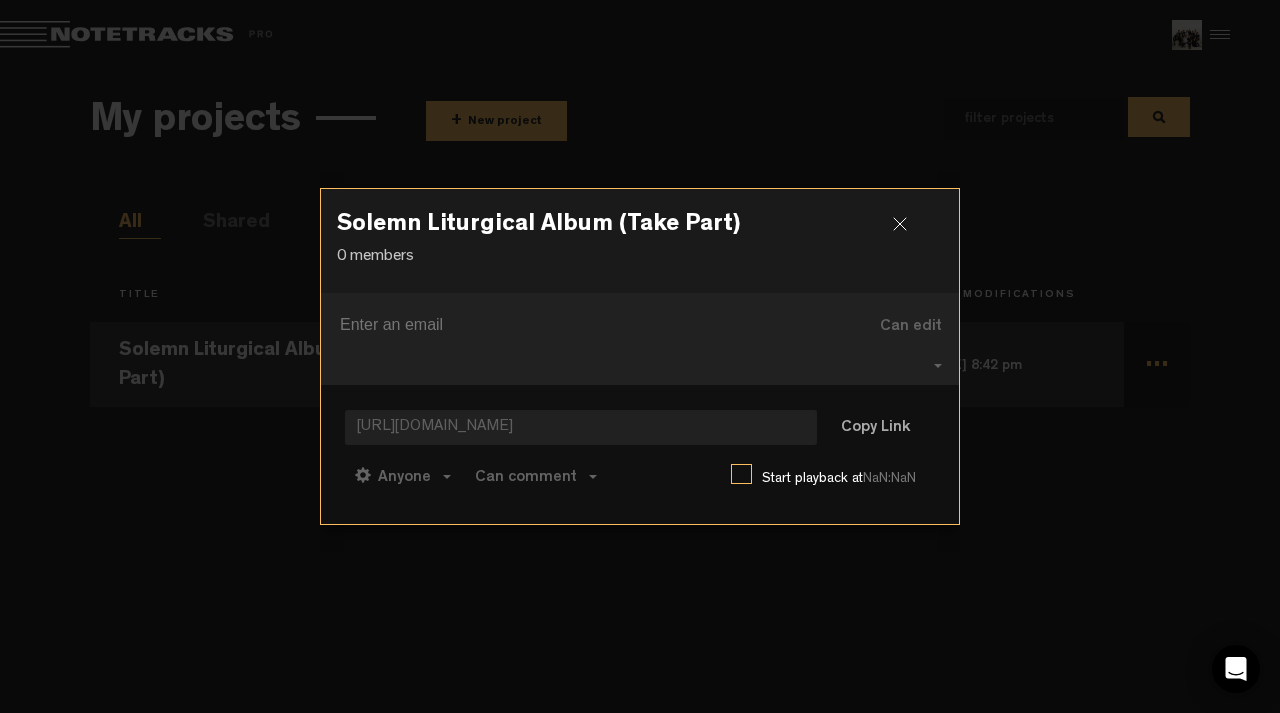click at bounding box center (908, 232) 